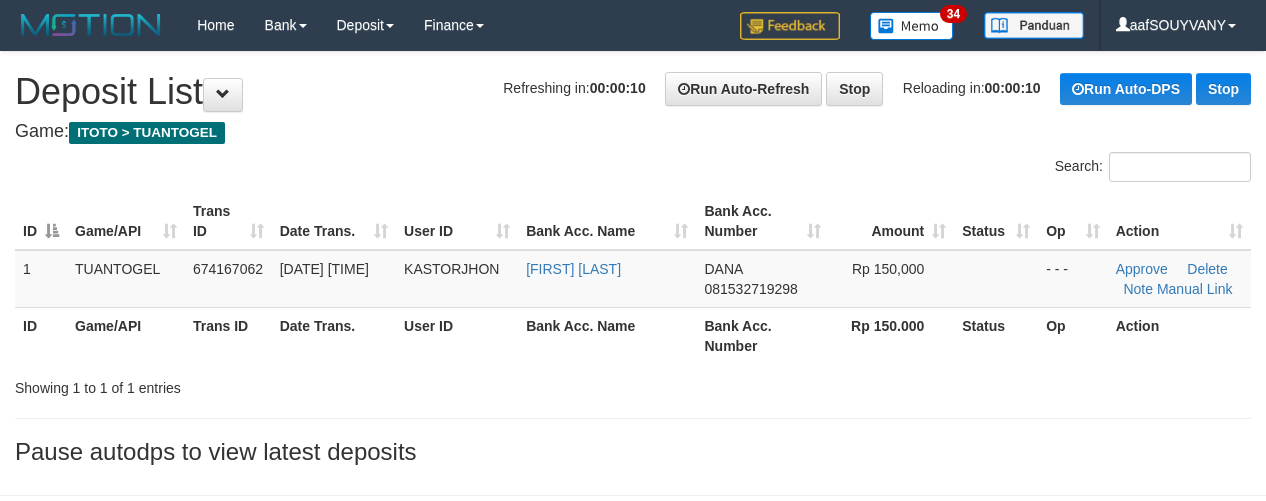 scroll, scrollTop: 0, scrollLeft: 0, axis: both 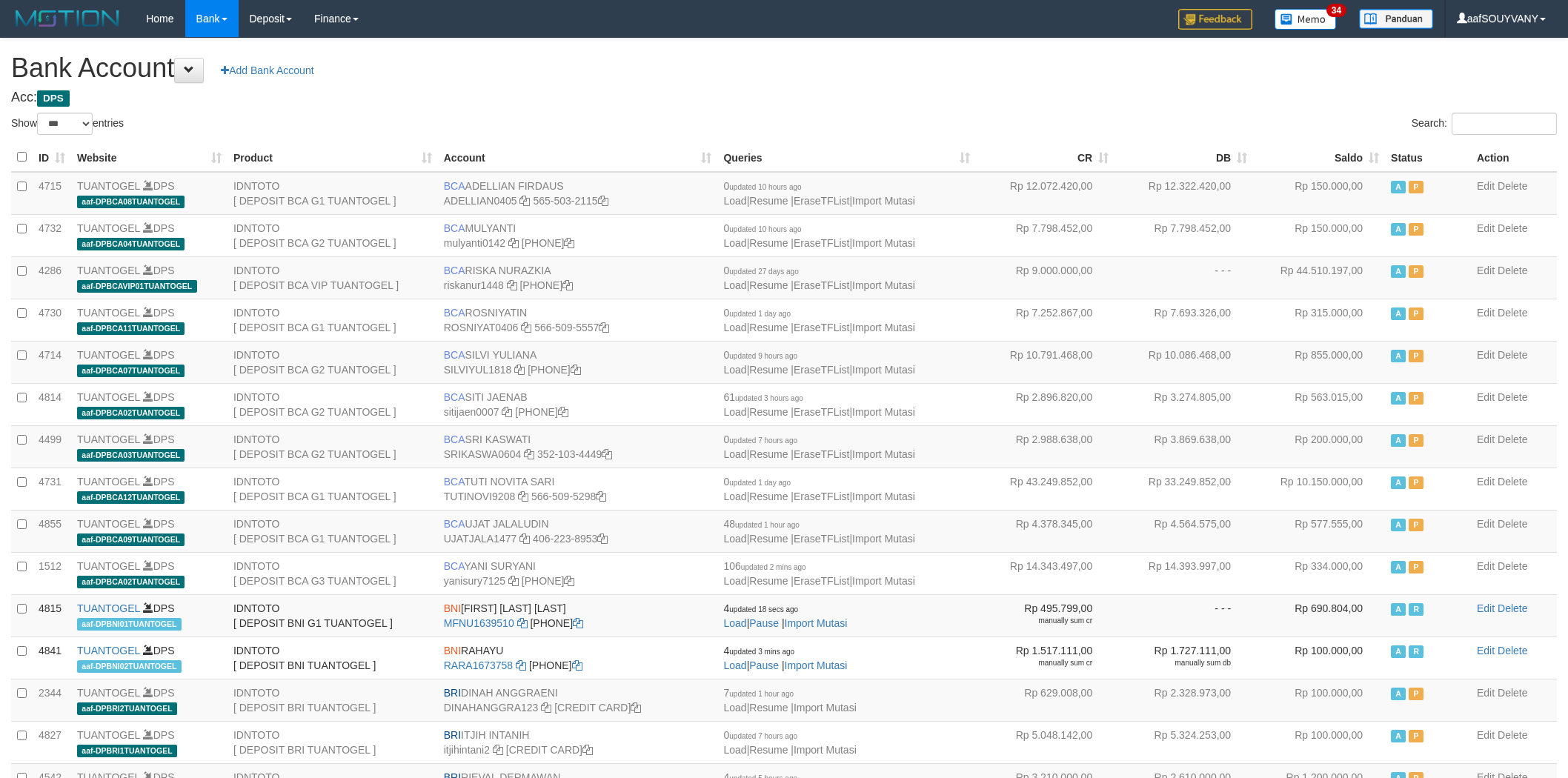 select on "***" 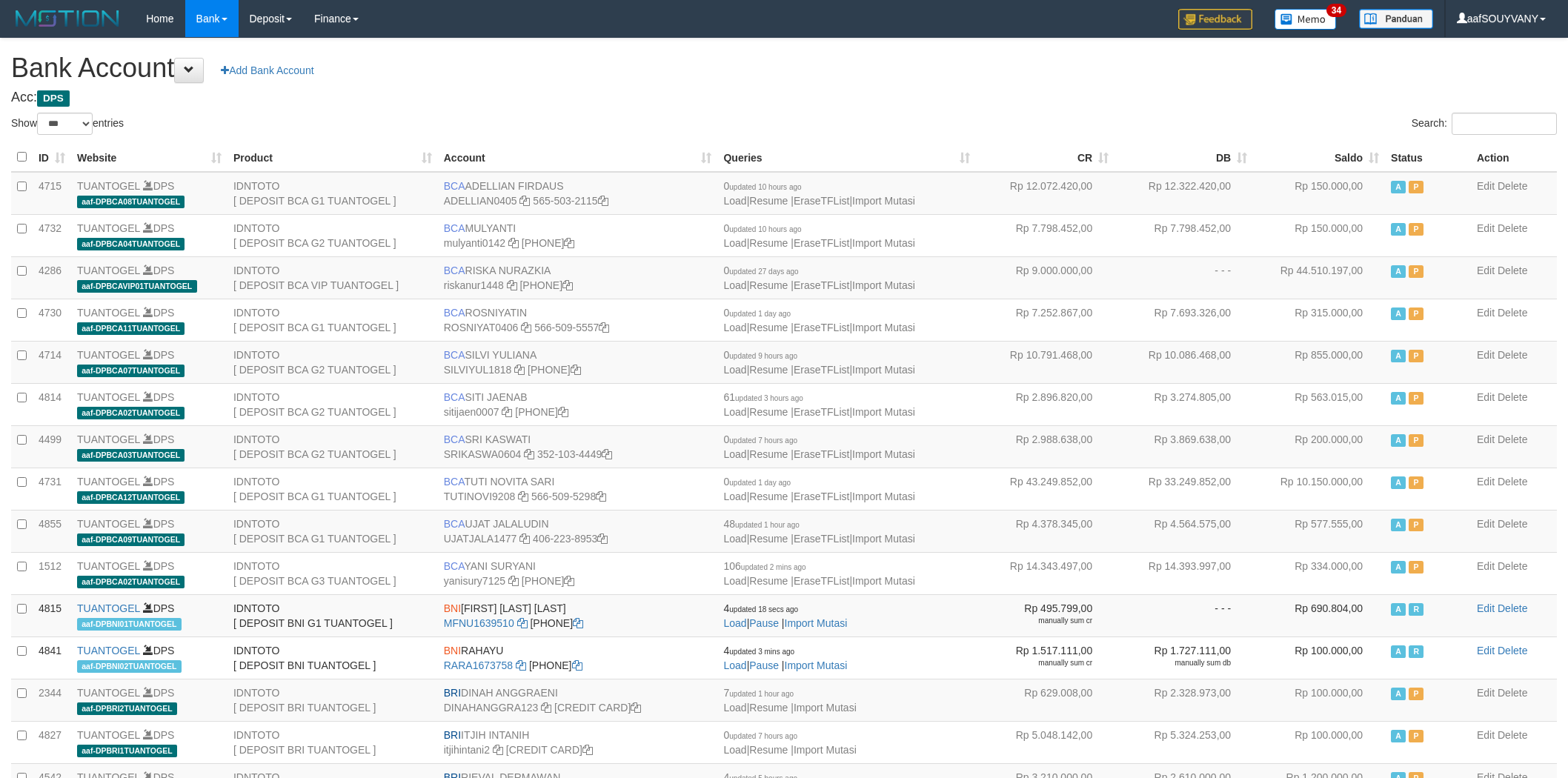 scroll, scrollTop: 0, scrollLeft: 0, axis: both 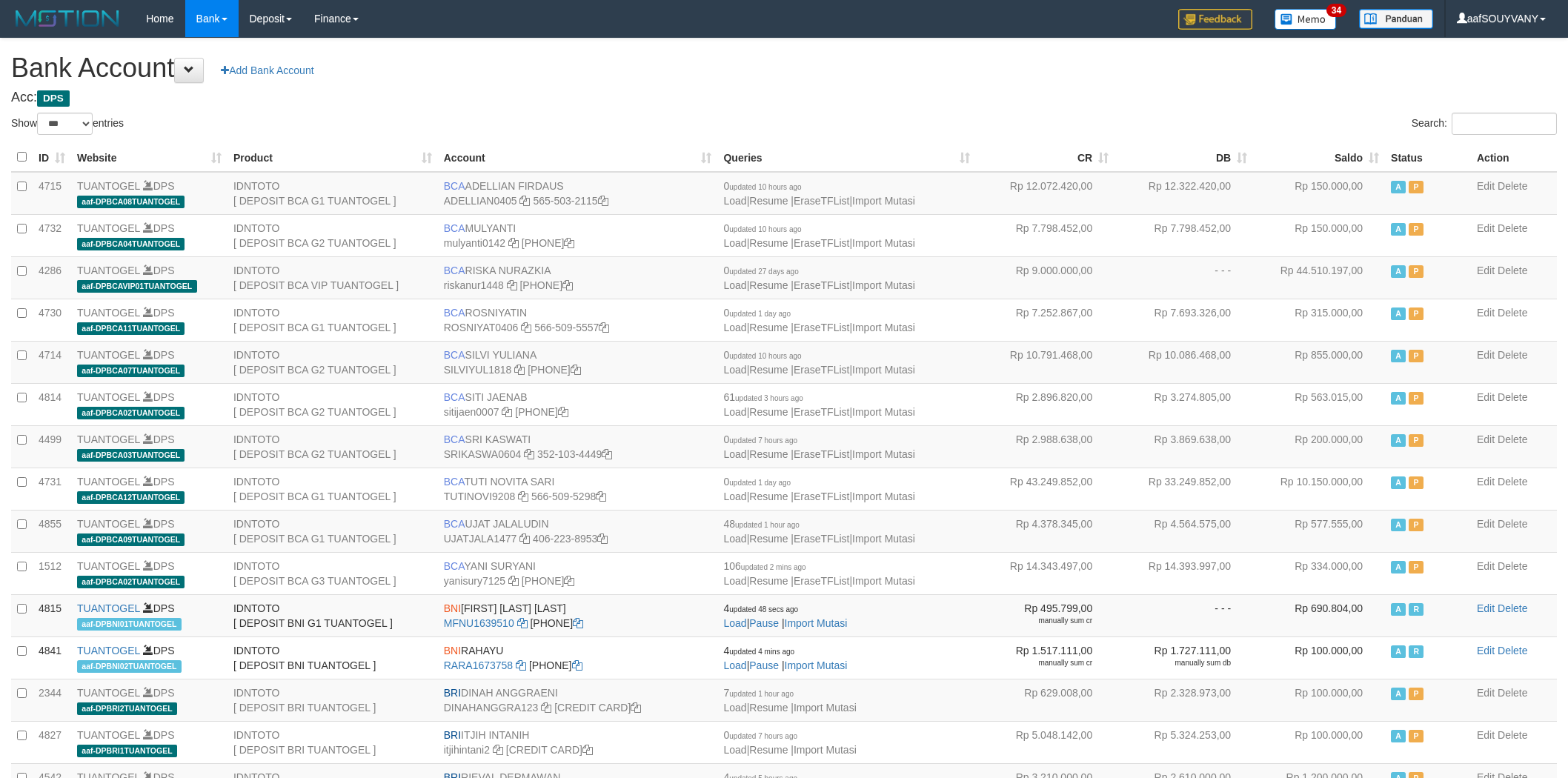 select on "***" 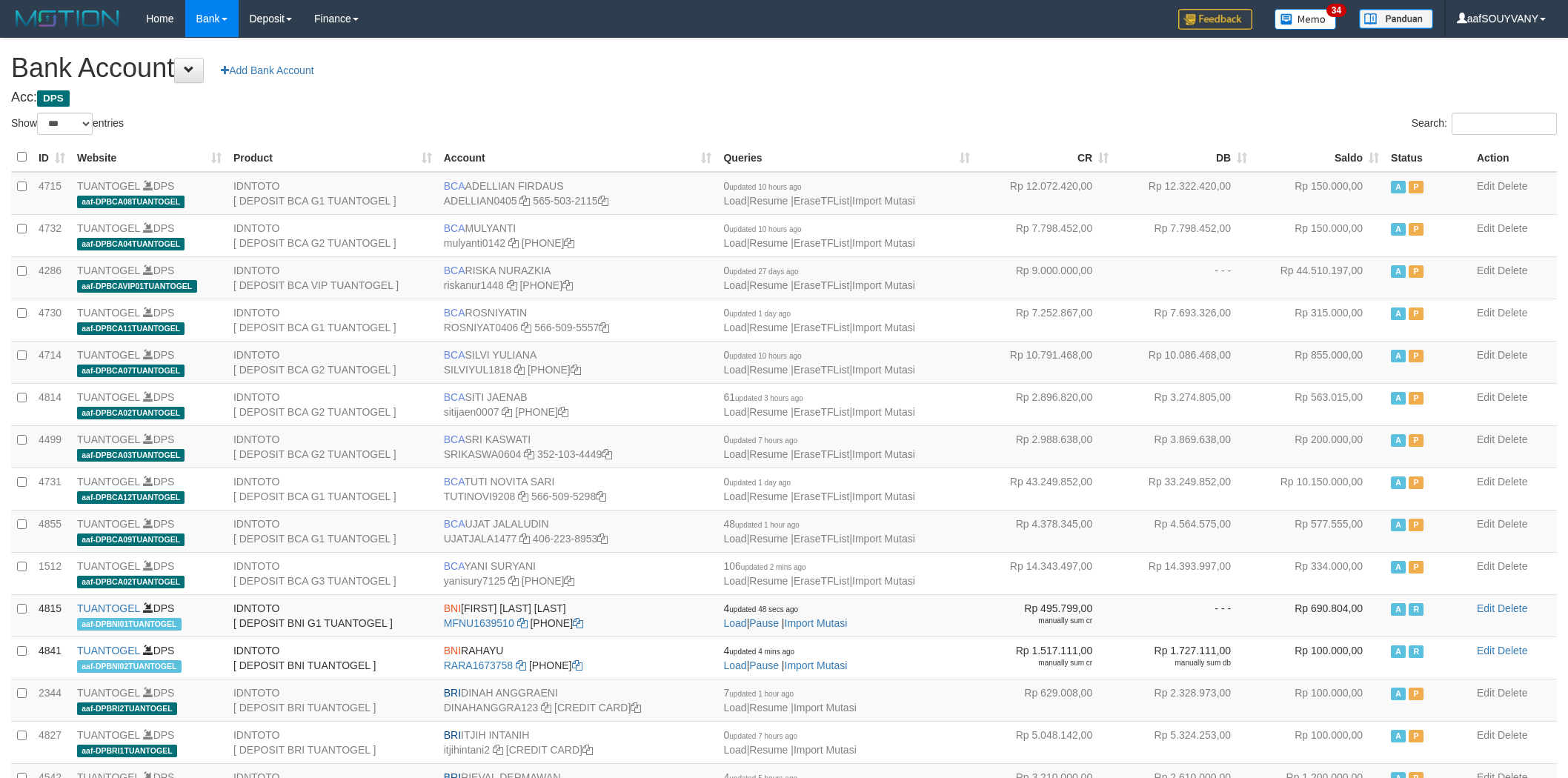 scroll, scrollTop: 0, scrollLeft: 0, axis: both 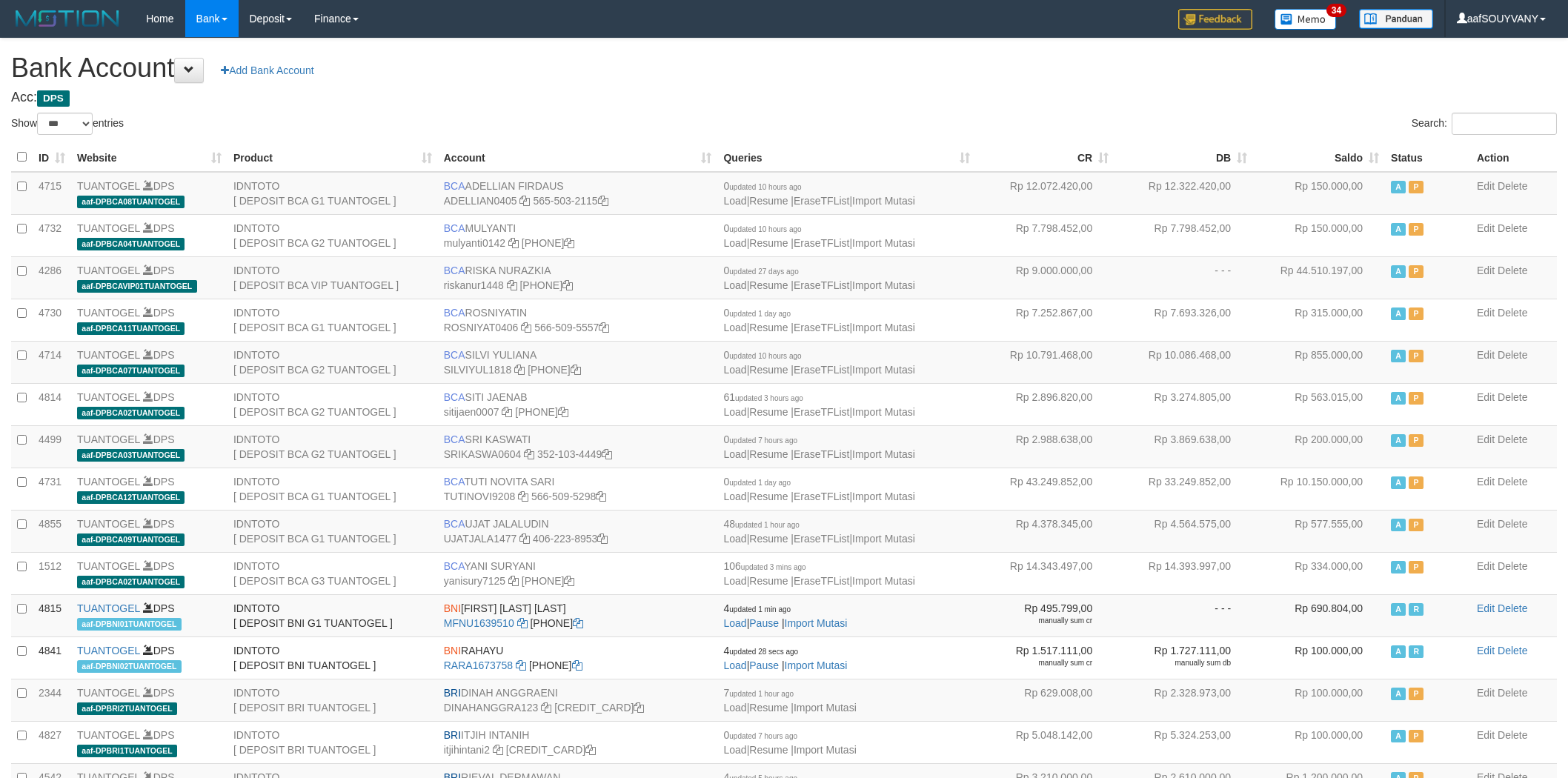 select on "***" 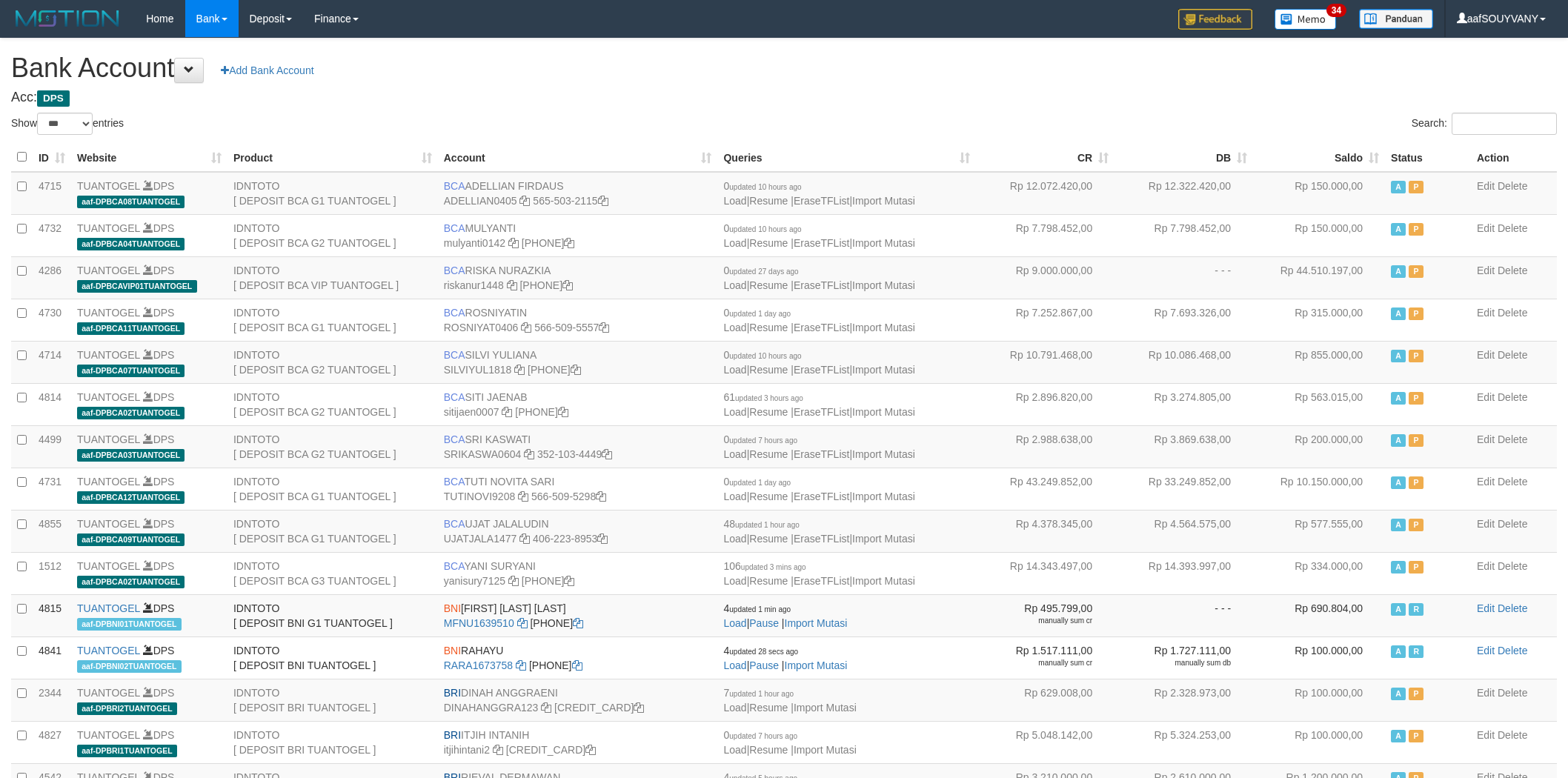 scroll, scrollTop: 0, scrollLeft: 0, axis: both 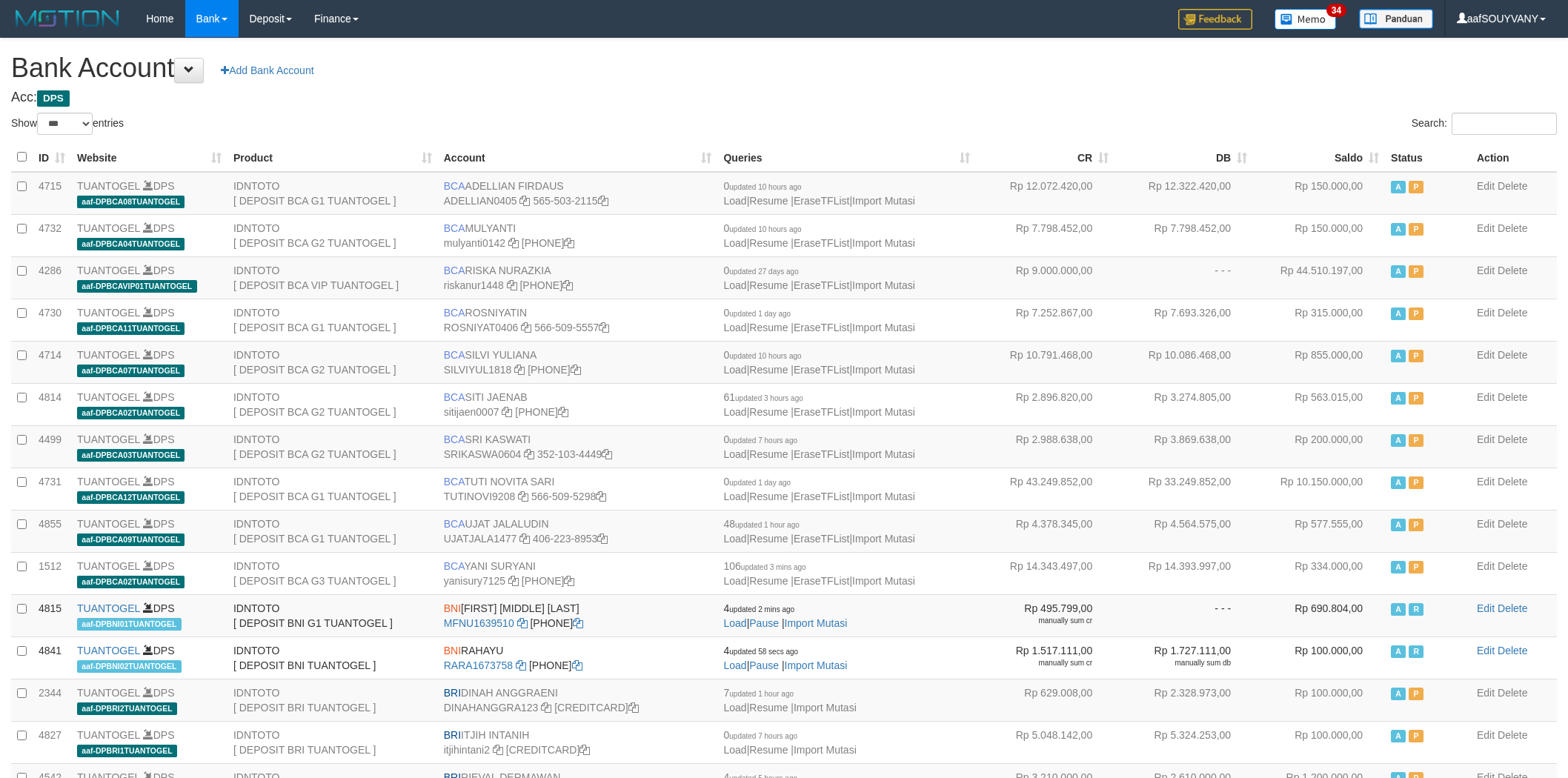 select on "***" 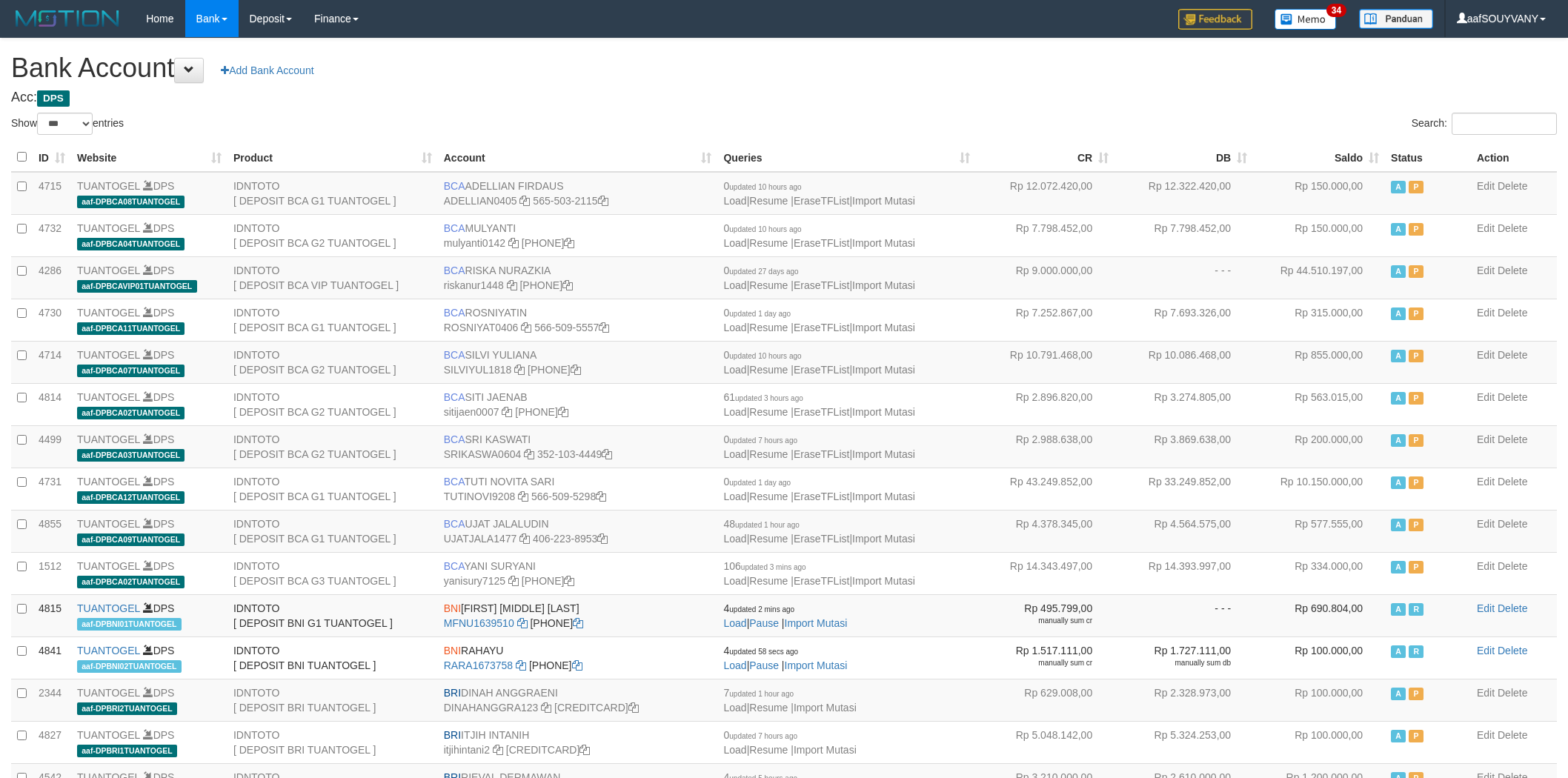 scroll, scrollTop: 0, scrollLeft: 0, axis: both 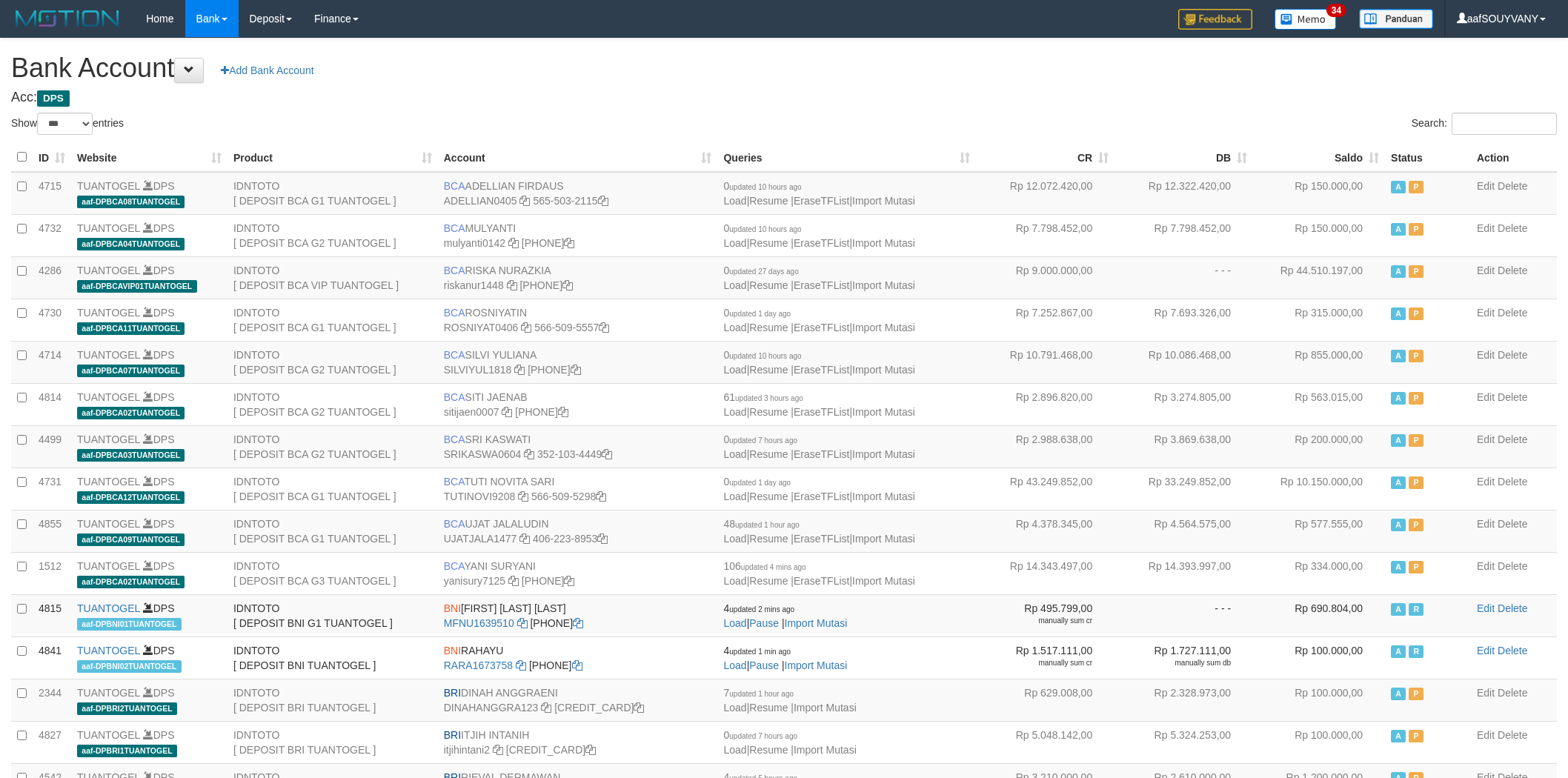 select on "***" 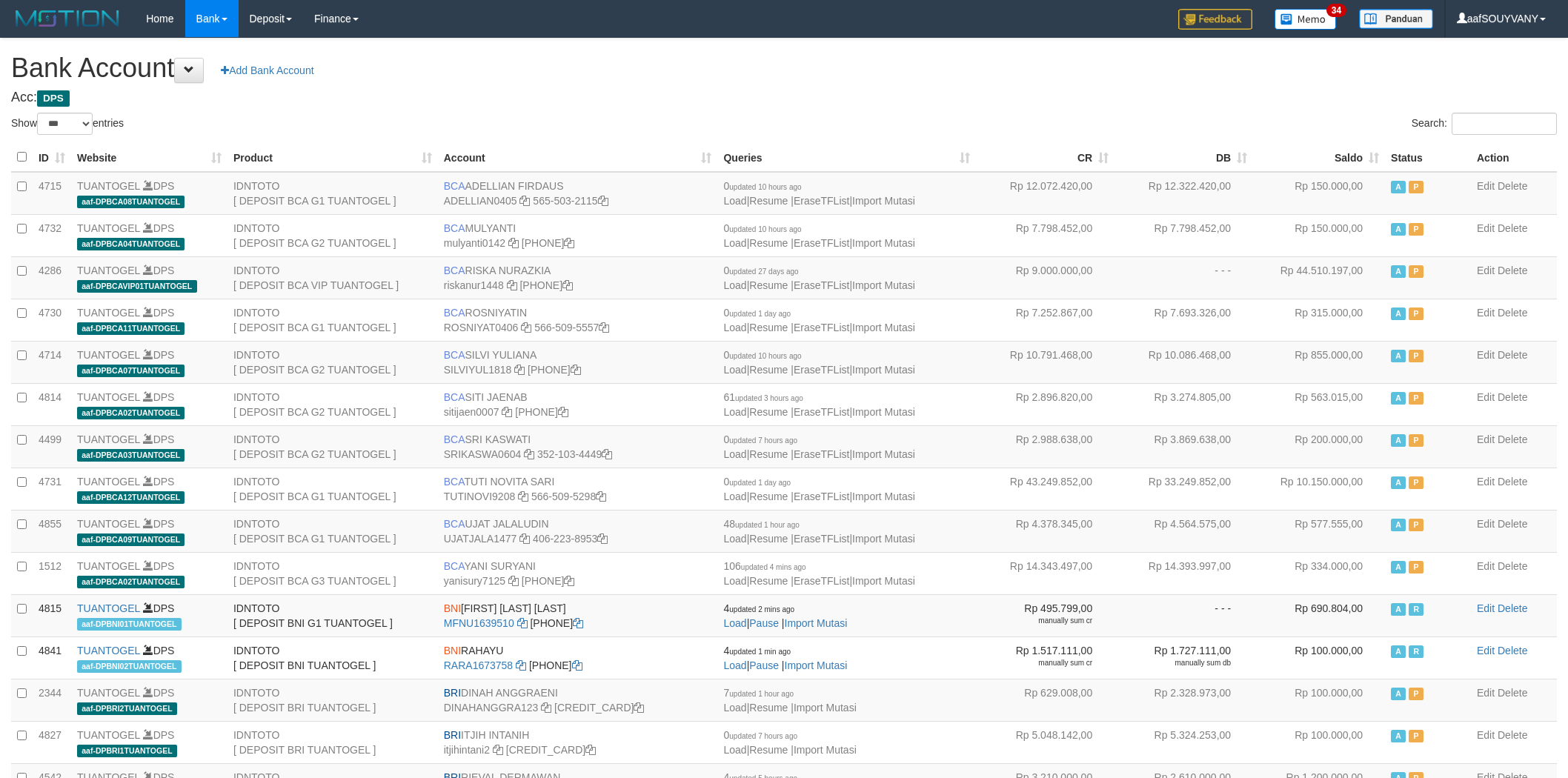 scroll, scrollTop: 0, scrollLeft: 0, axis: both 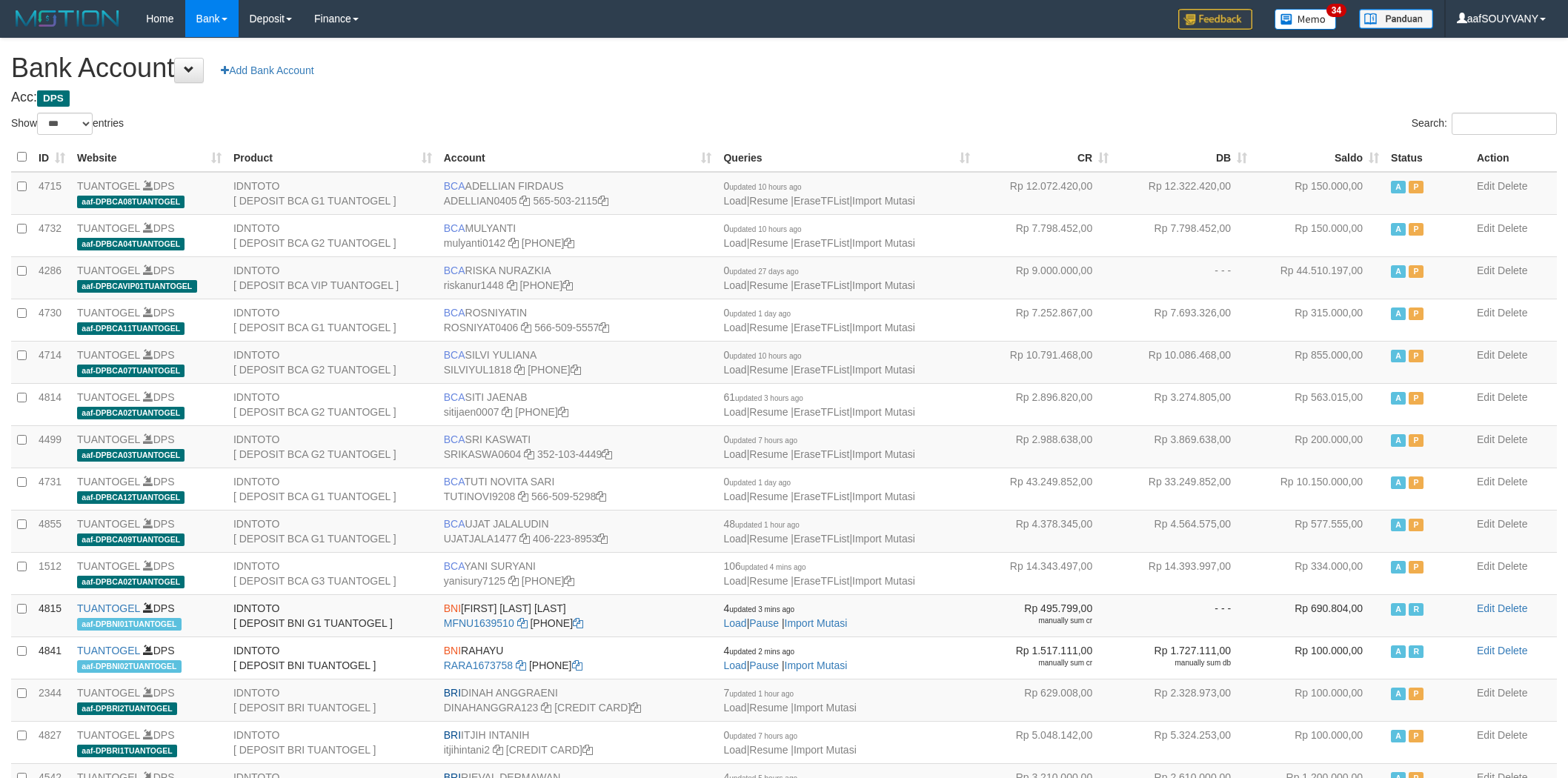 select on "***" 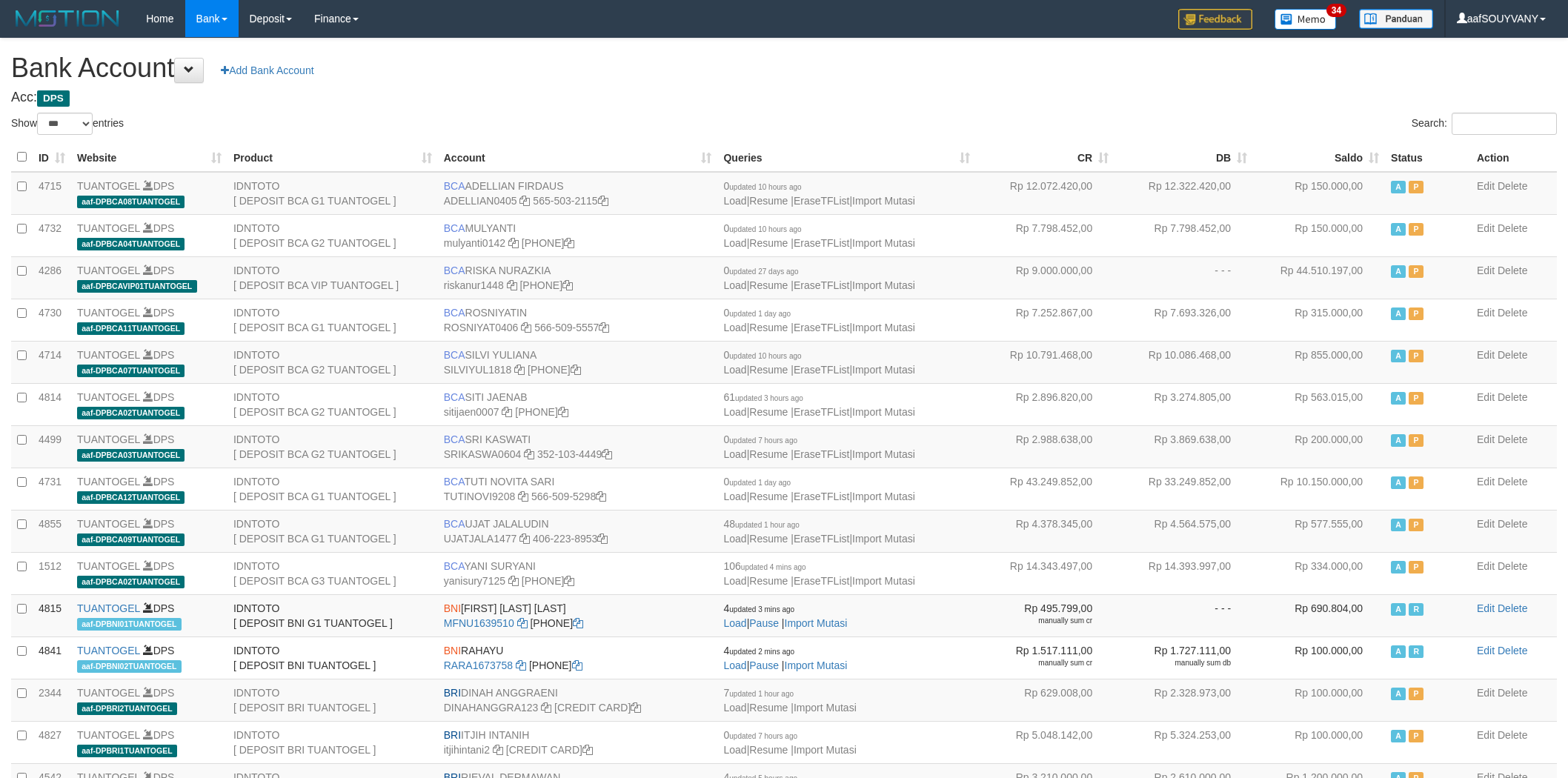scroll, scrollTop: 0, scrollLeft: 0, axis: both 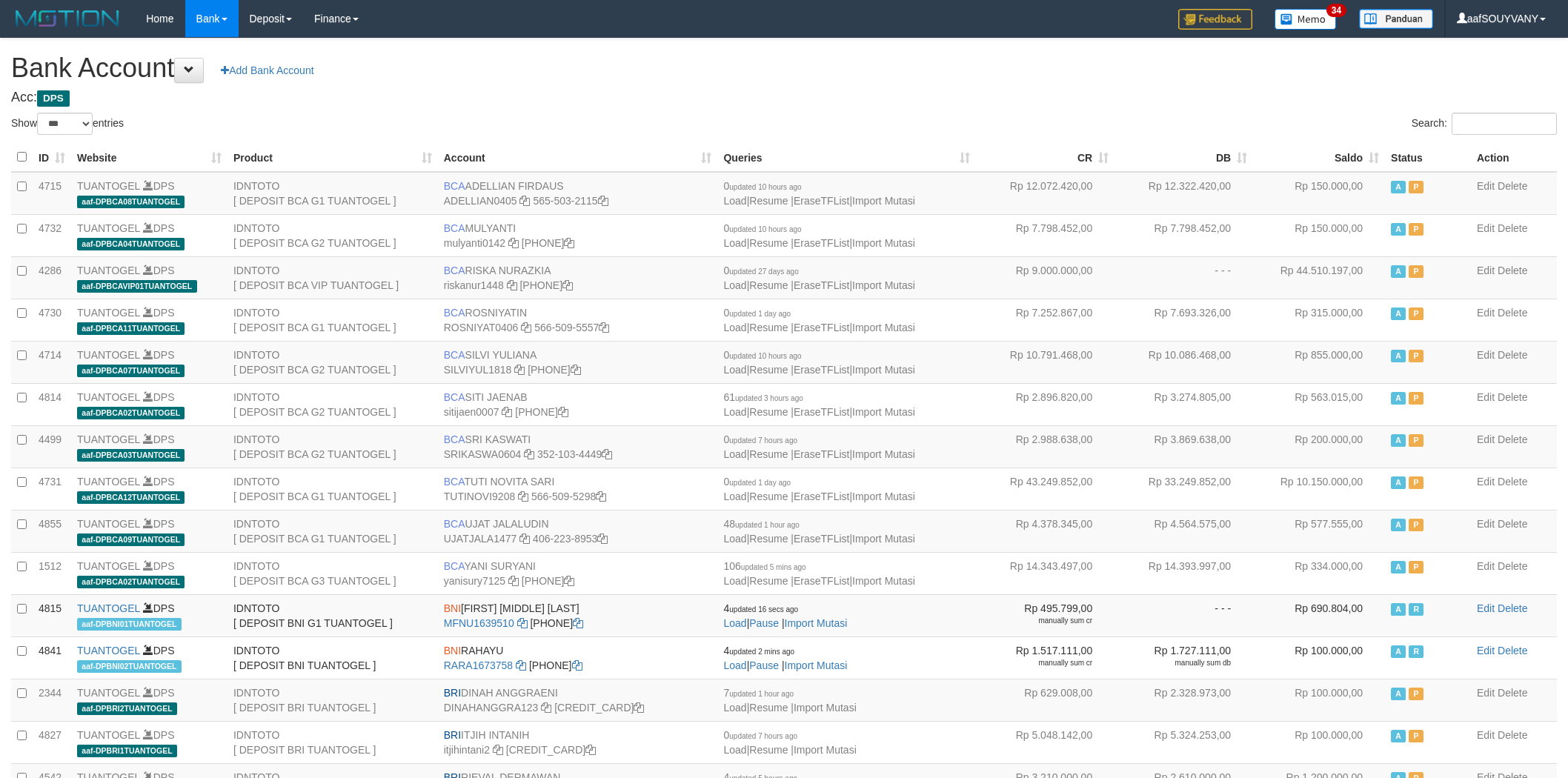 select on "***" 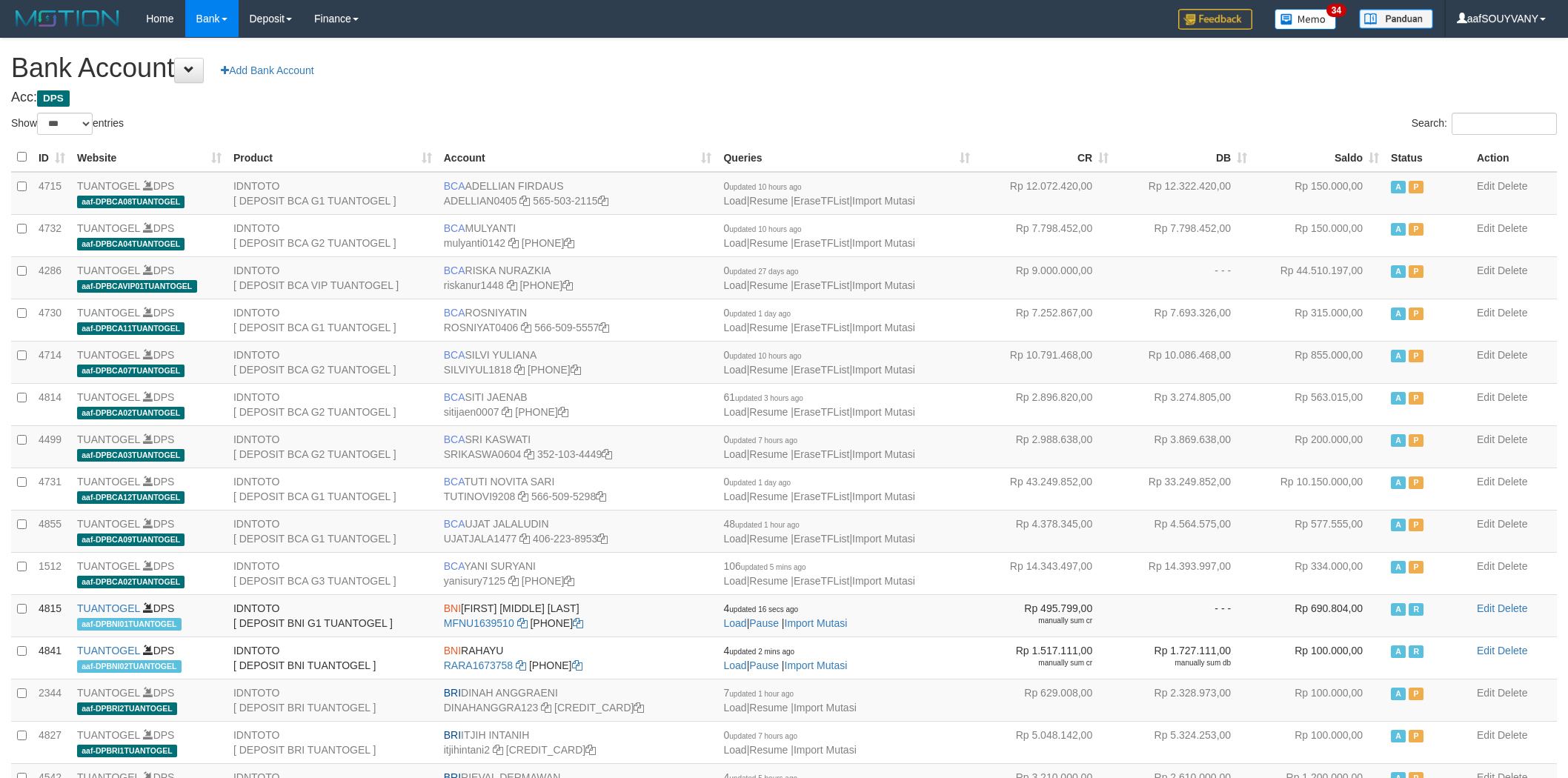scroll, scrollTop: 0, scrollLeft: 0, axis: both 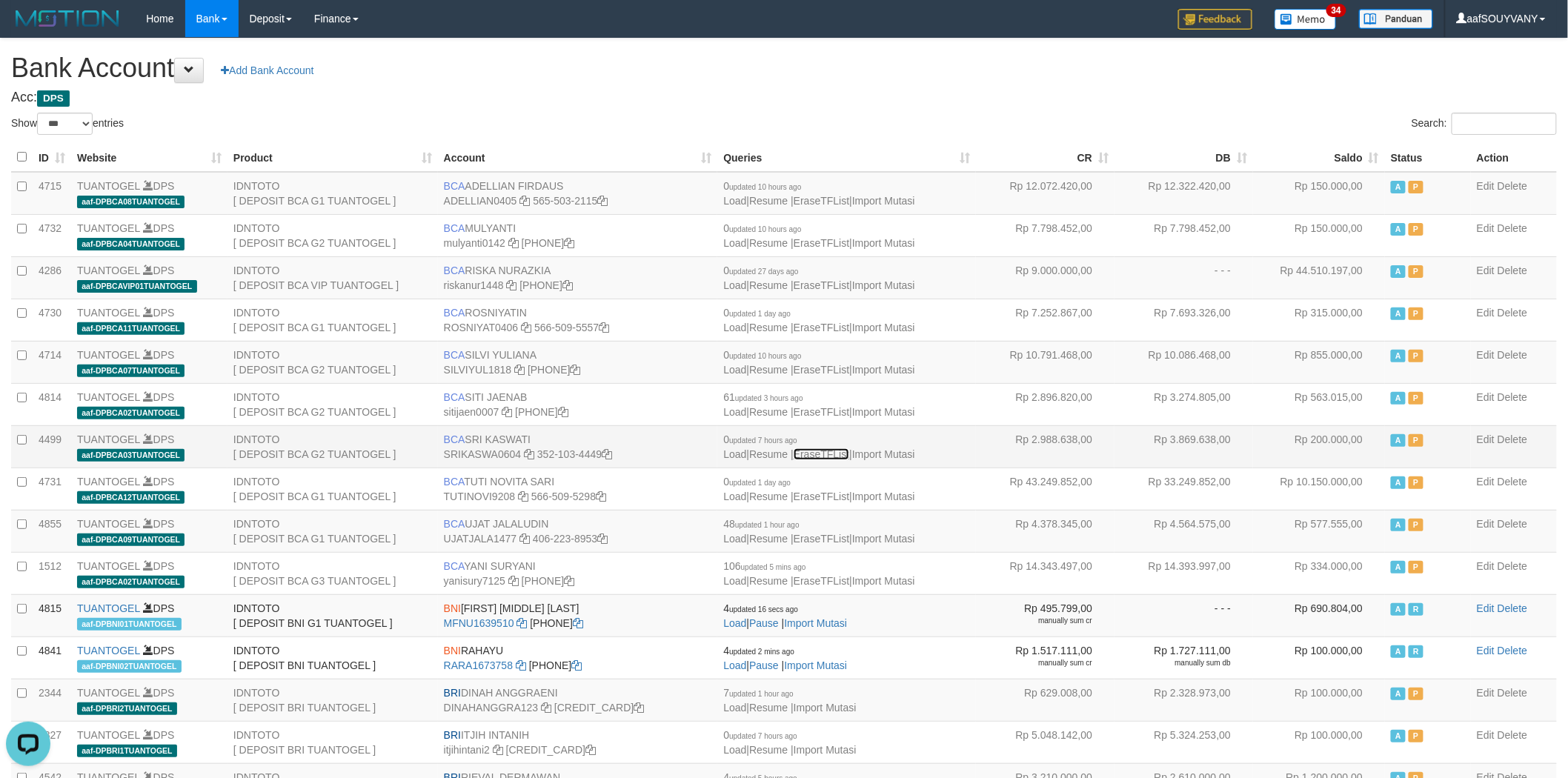 click on "EraseTFList" at bounding box center [821, 454] 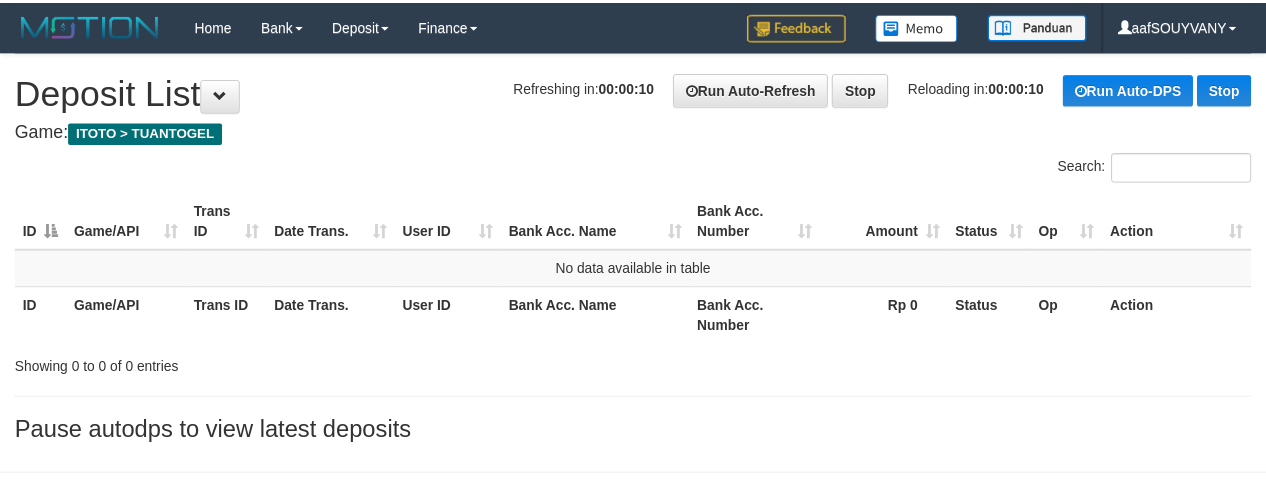 scroll, scrollTop: 0, scrollLeft: 0, axis: both 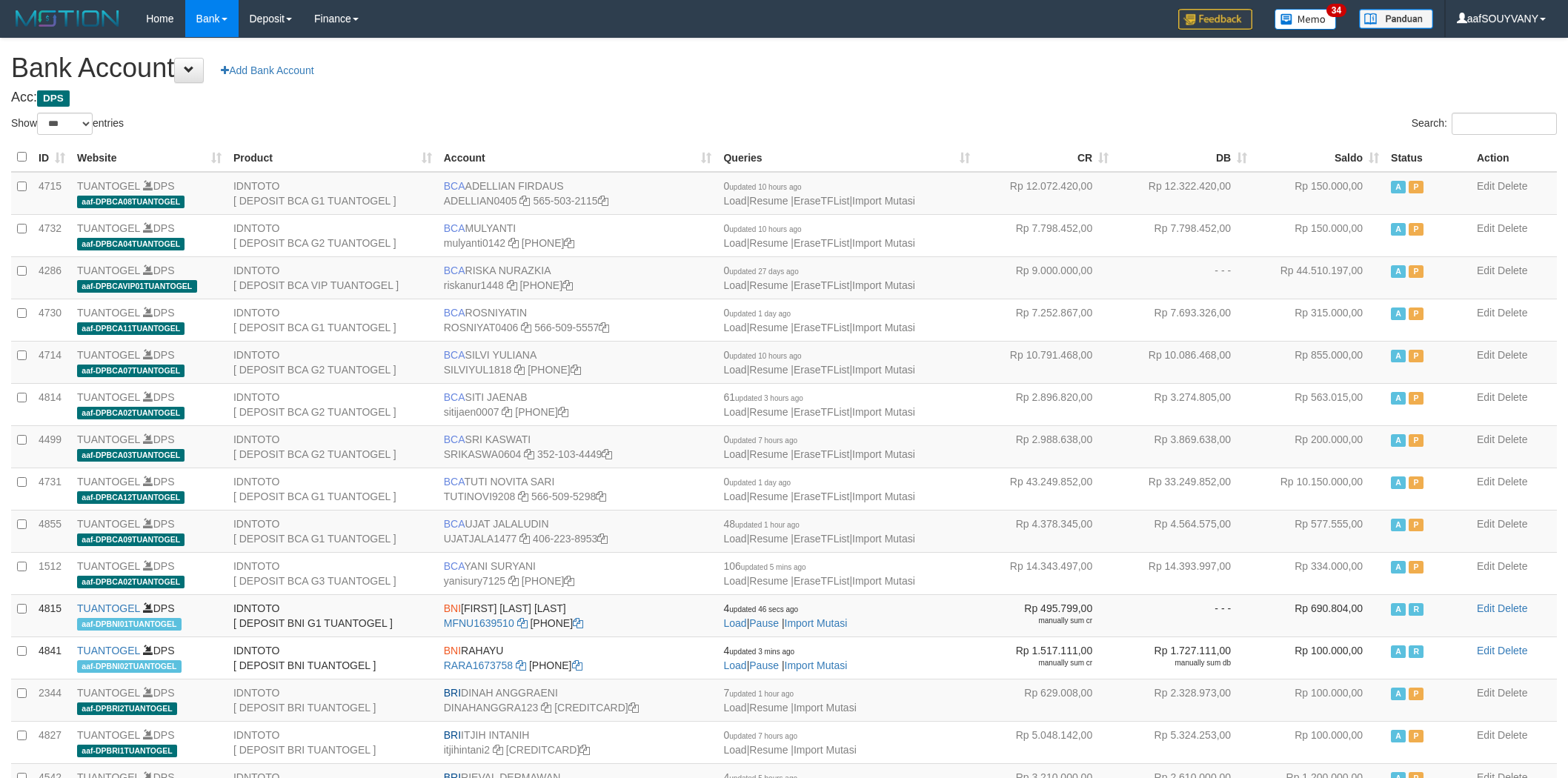 select on "***" 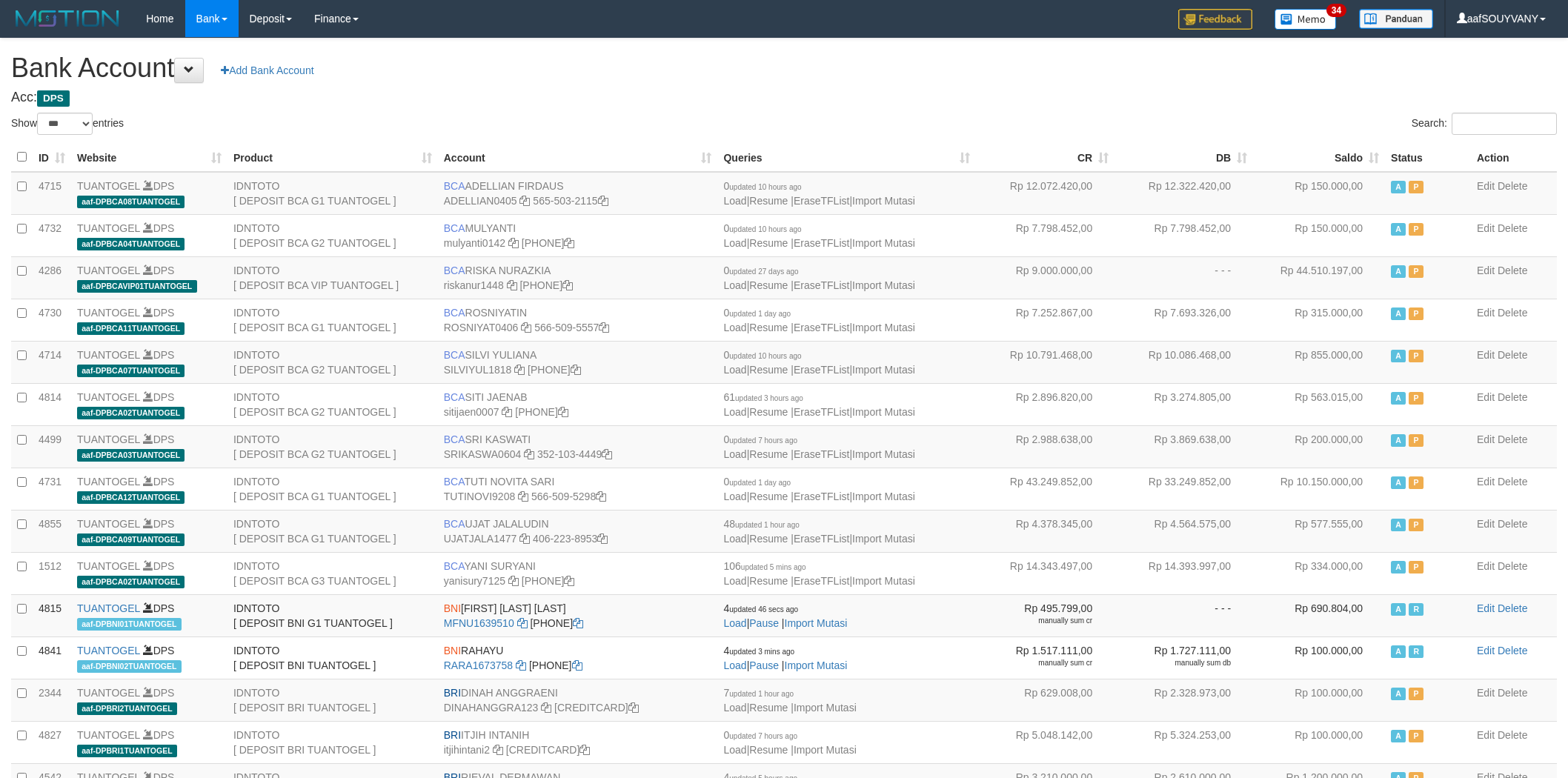 scroll, scrollTop: 0, scrollLeft: 0, axis: both 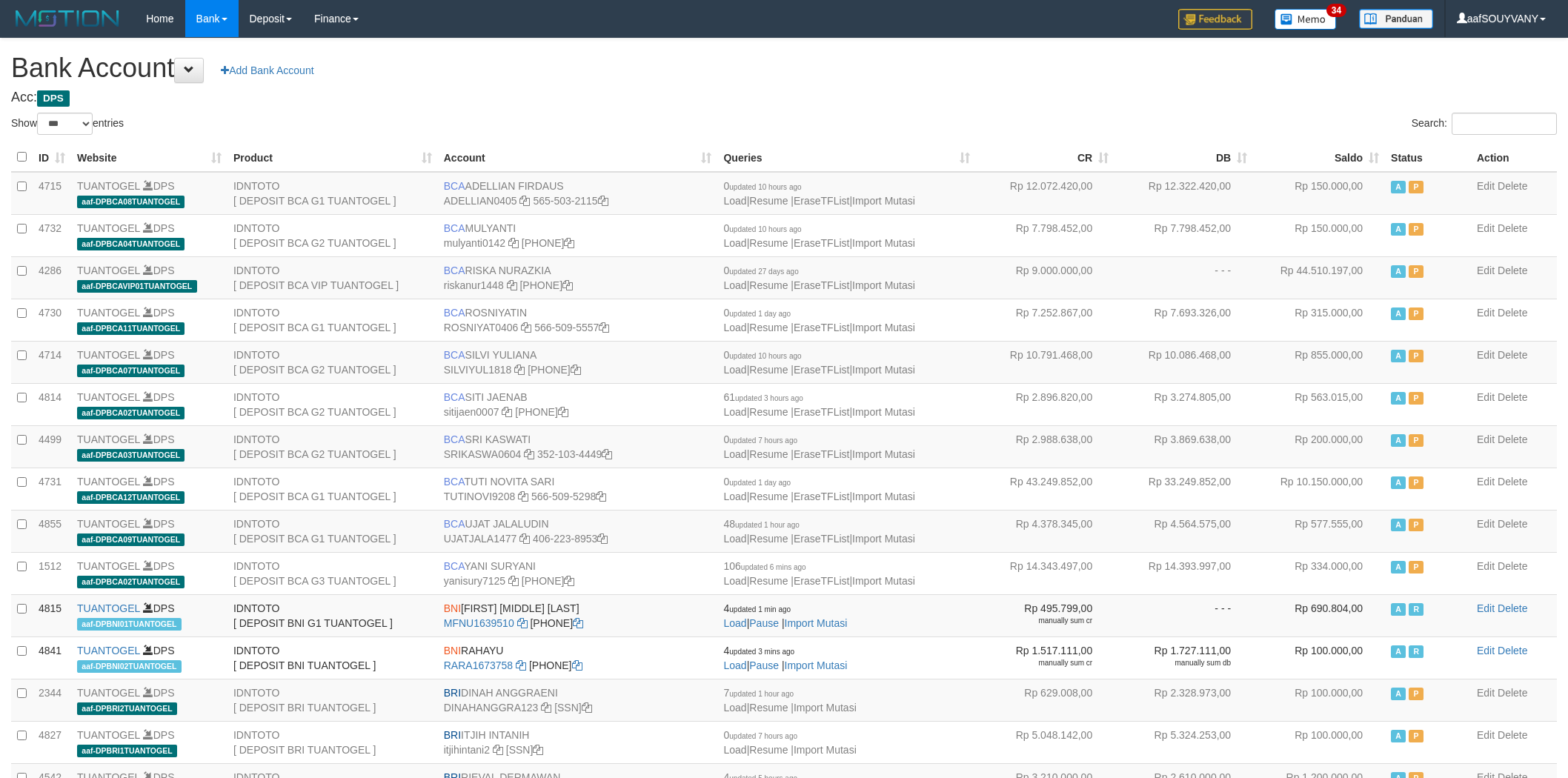 select on "***" 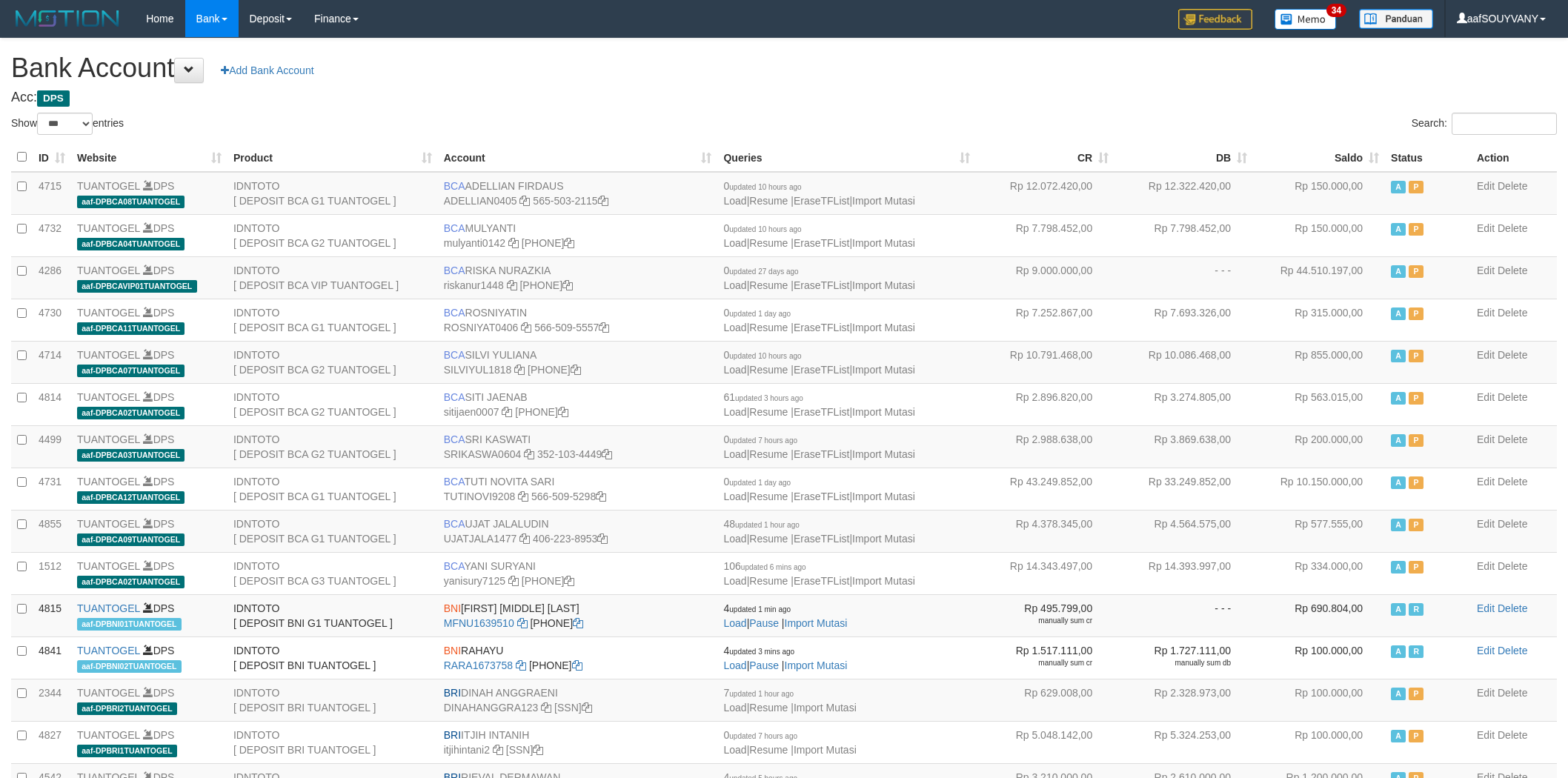 scroll, scrollTop: 0, scrollLeft: 0, axis: both 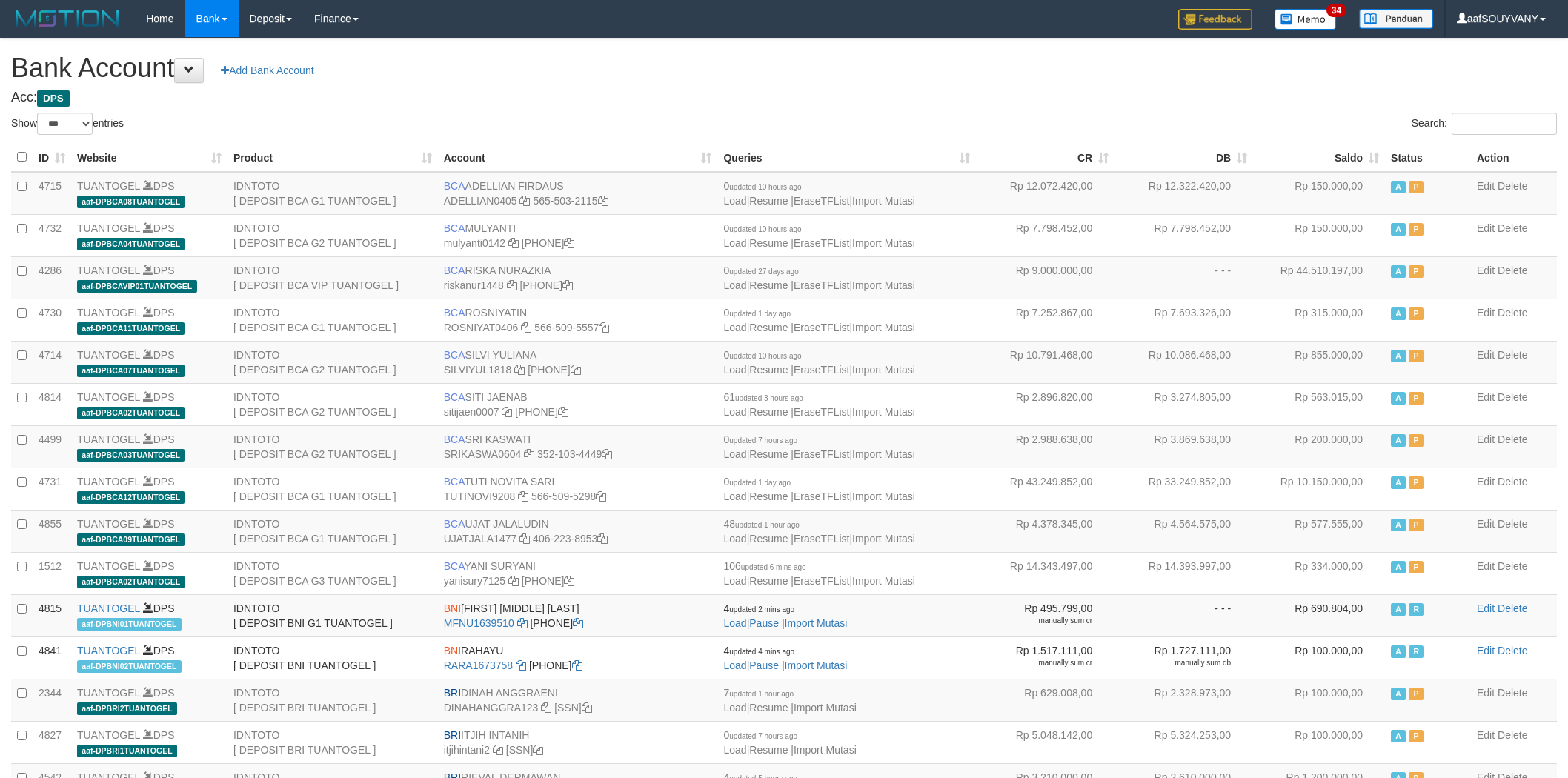 select on "***" 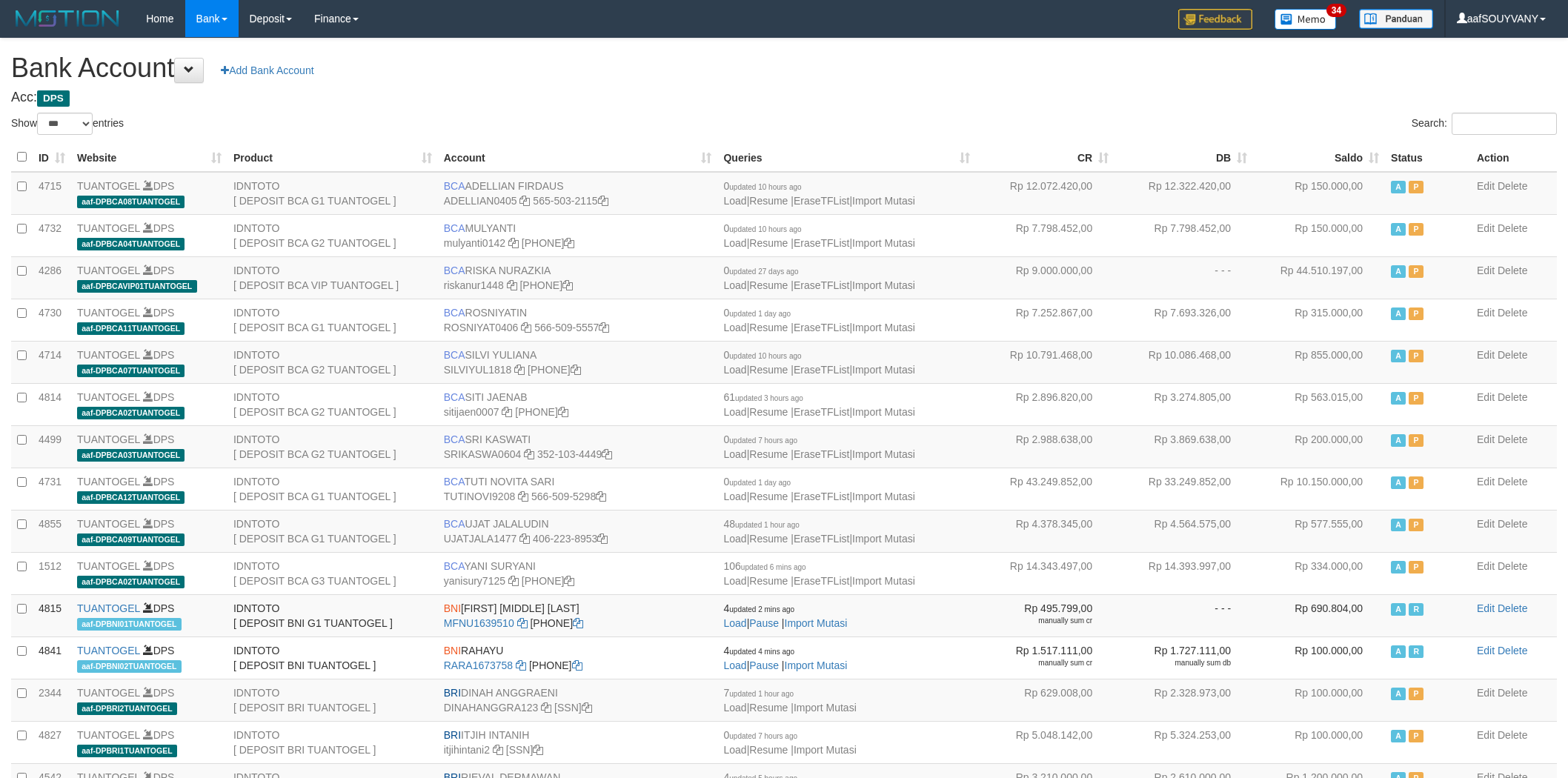 scroll, scrollTop: 0, scrollLeft: 0, axis: both 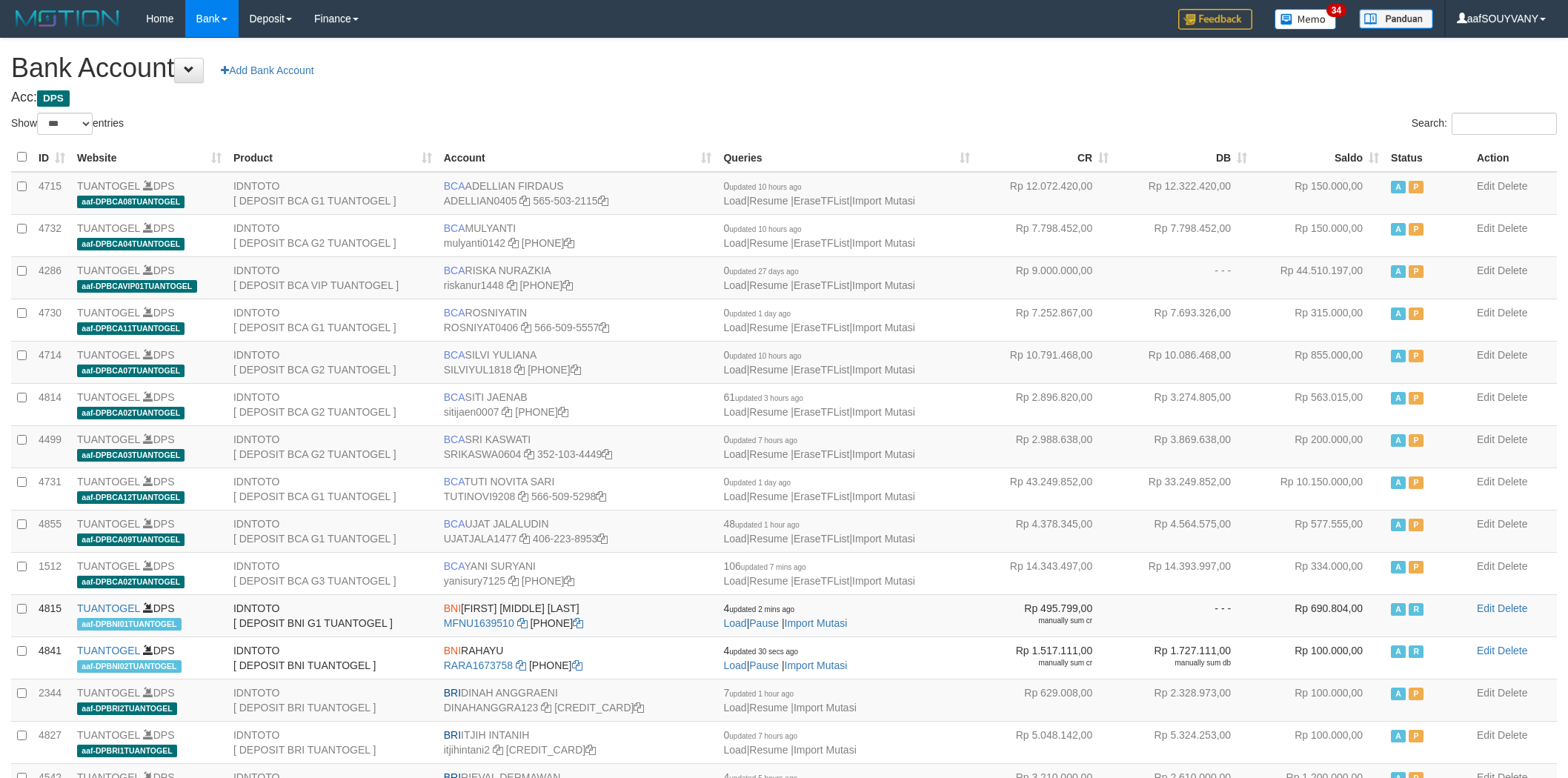 select on "***" 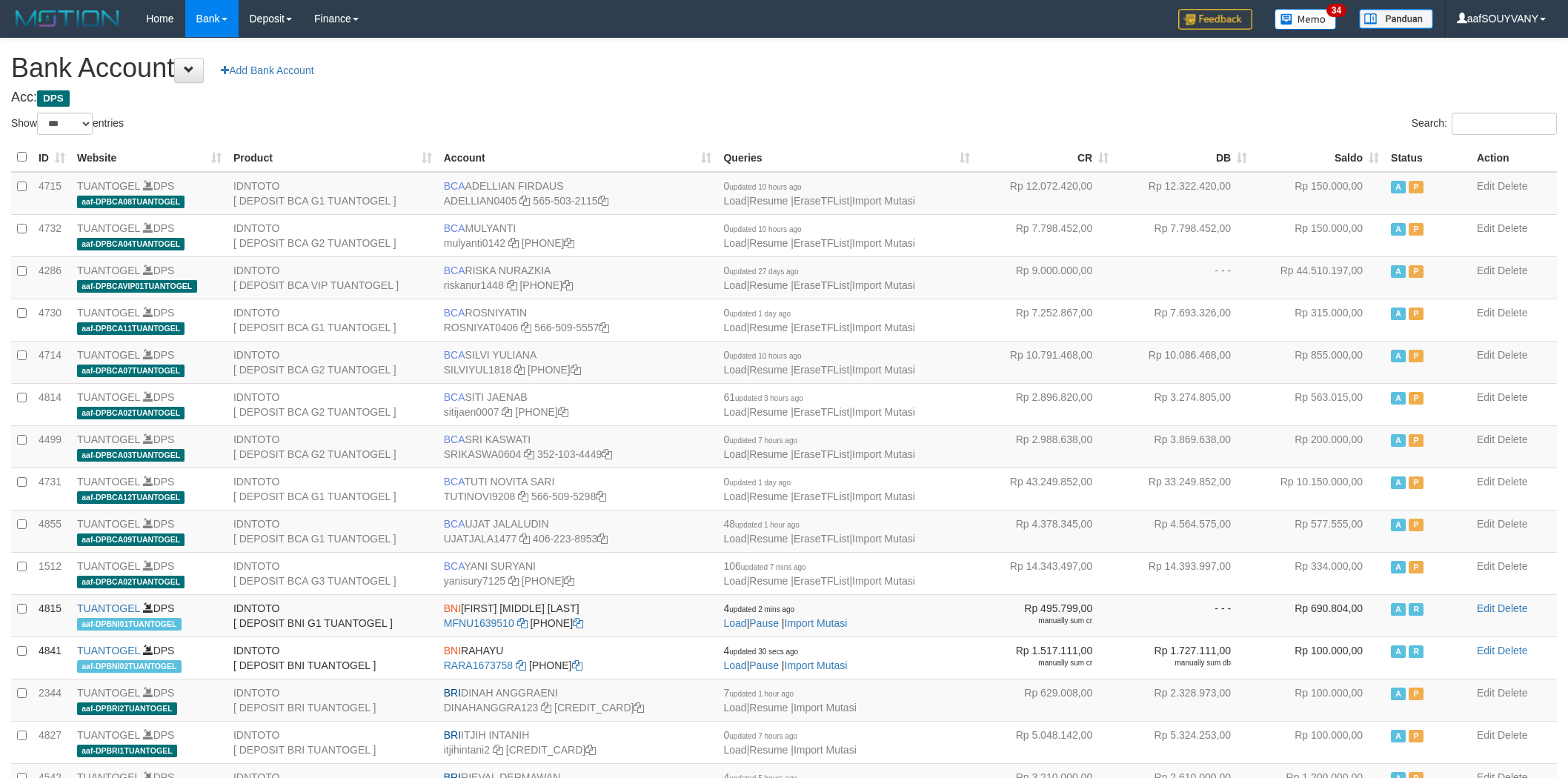 scroll, scrollTop: 0, scrollLeft: 0, axis: both 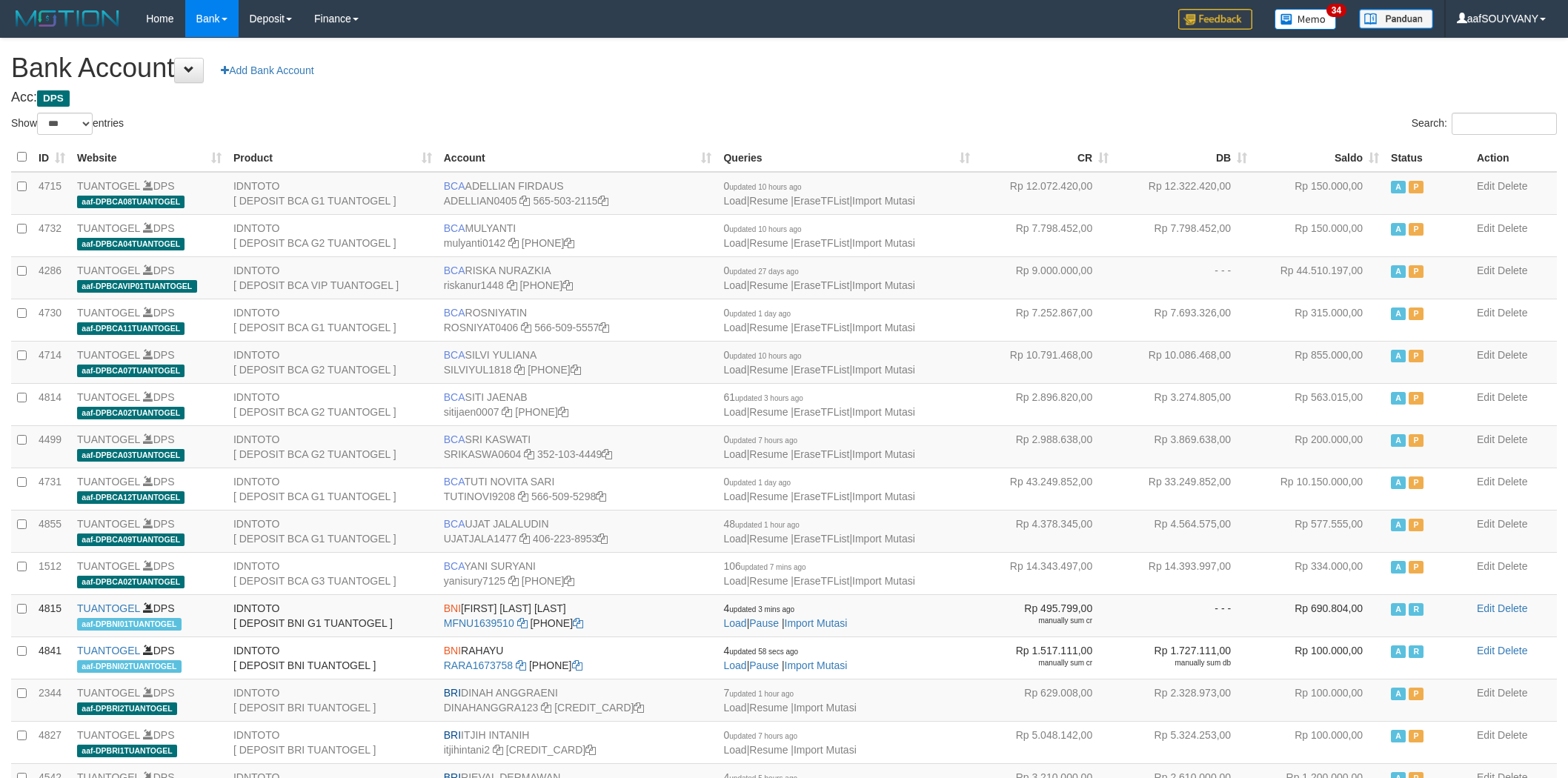 select on "***" 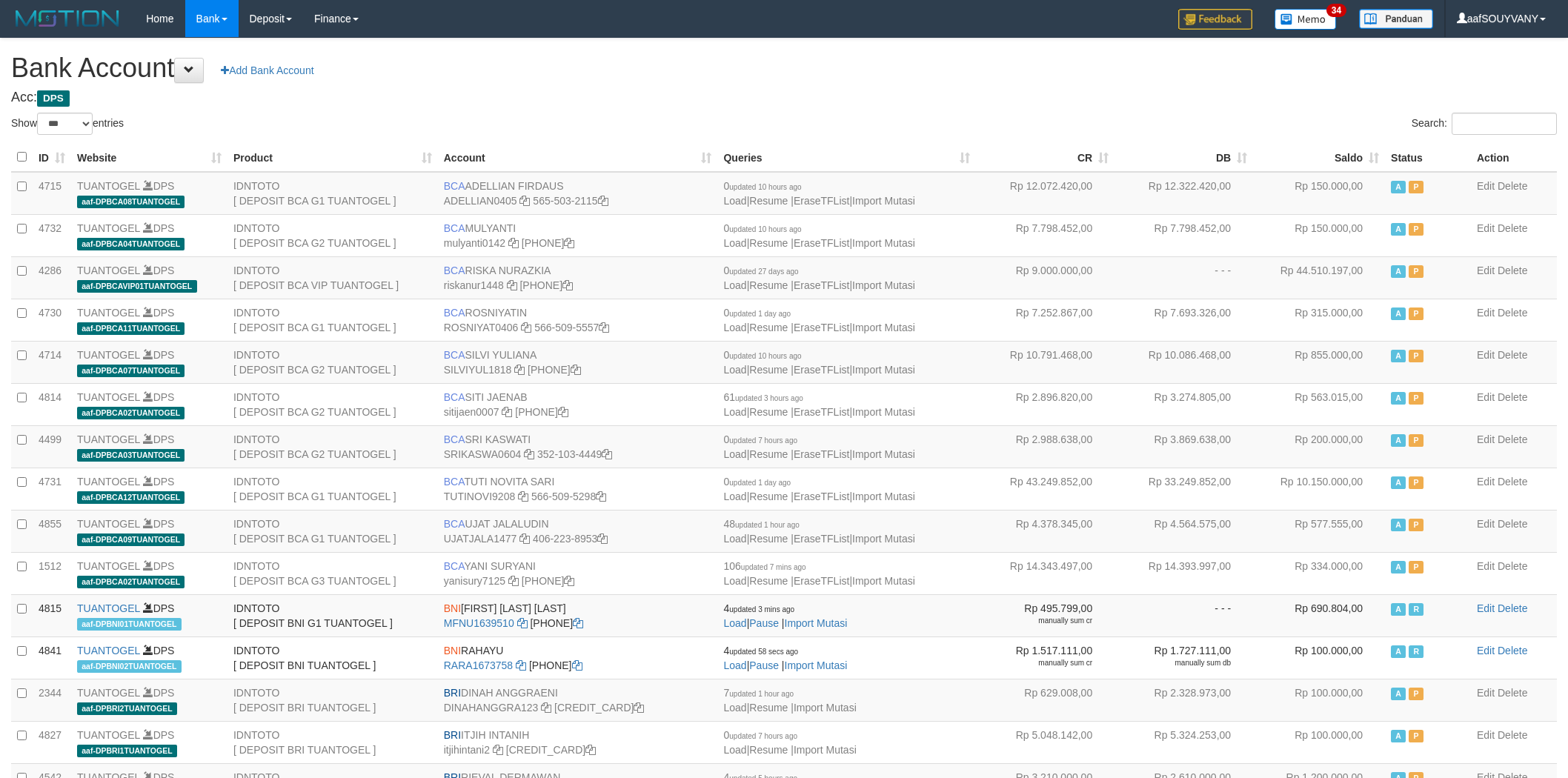 scroll, scrollTop: 0, scrollLeft: 0, axis: both 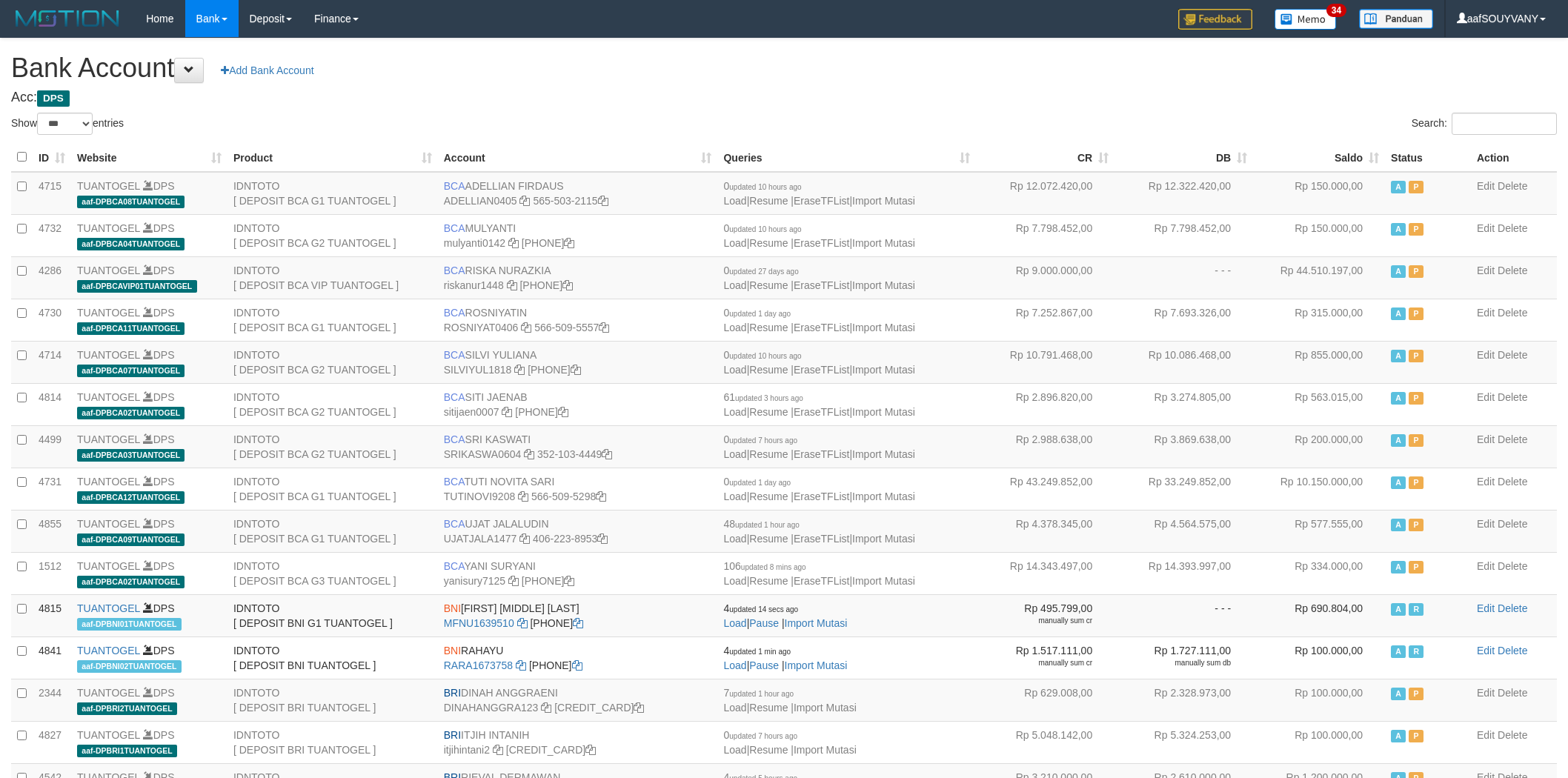 select on "***" 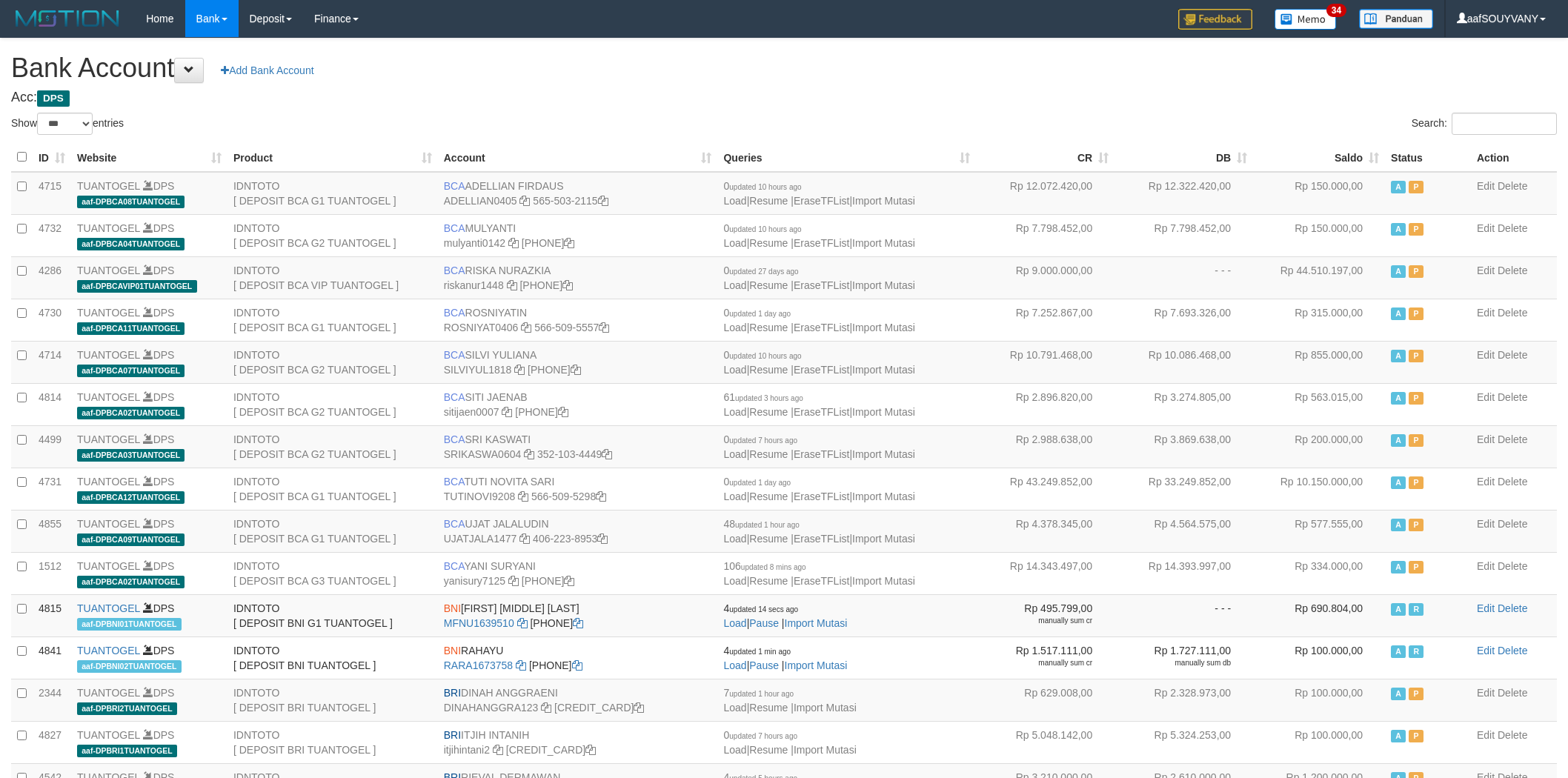 scroll, scrollTop: 0, scrollLeft: 0, axis: both 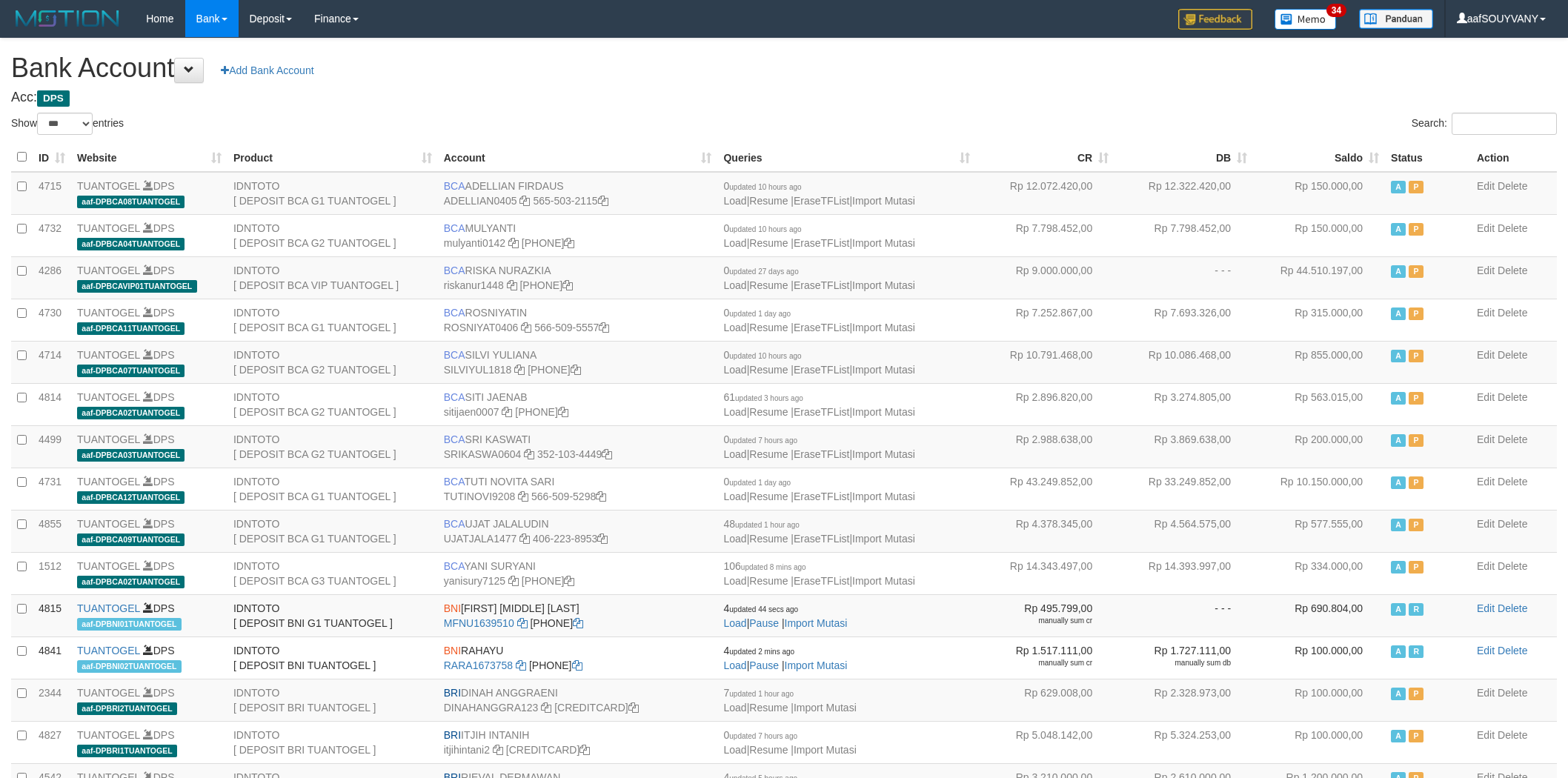 select on "***" 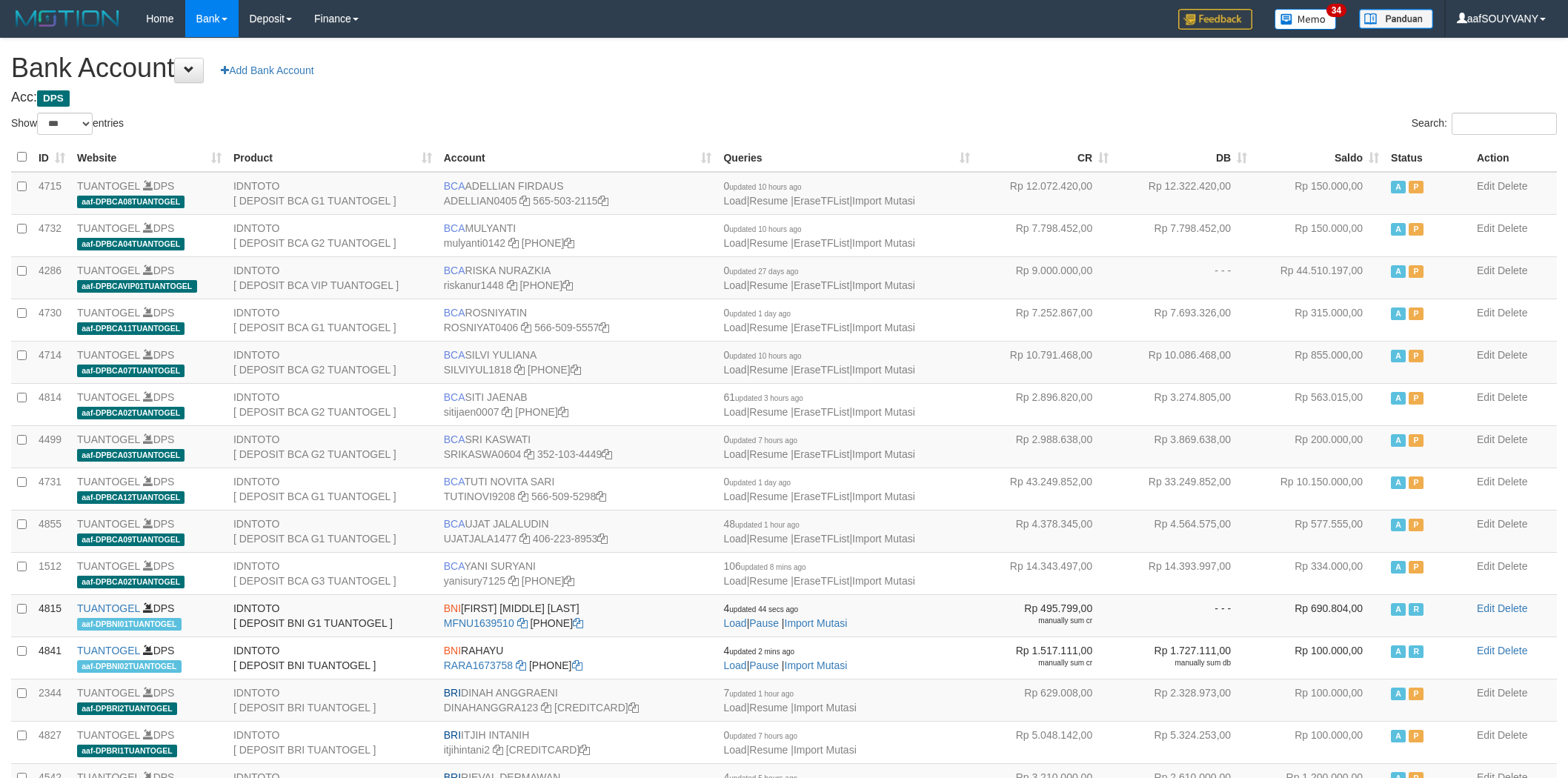 scroll, scrollTop: 0, scrollLeft: 0, axis: both 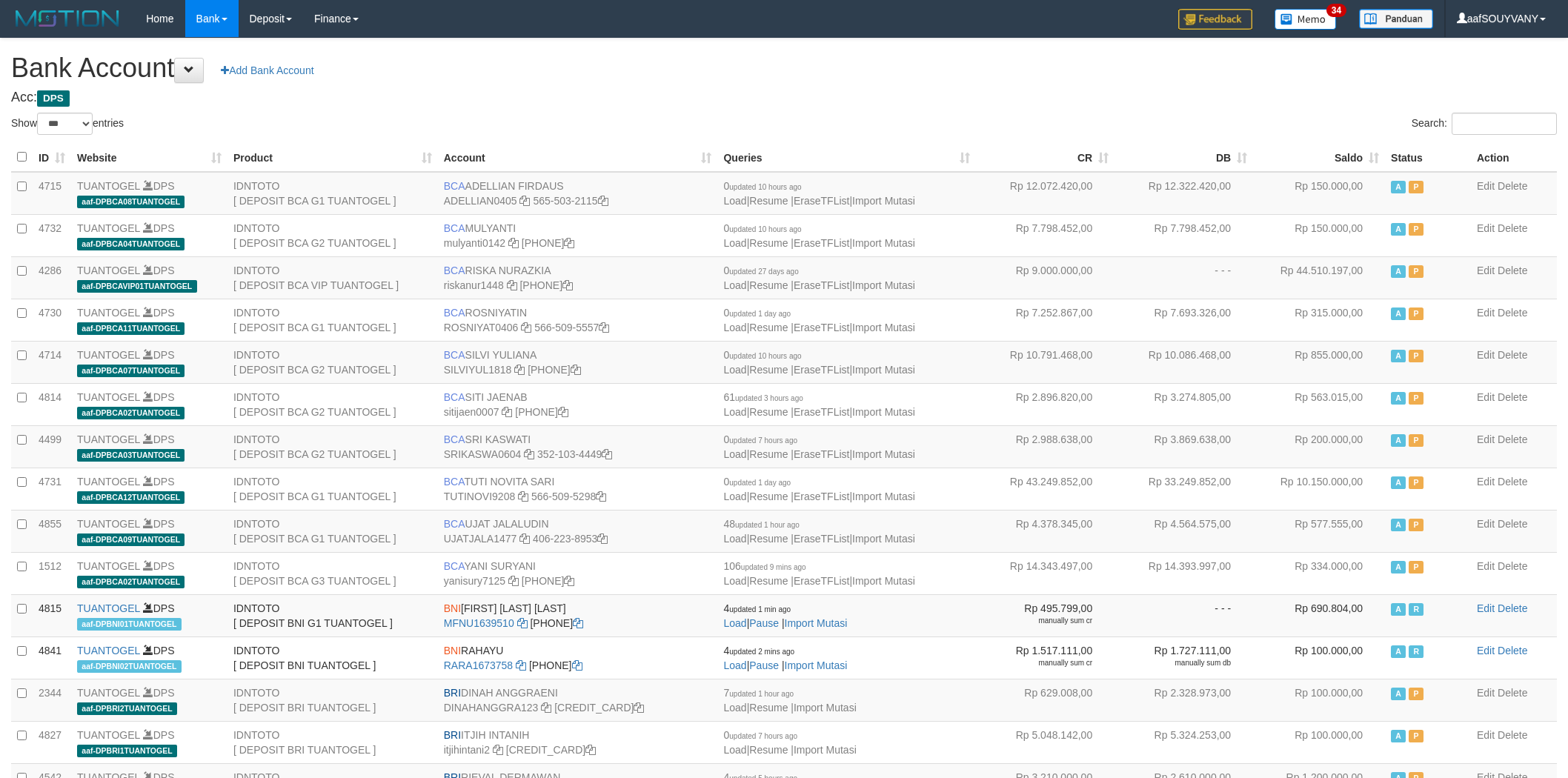 select on "***" 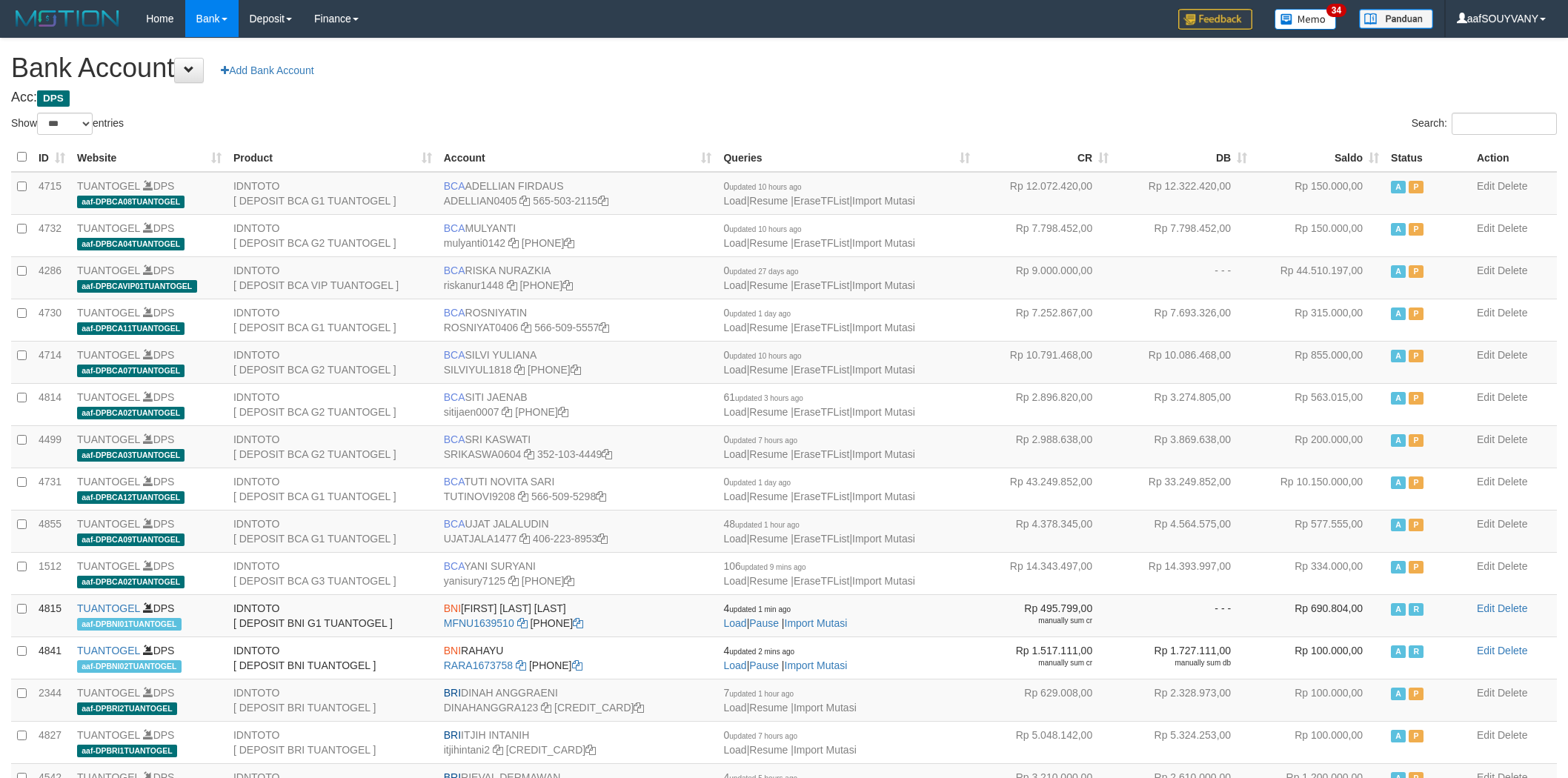 scroll, scrollTop: 0, scrollLeft: 0, axis: both 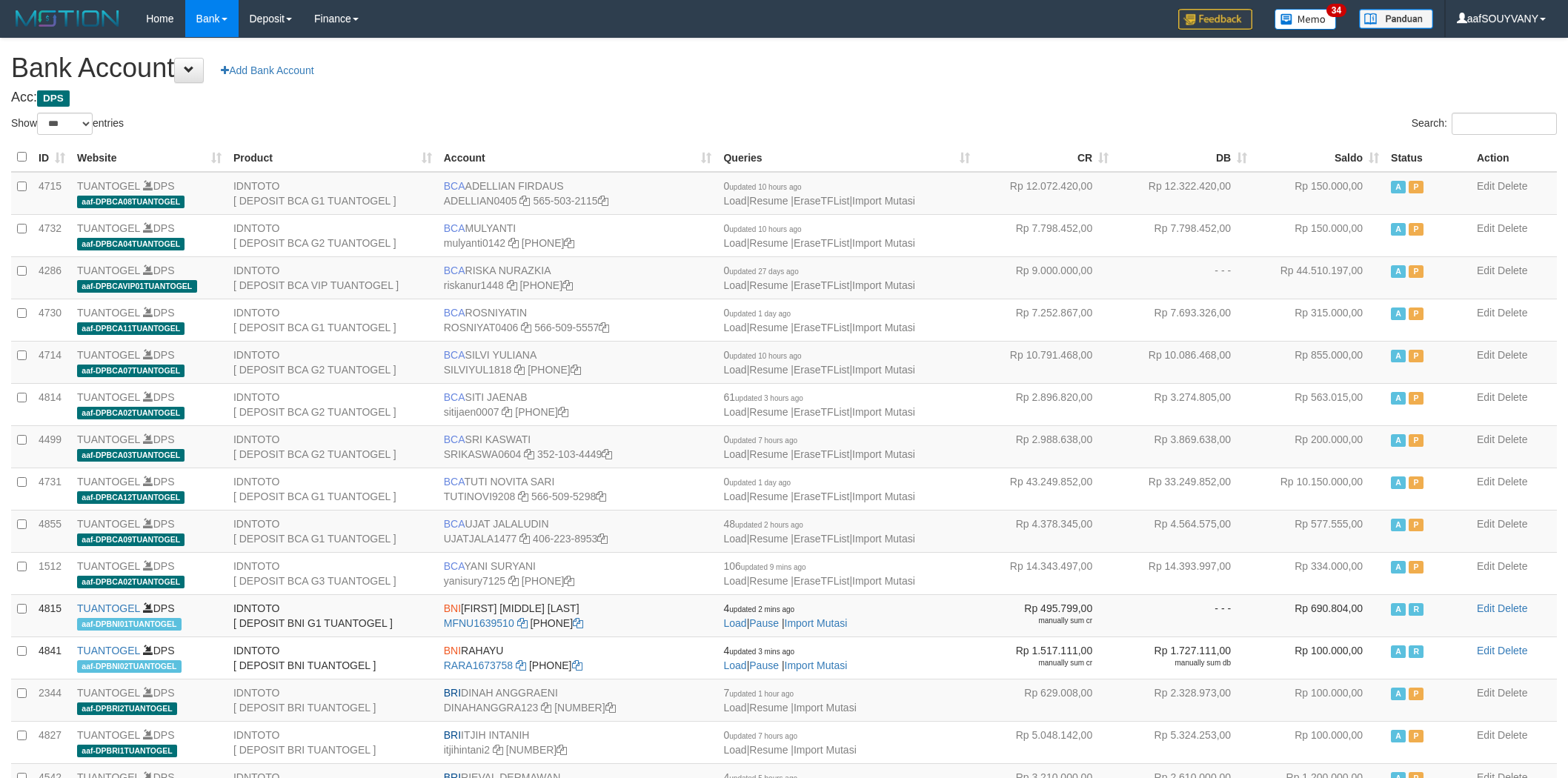select on "***" 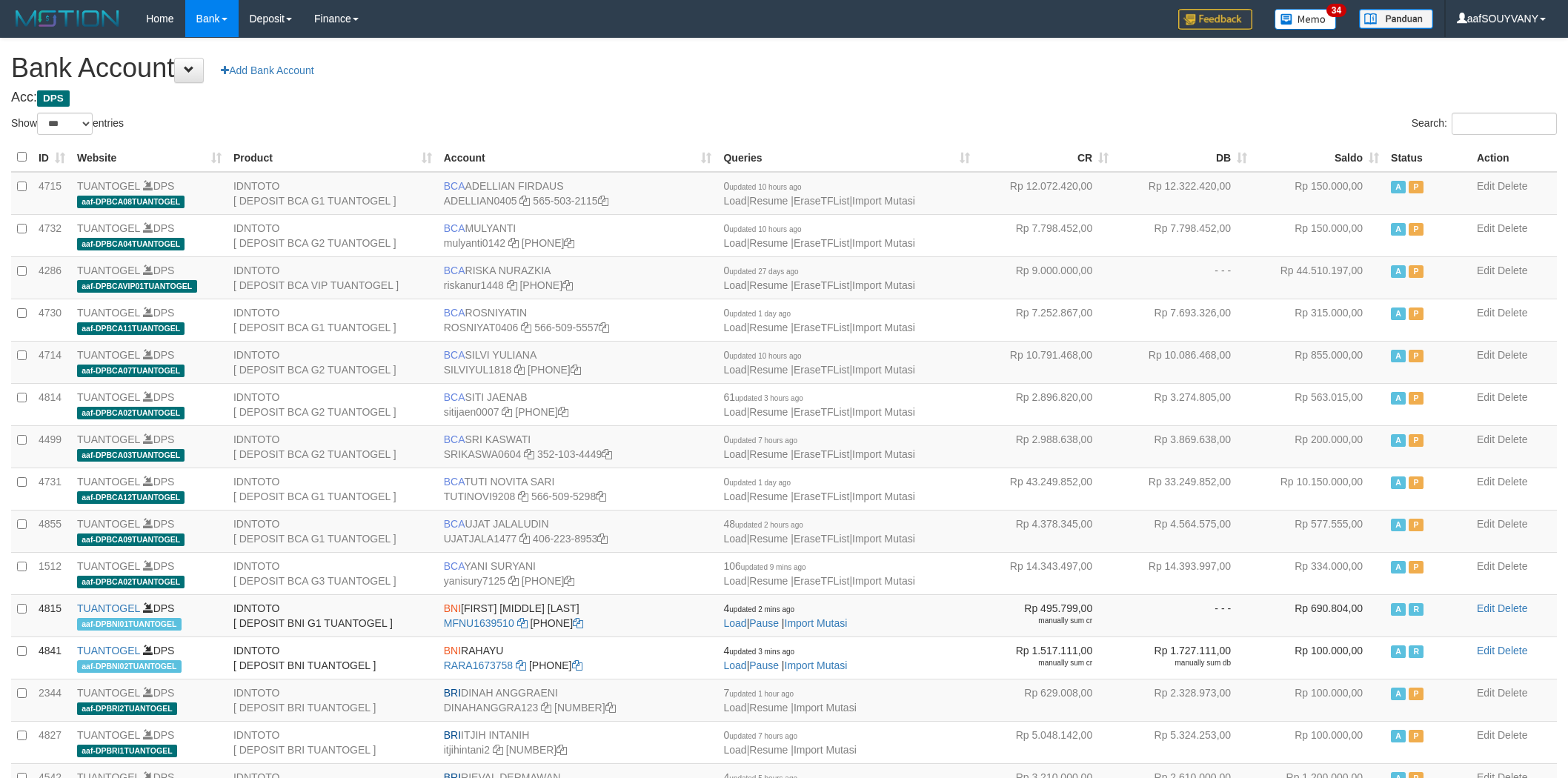 scroll, scrollTop: 0, scrollLeft: 0, axis: both 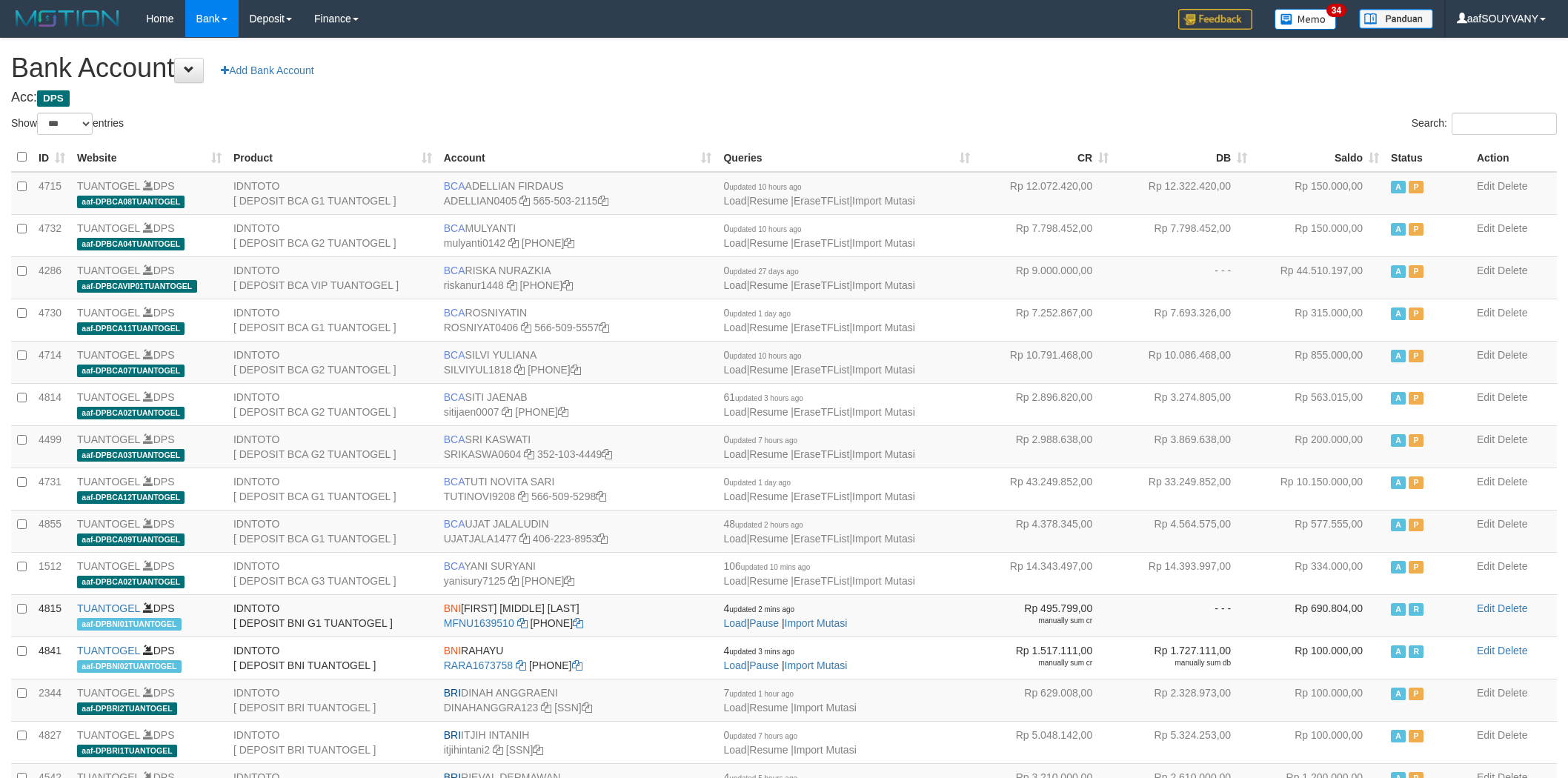 select on "***" 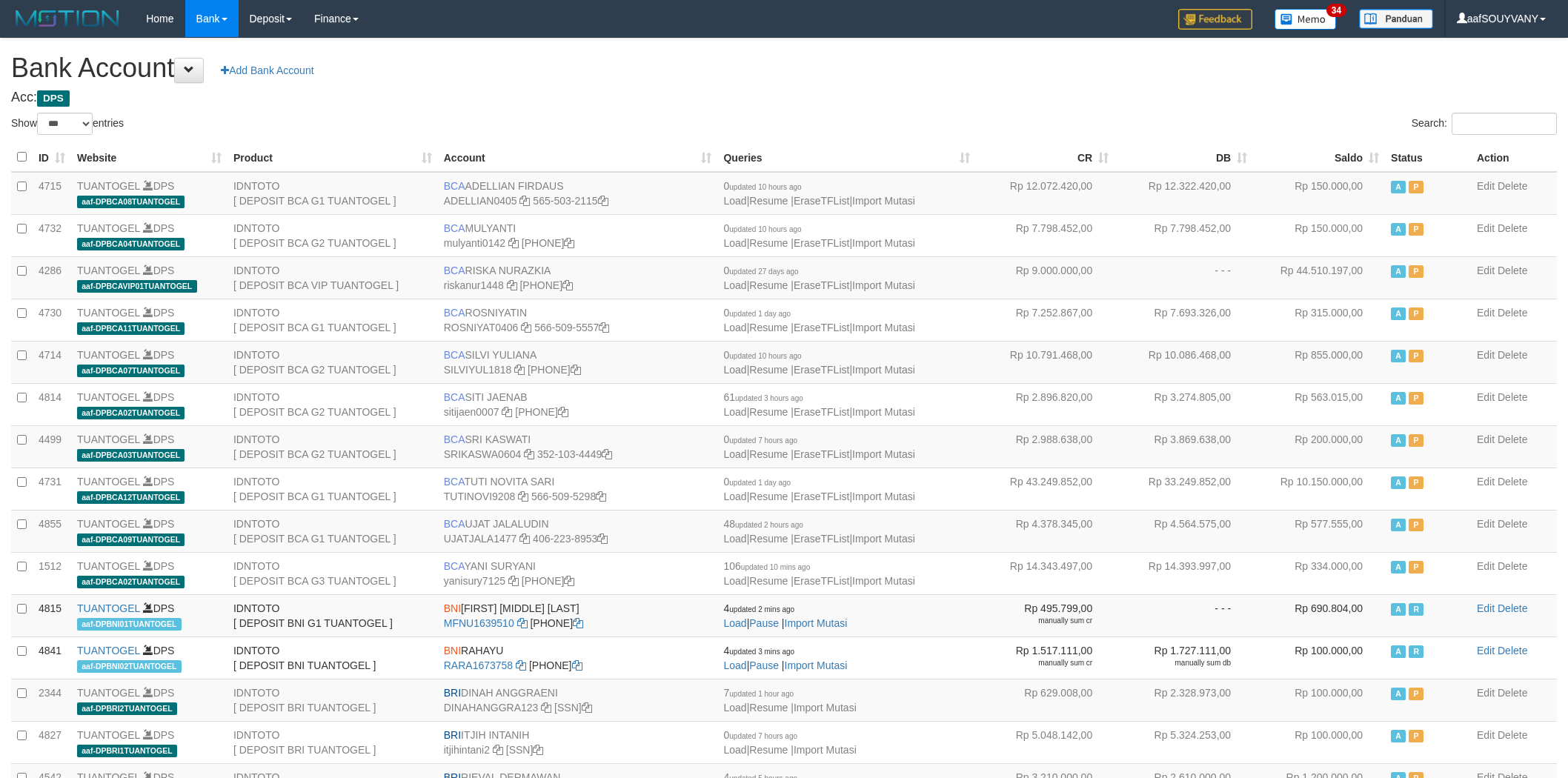 scroll, scrollTop: 0, scrollLeft: 0, axis: both 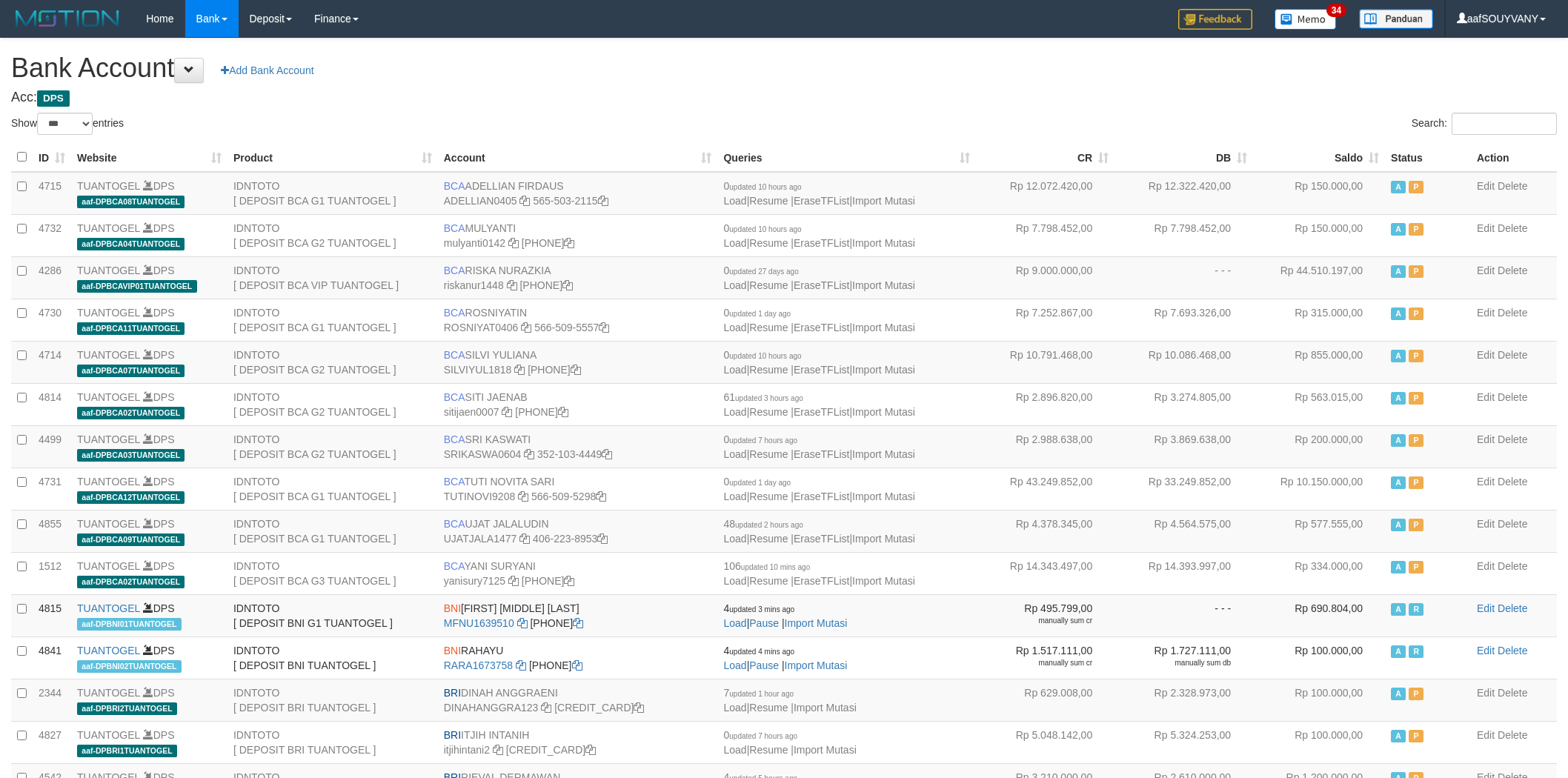 select on "***" 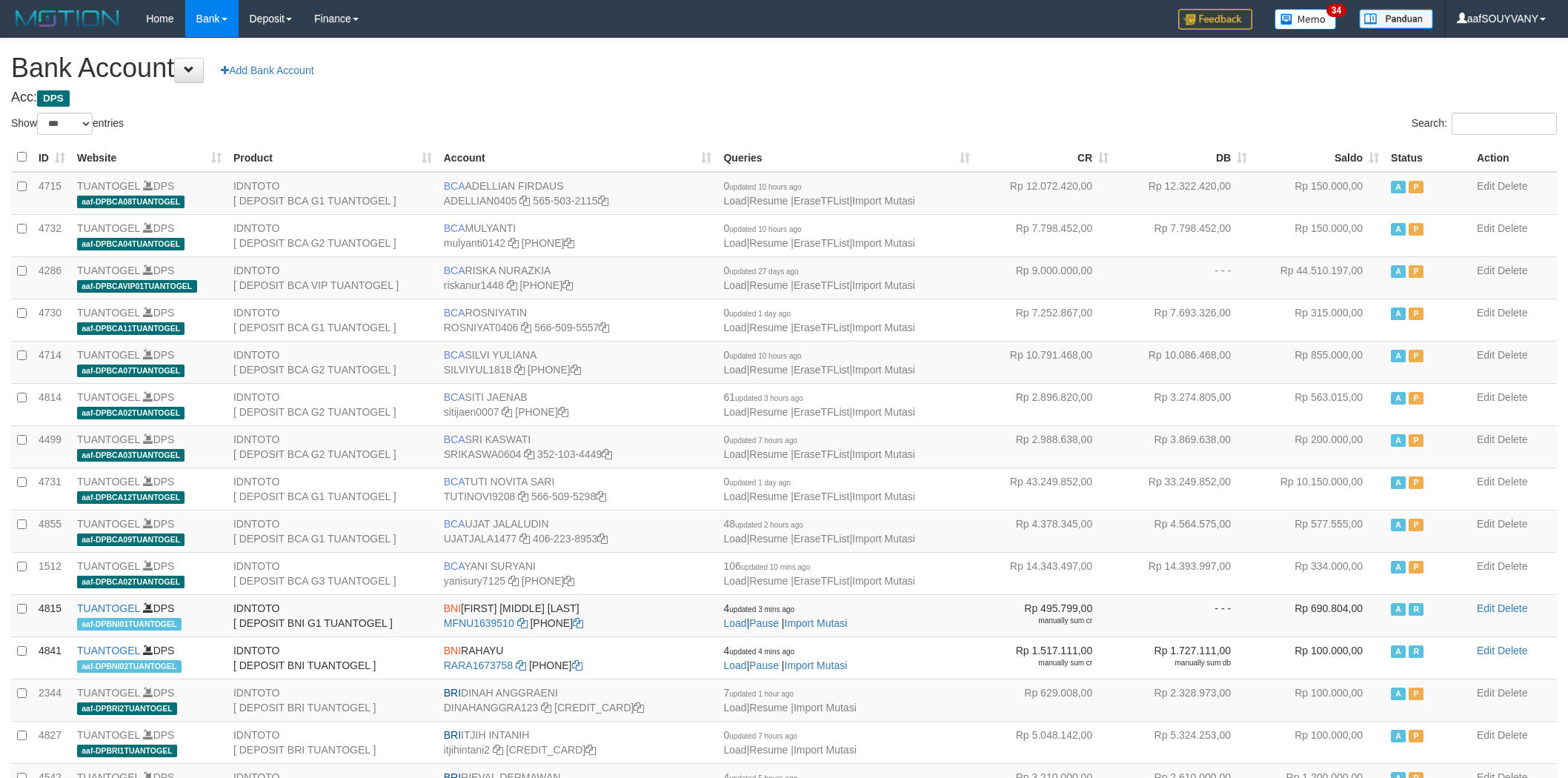 scroll, scrollTop: 0, scrollLeft: 0, axis: both 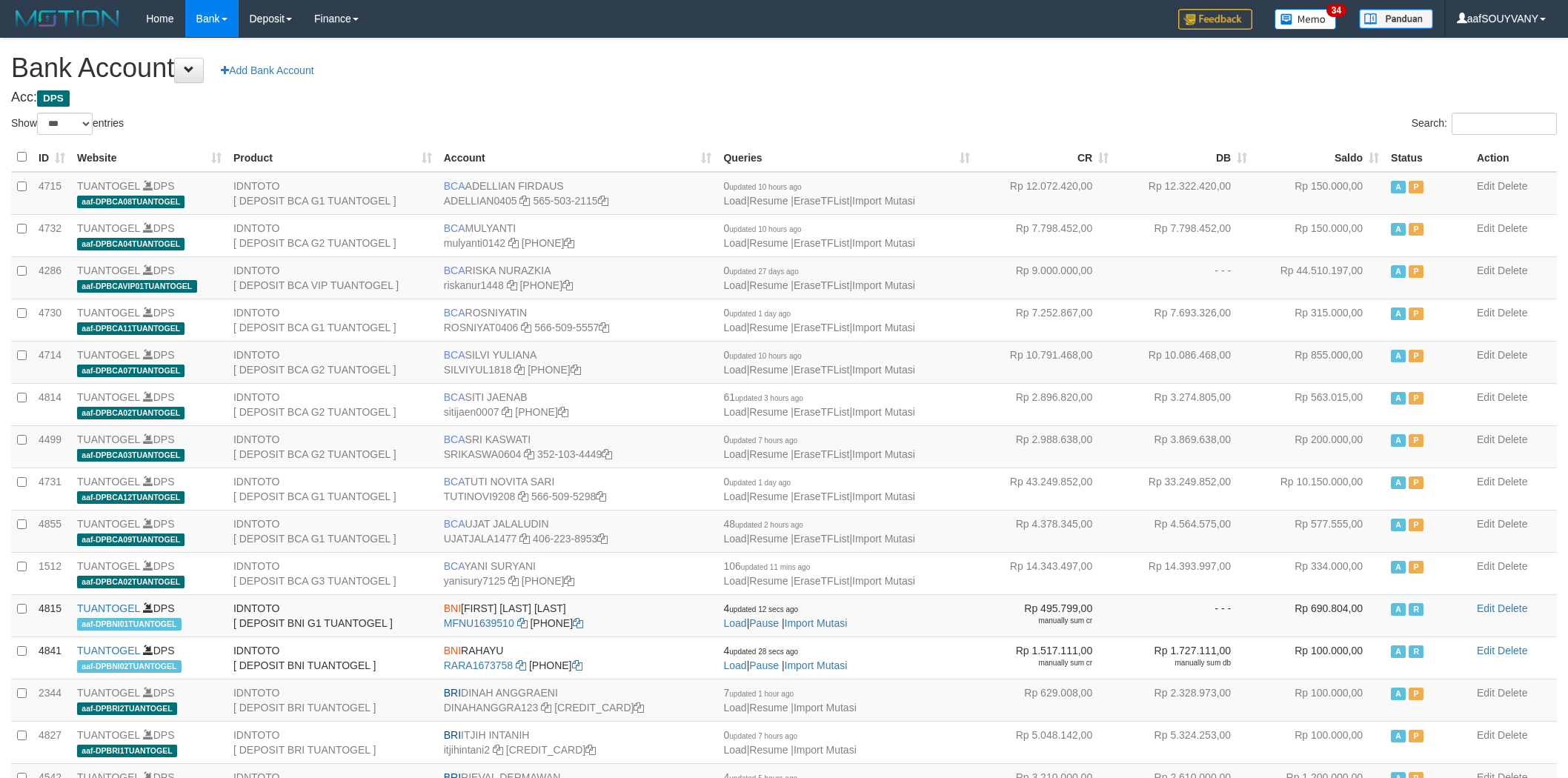 select on "***" 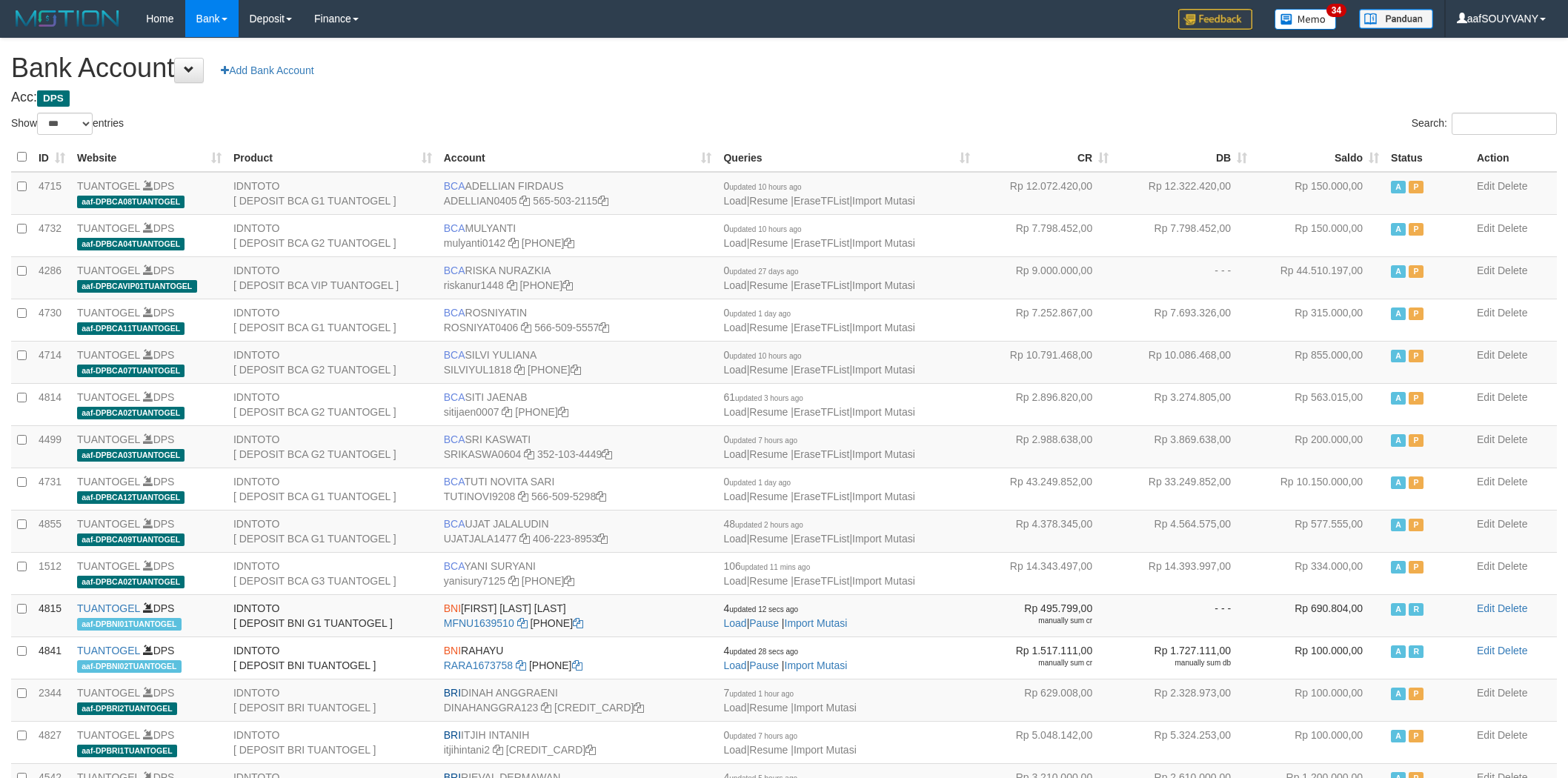 scroll, scrollTop: 0, scrollLeft: 0, axis: both 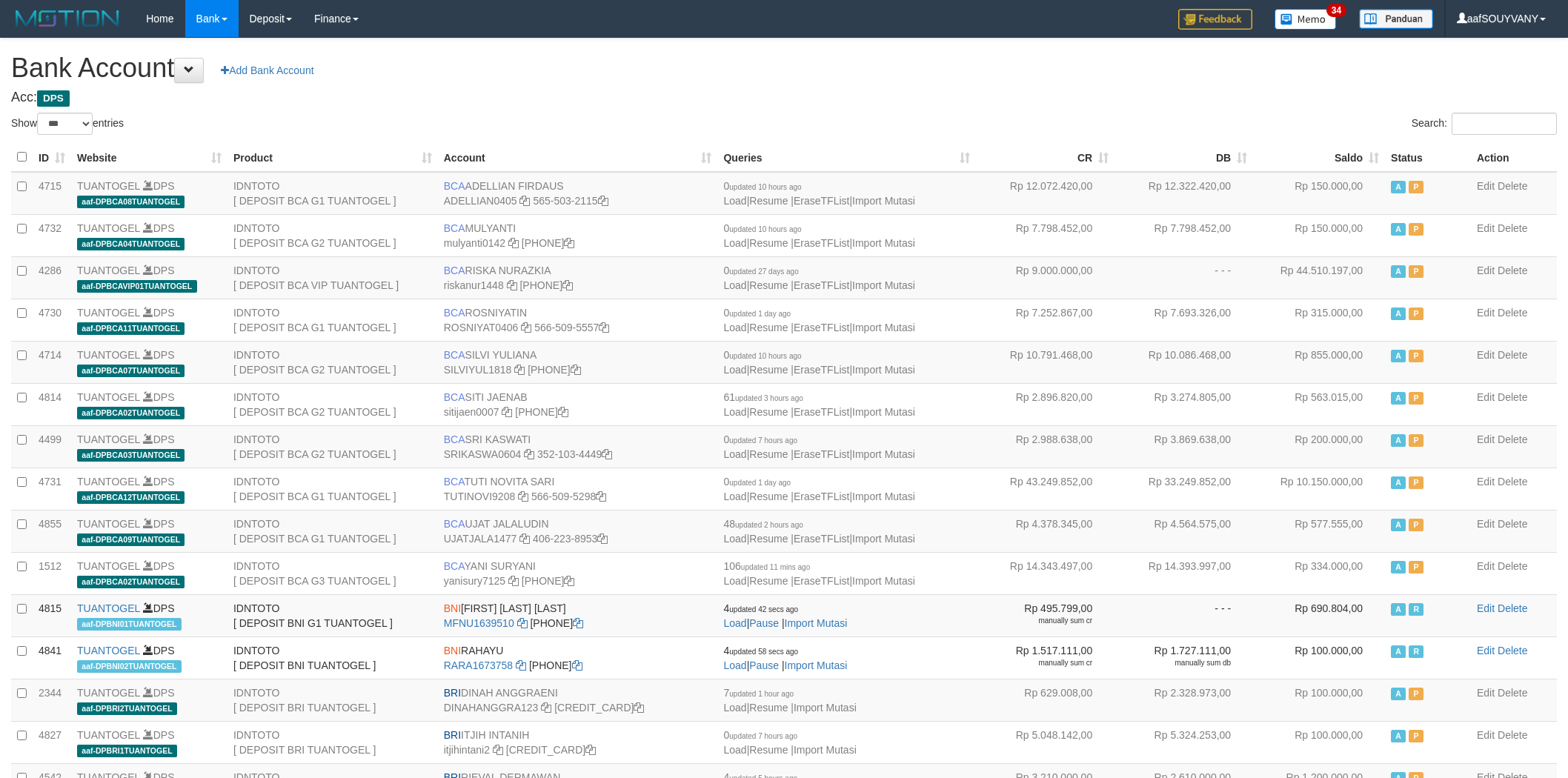 select on "***" 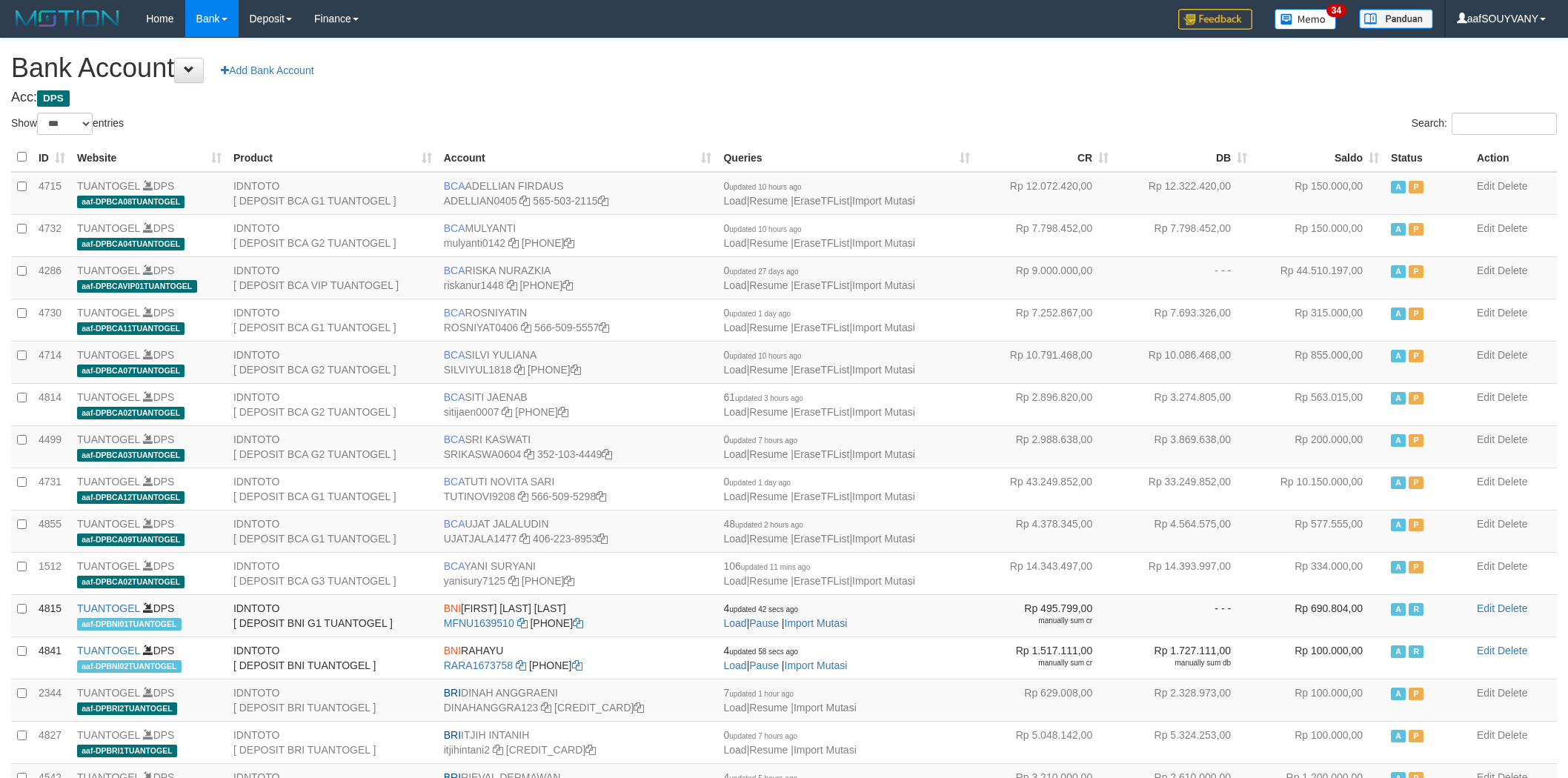 scroll, scrollTop: 0, scrollLeft: 0, axis: both 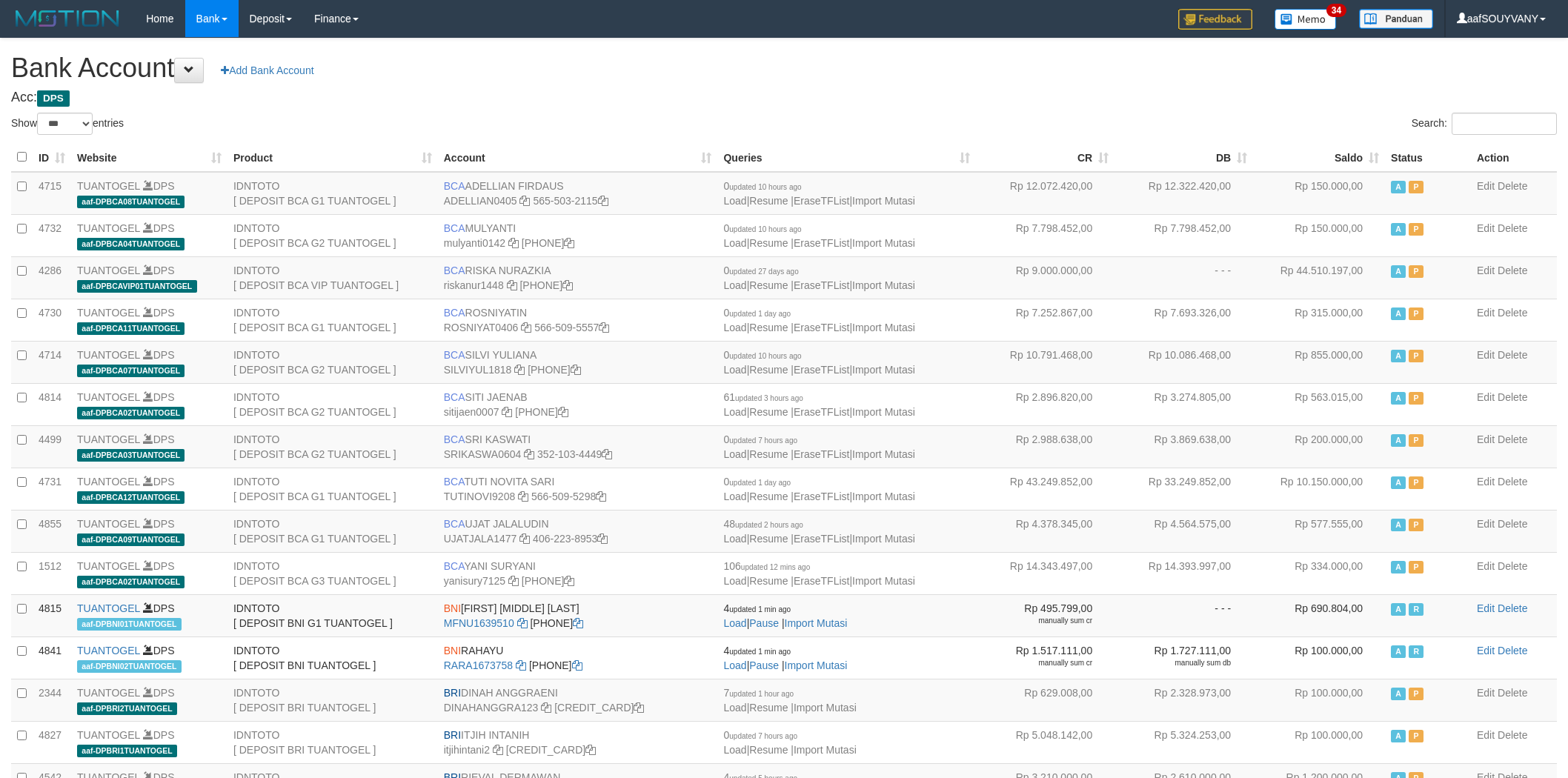 select on "***" 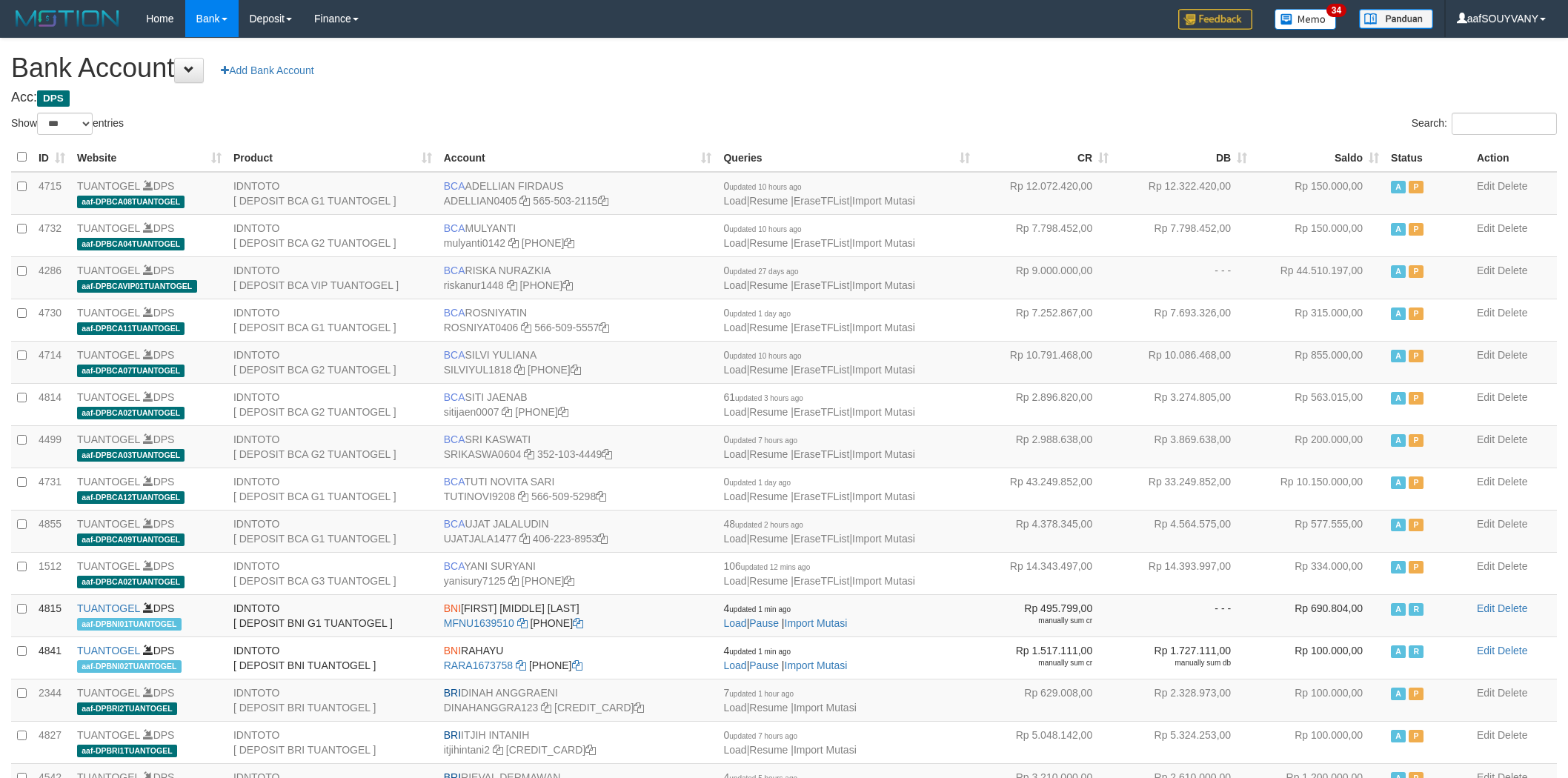 scroll, scrollTop: 0, scrollLeft: 0, axis: both 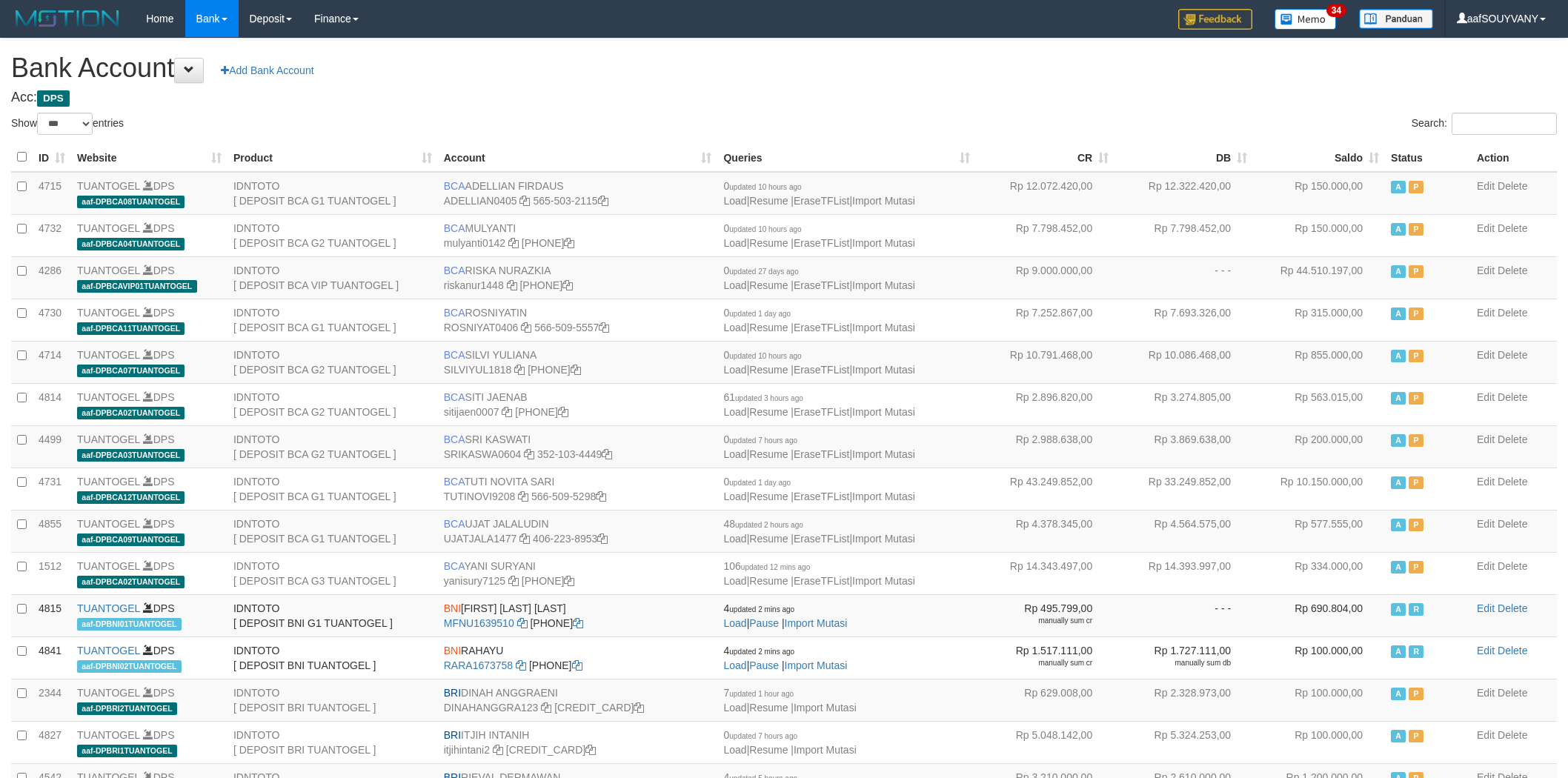 select on "***" 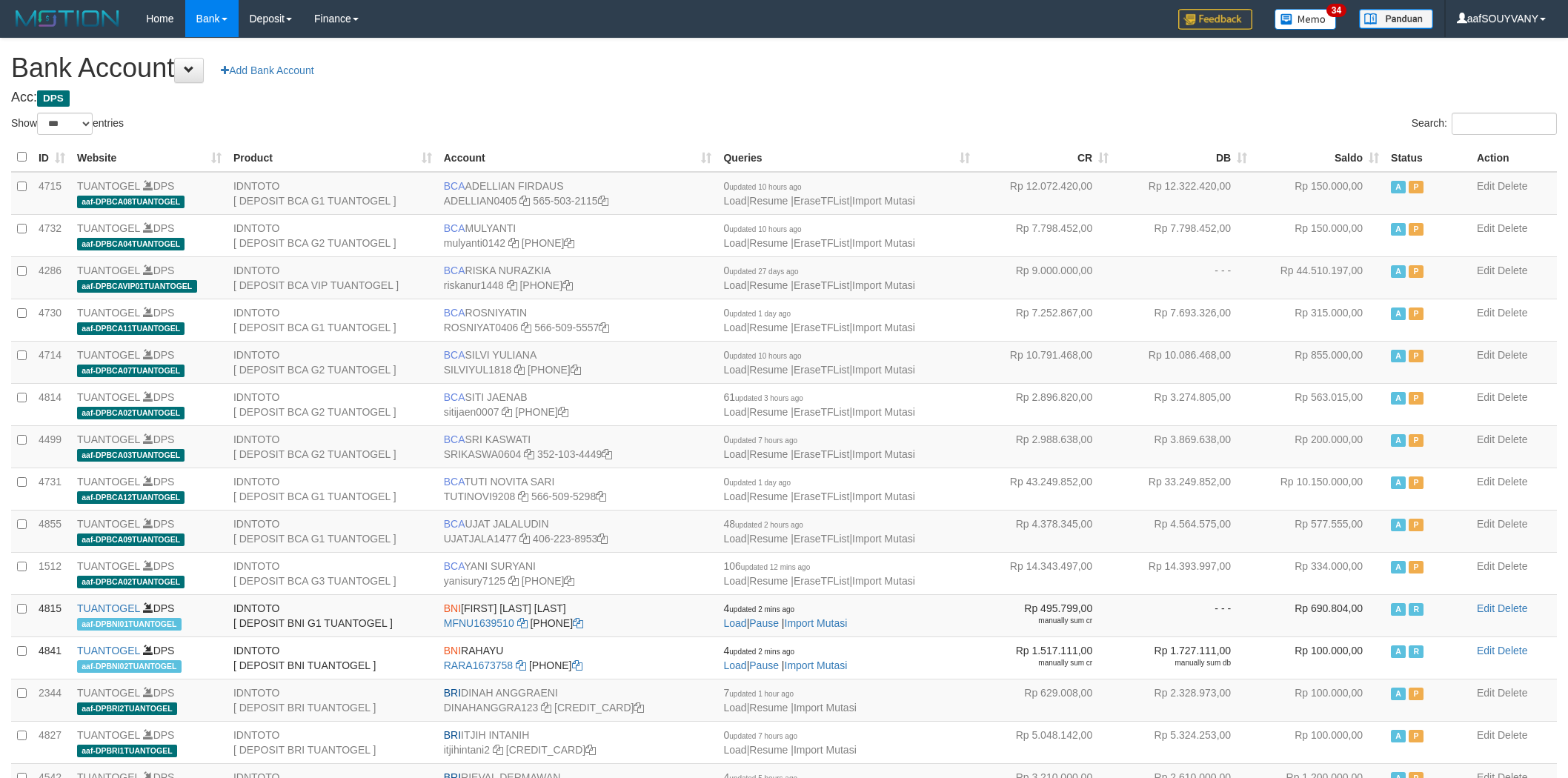scroll, scrollTop: 0, scrollLeft: 0, axis: both 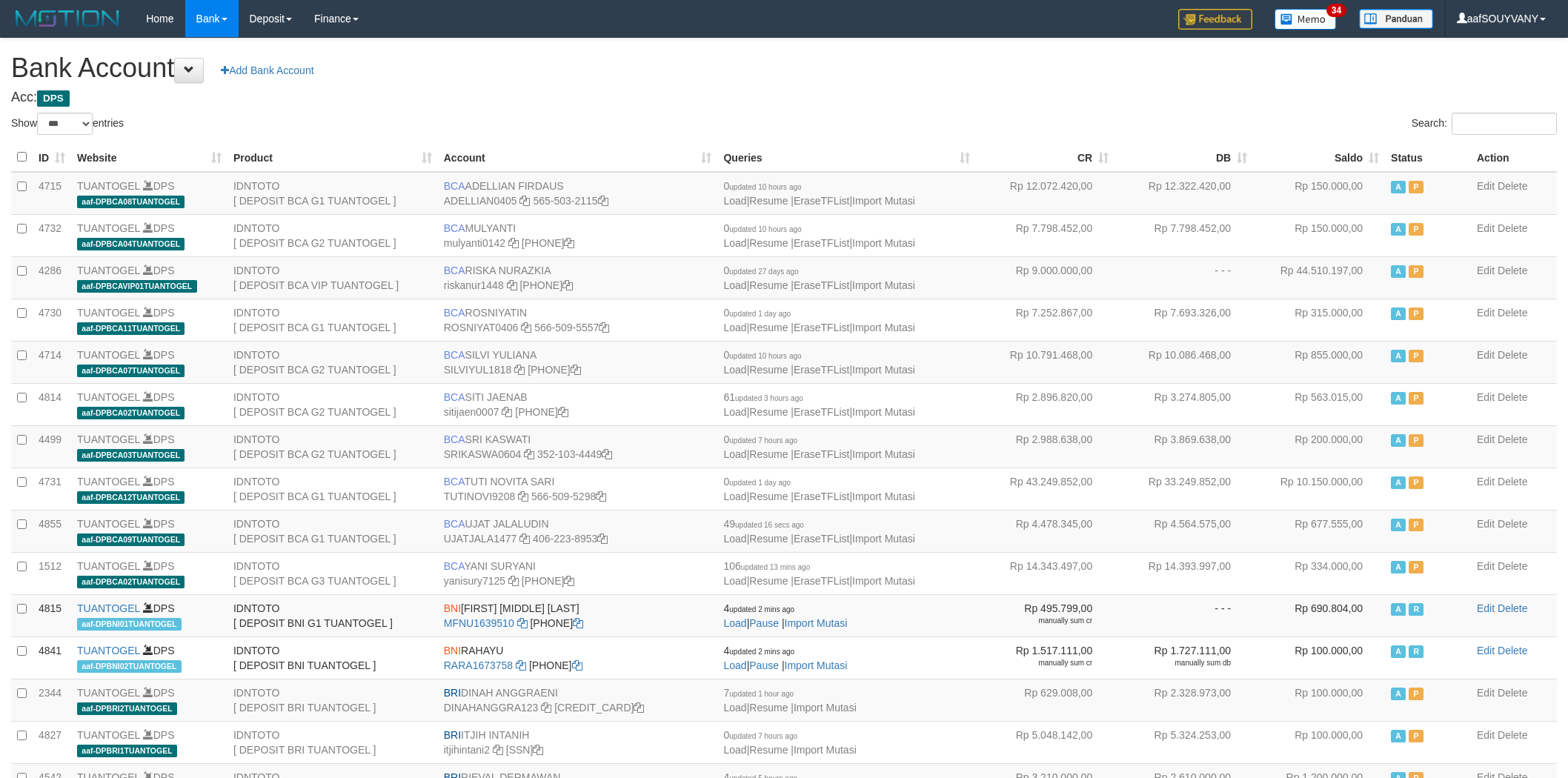 select on "***" 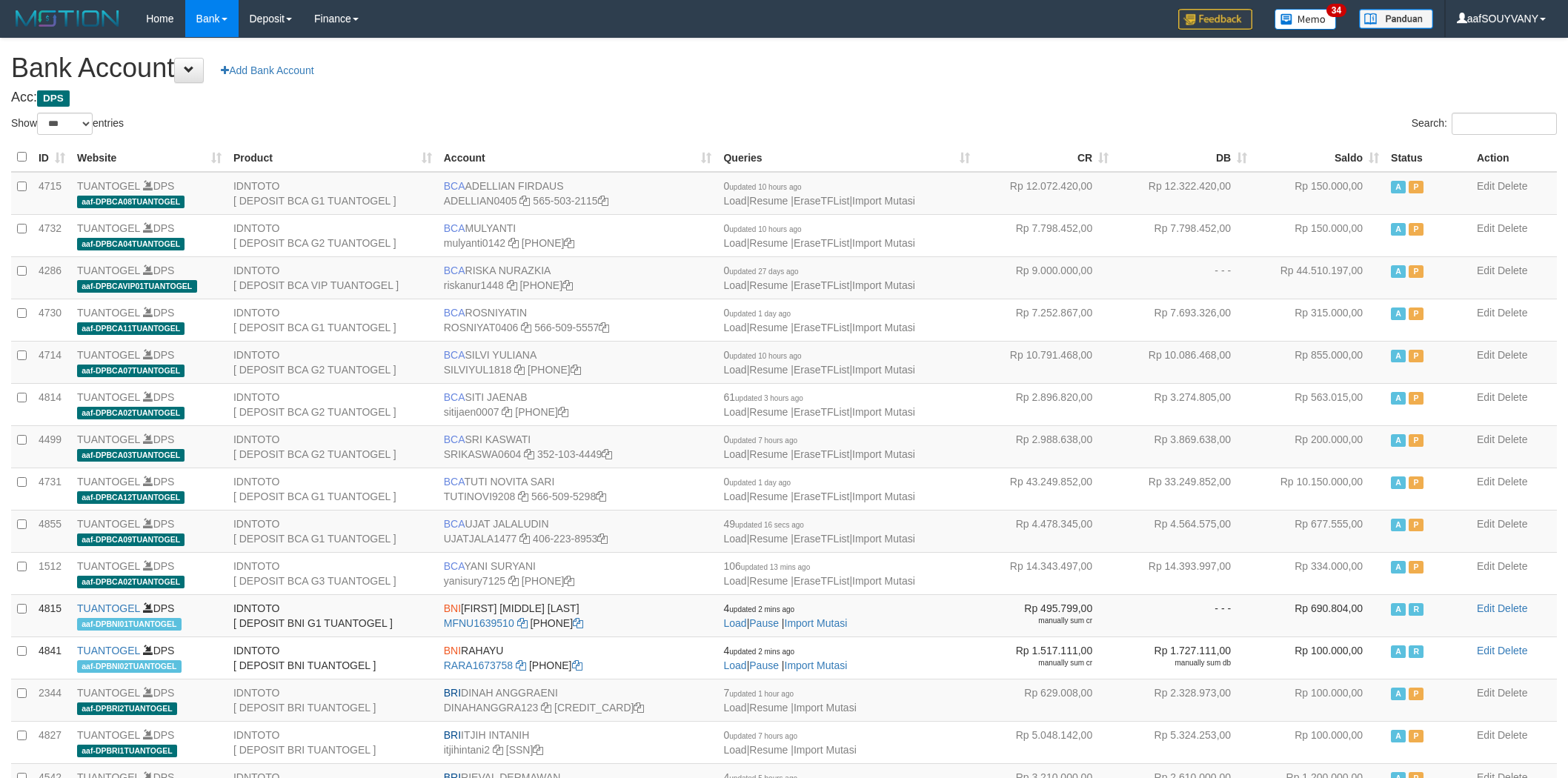 scroll, scrollTop: 0, scrollLeft: 0, axis: both 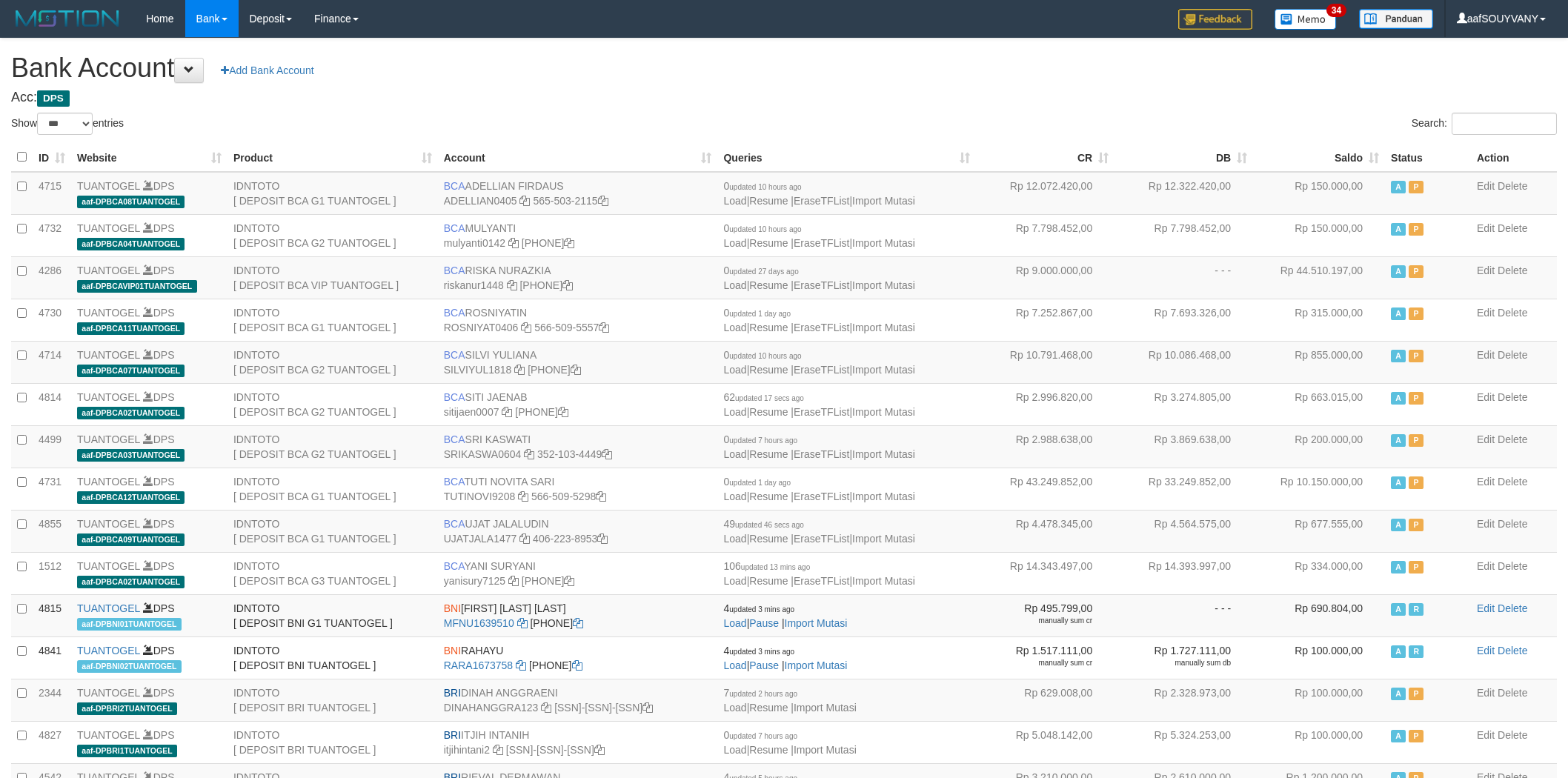 select on "***" 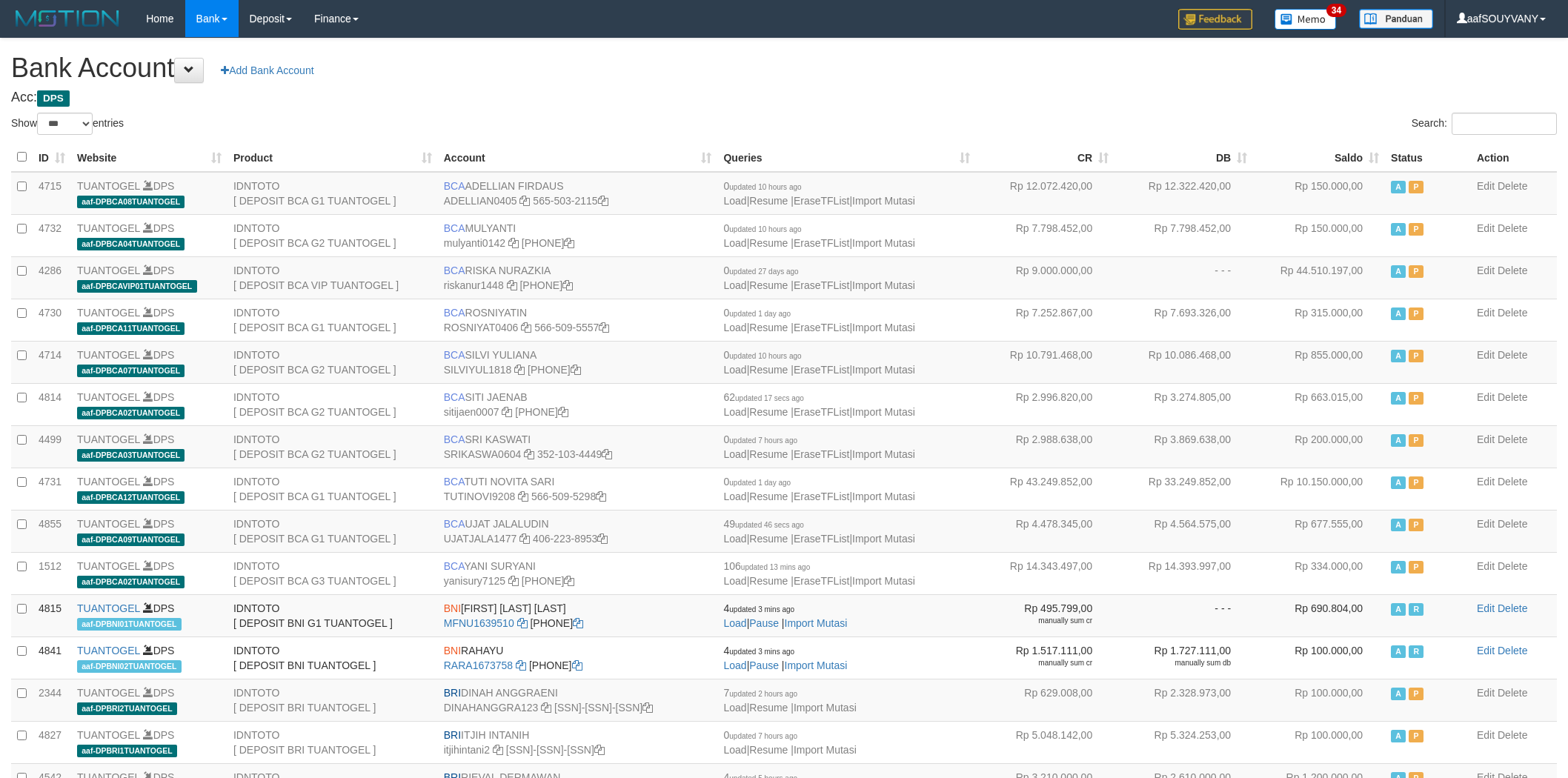 scroll, scrollTop: 0, scrollLeft: 0, axis: both 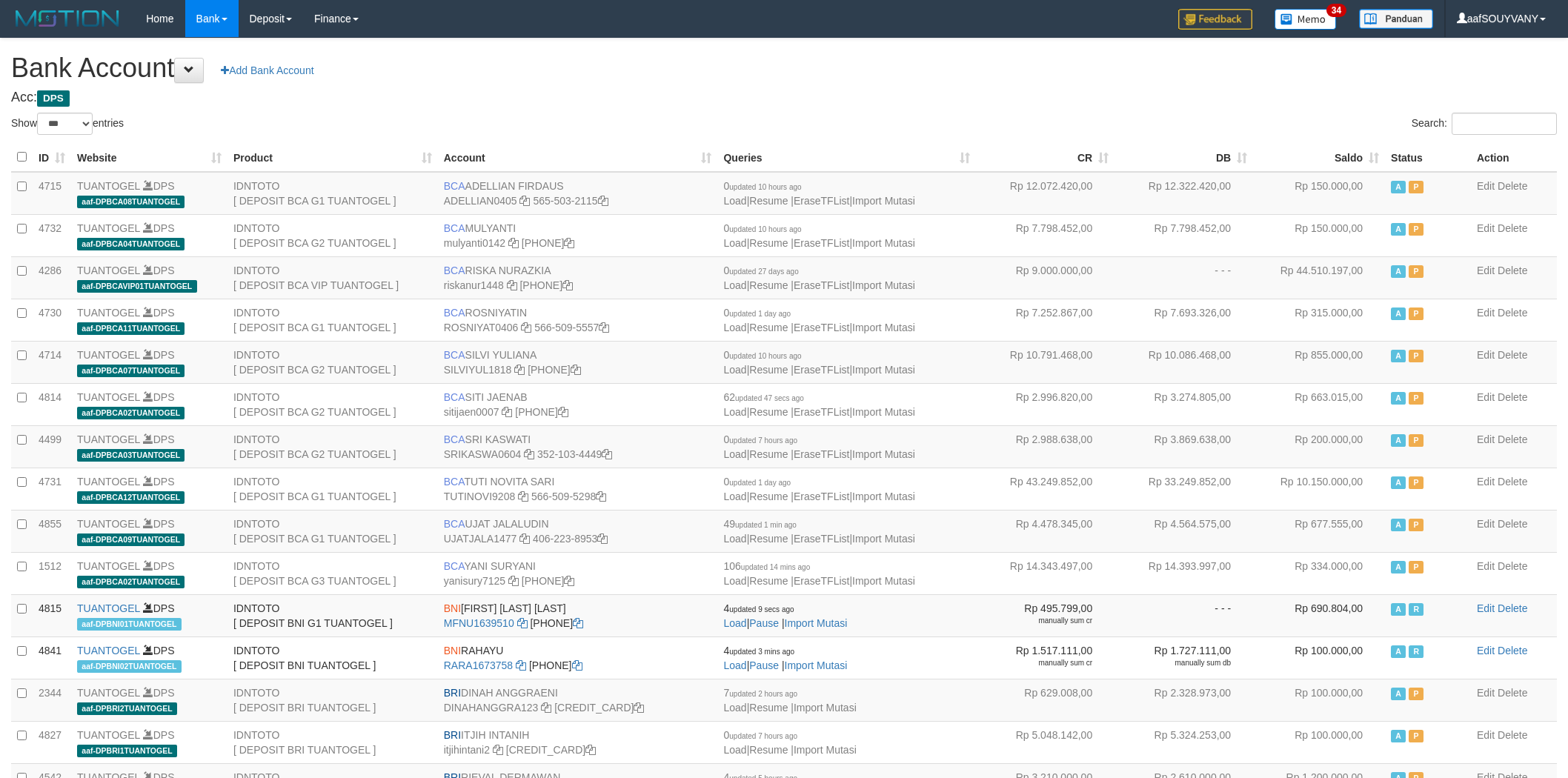 select on "***" 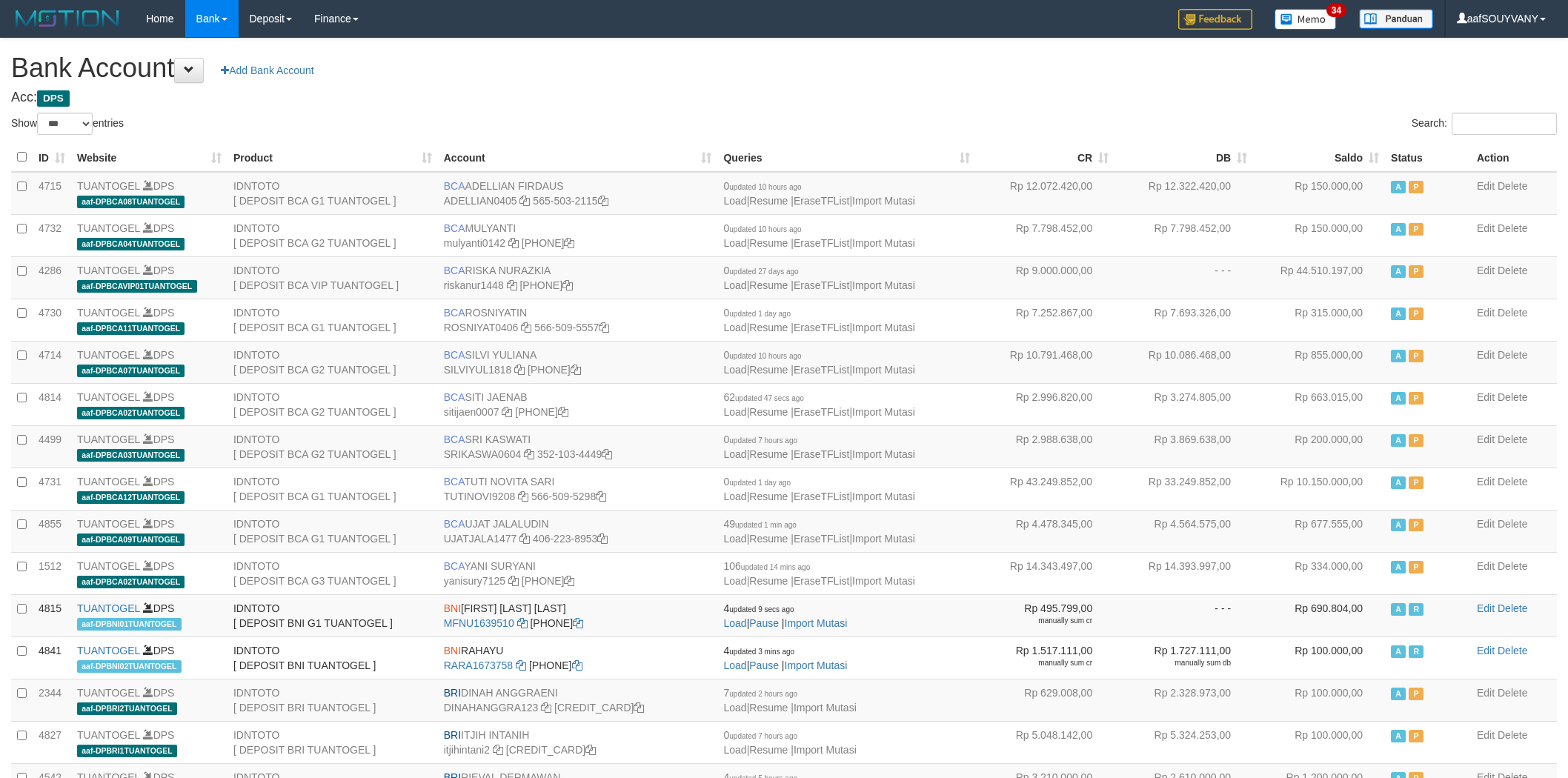 scroll, scrollTop: 0, scrollLeft: 0, axis: both 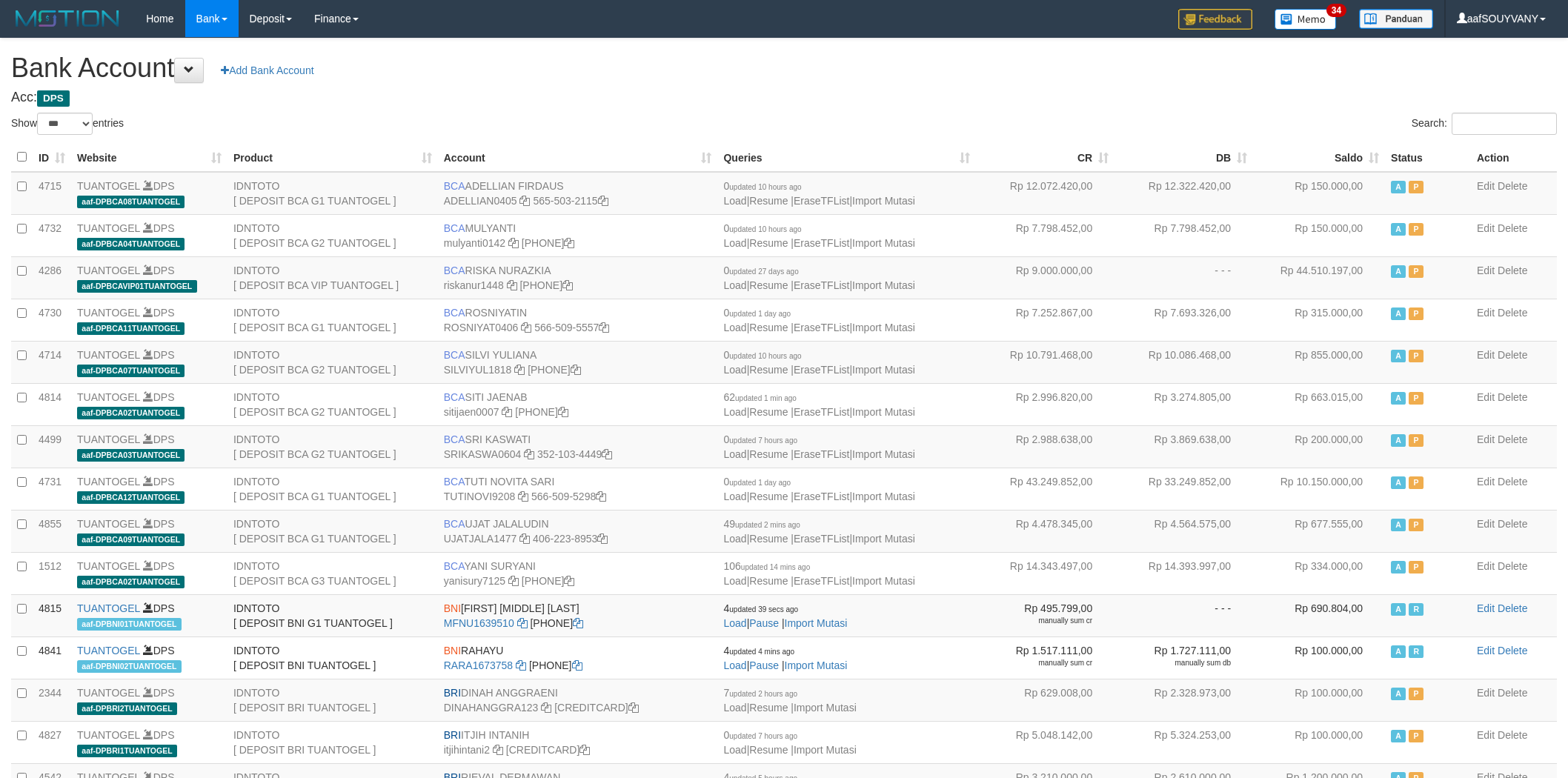 select on "***" 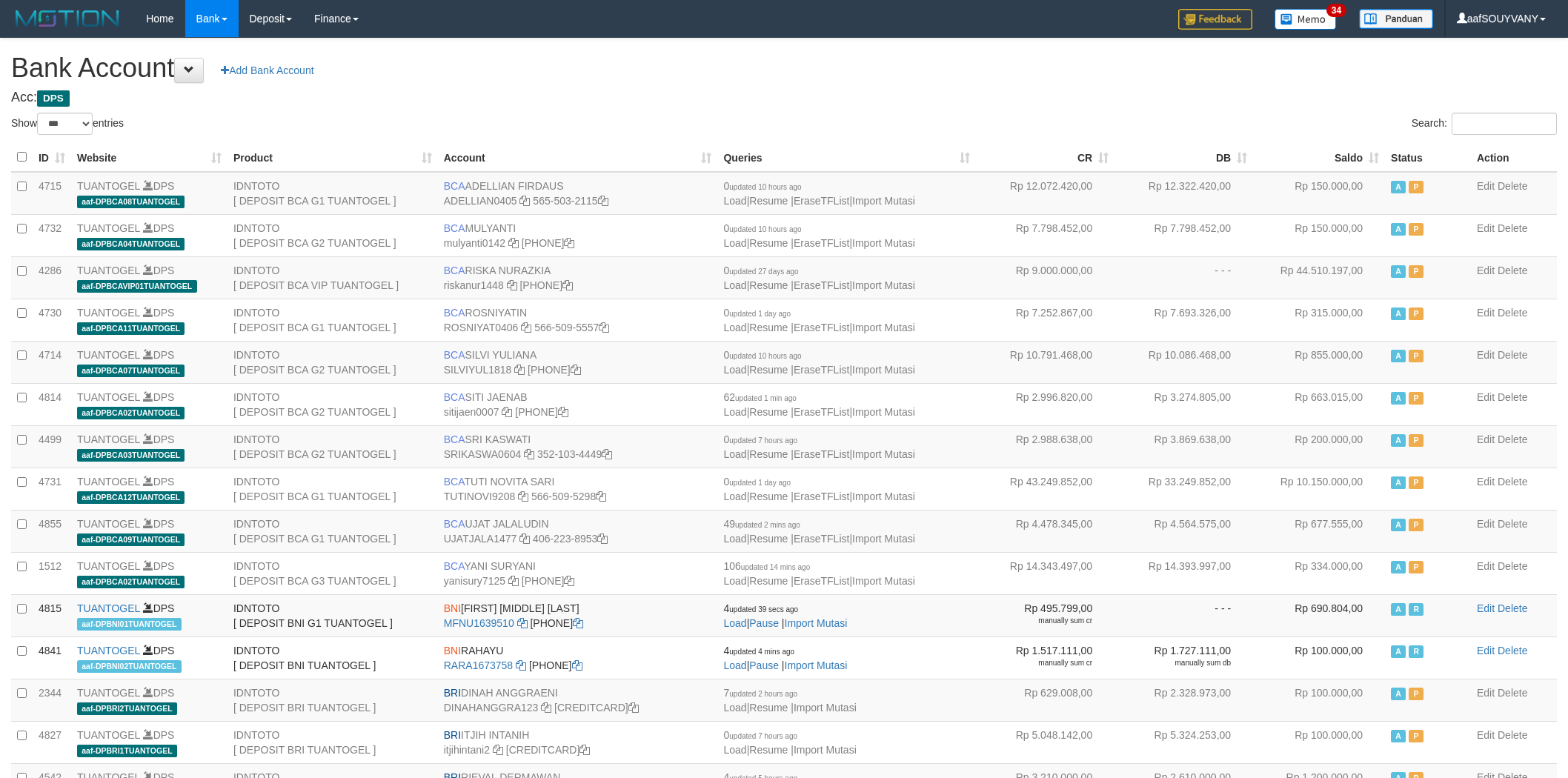 scroll, scrollTop: 0, scrollLeft: 0, axis: both 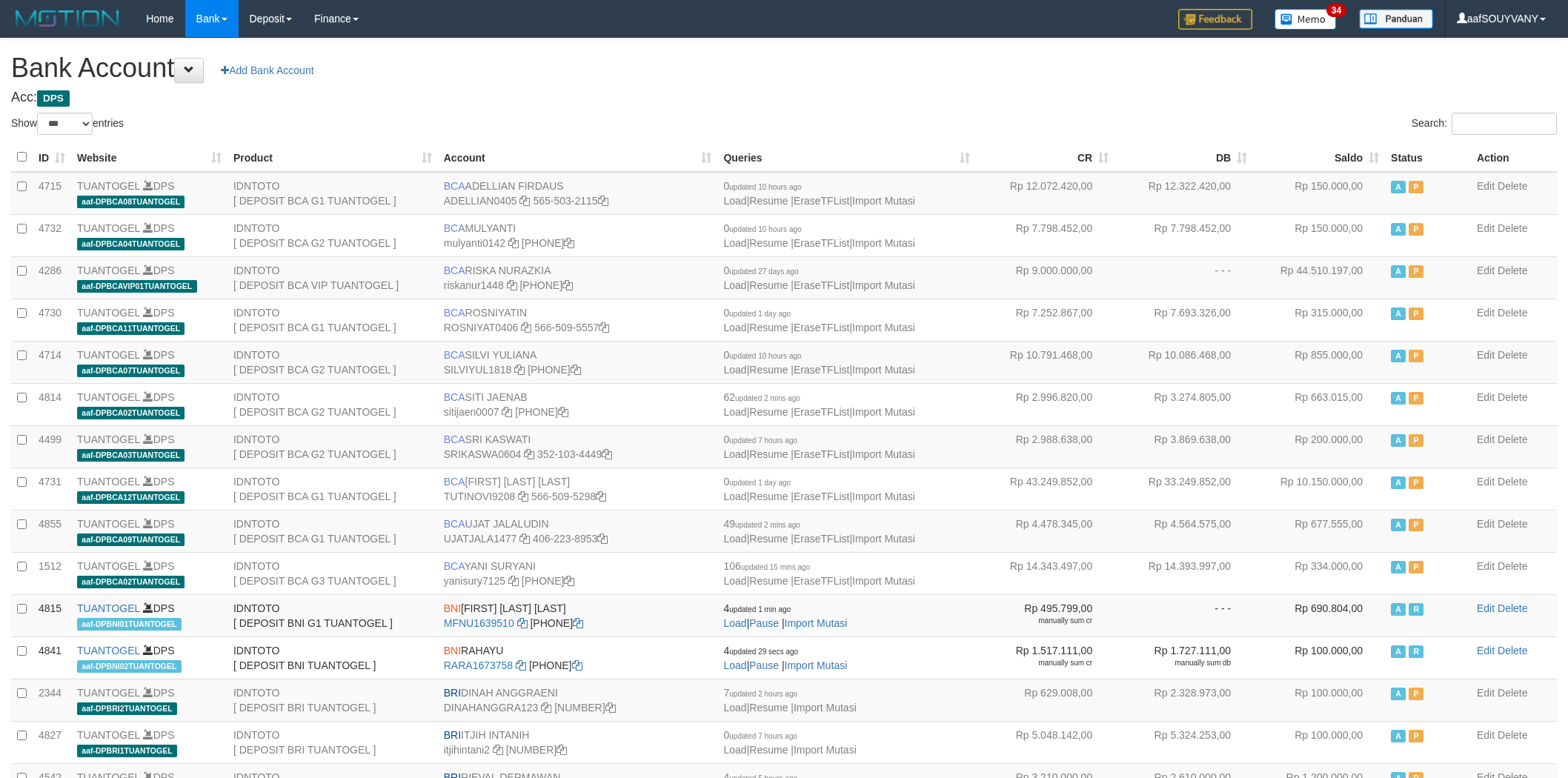 select on "***" 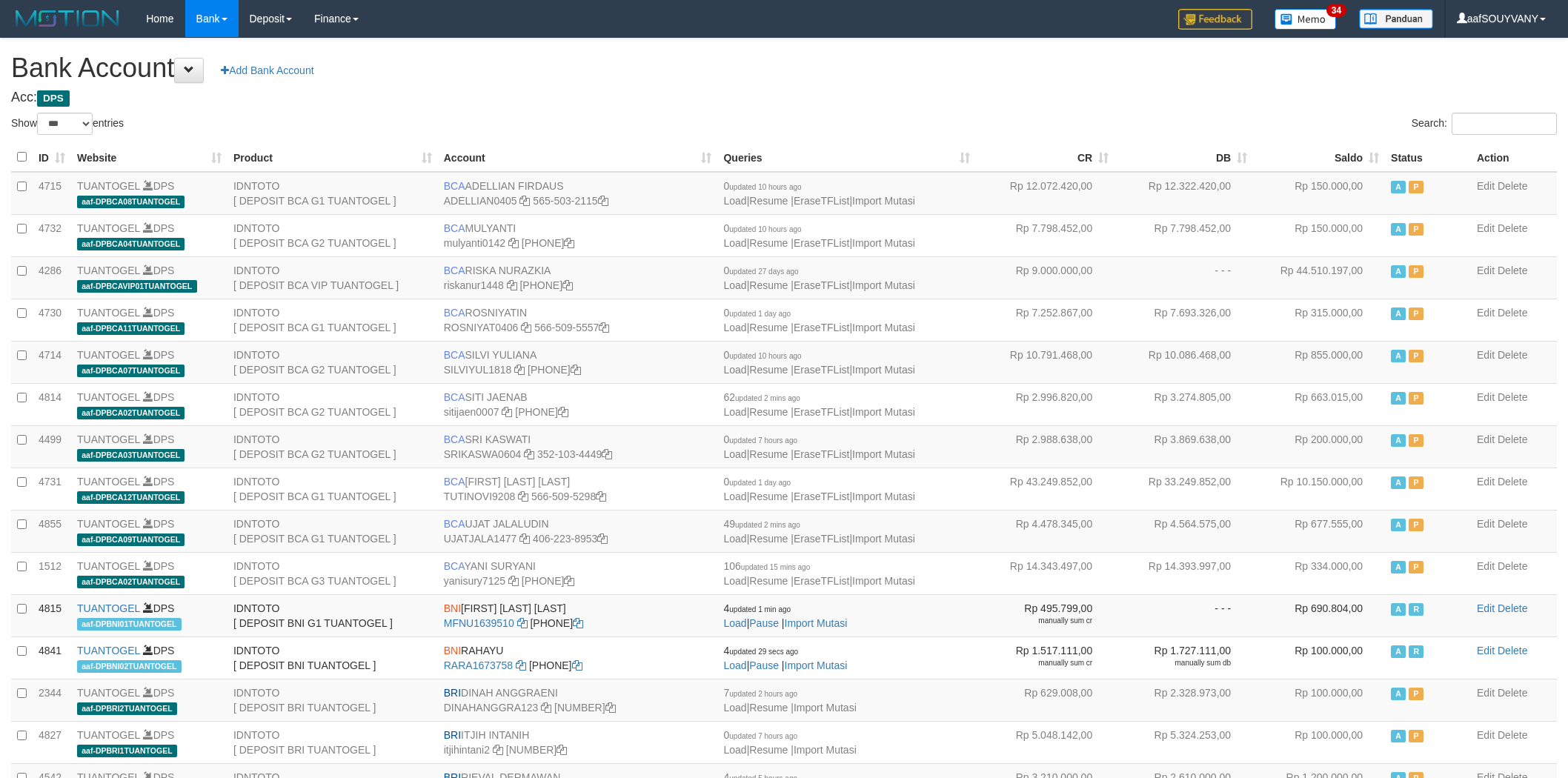 scroll, scrollTop: 0, scrollLeft: 0, axis: both 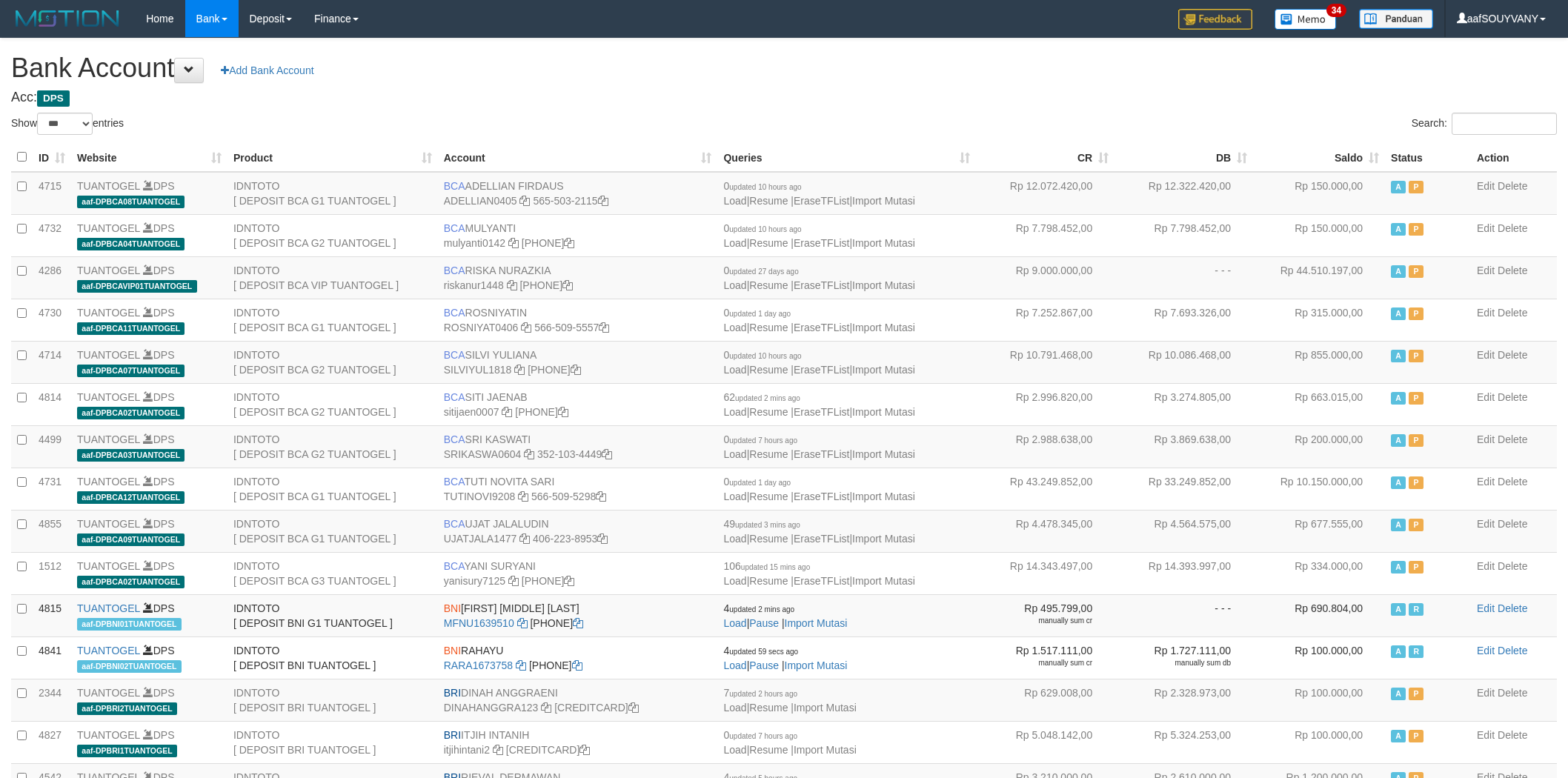 select on "***" 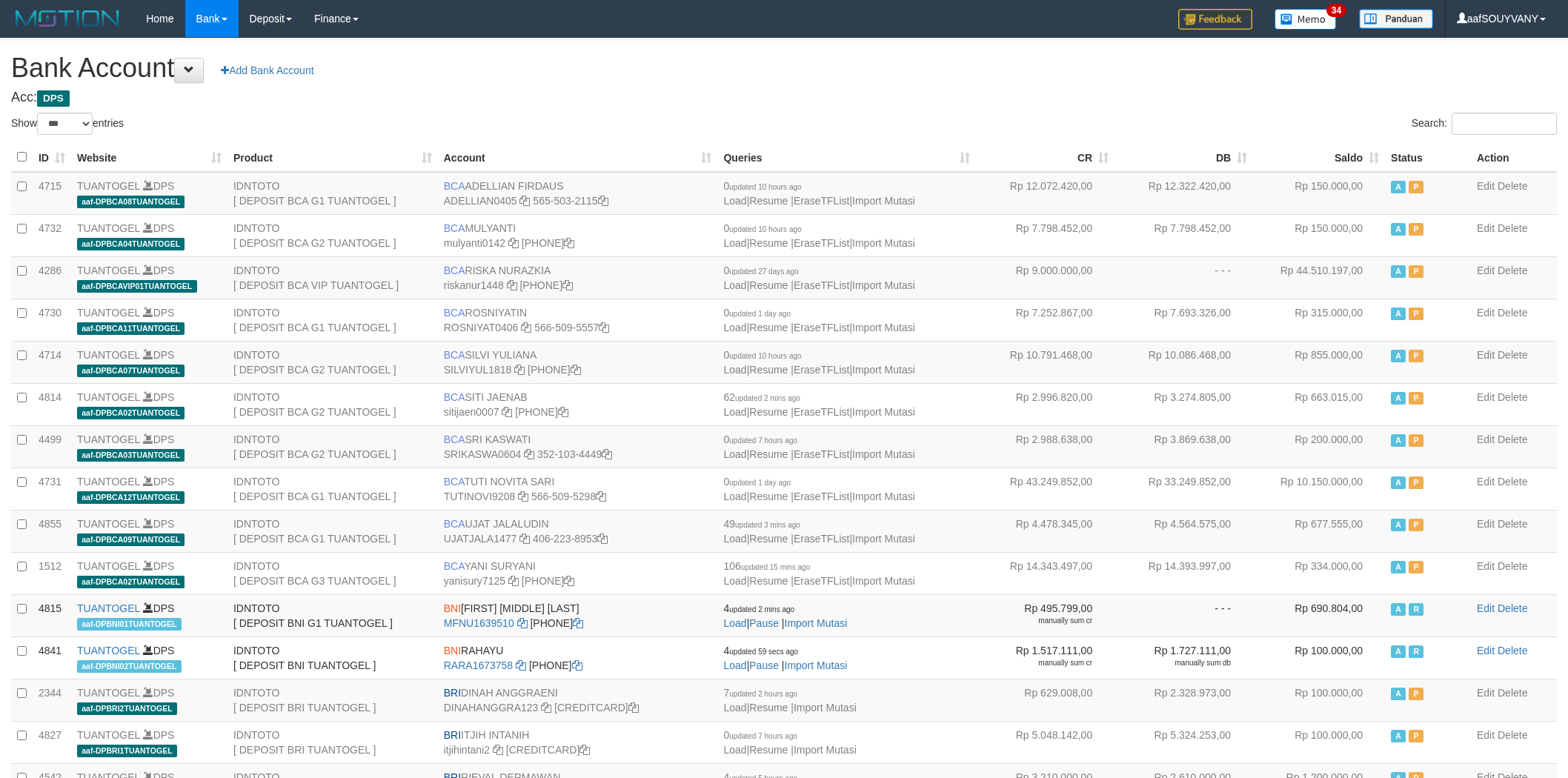 scroll, scrollTop: 0, scrollLeft: 0, axis: both 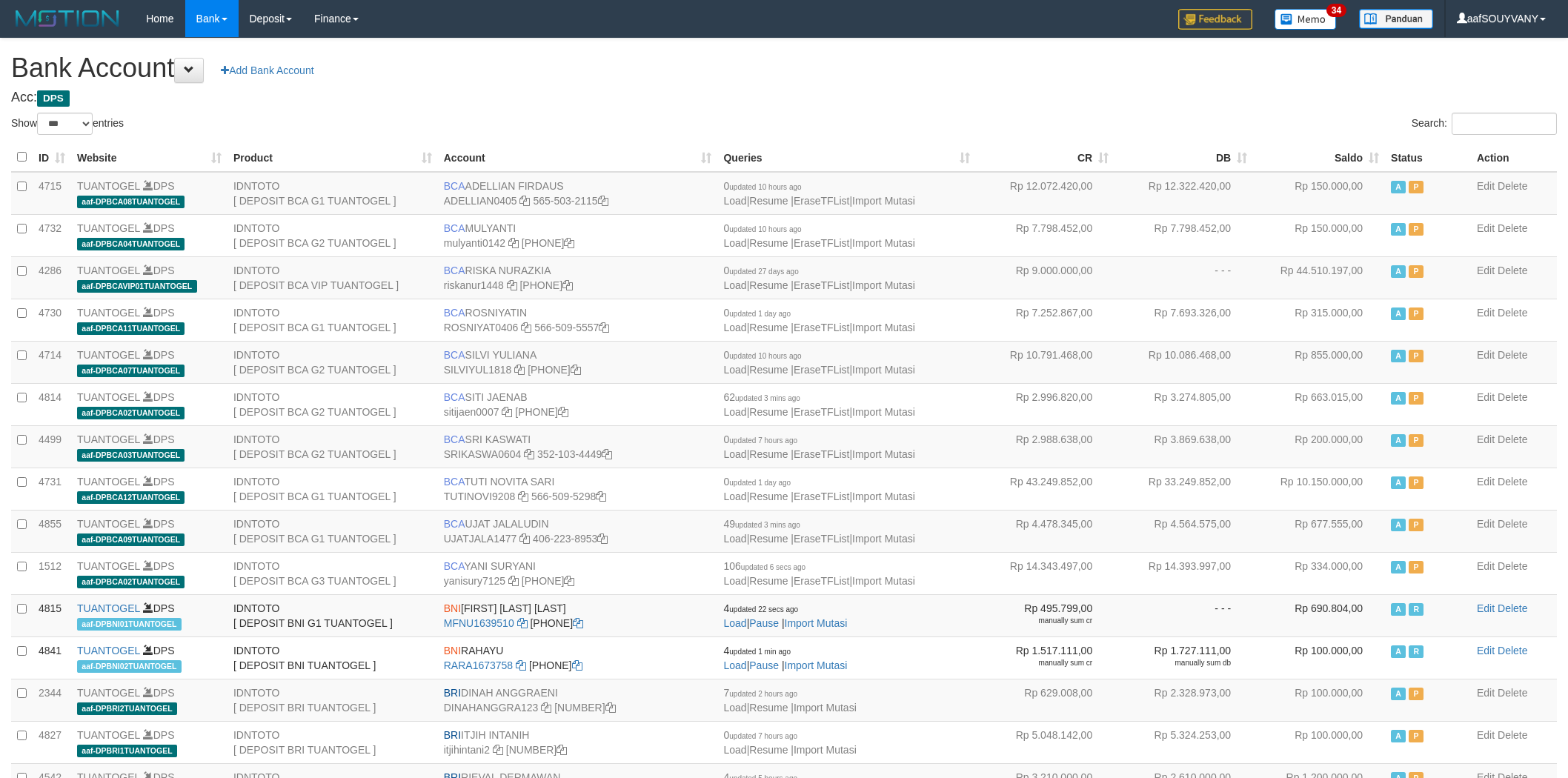 select on "***" 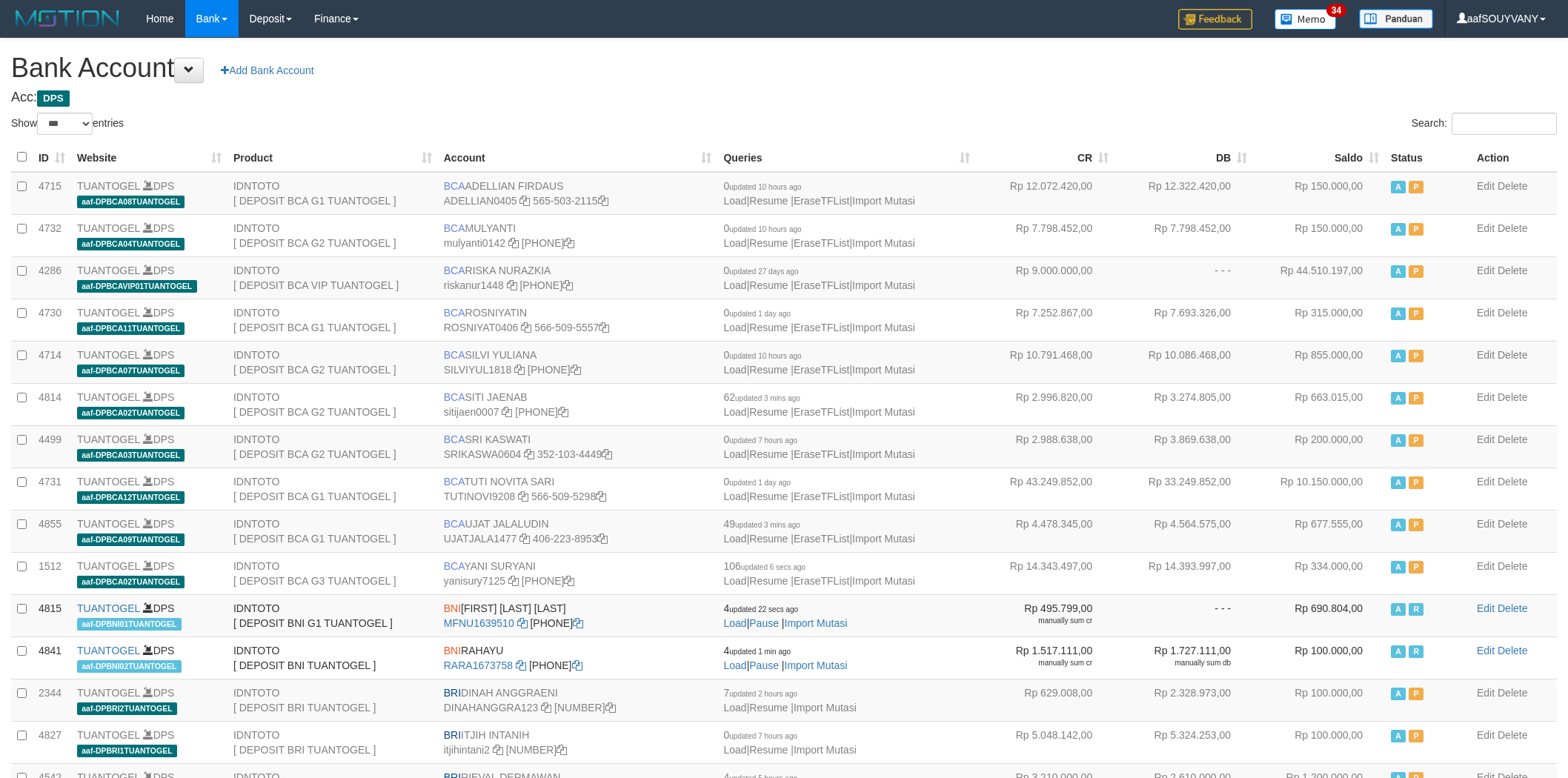 scroll, scrollTop: 0, scrollLeft: 0, axis: both 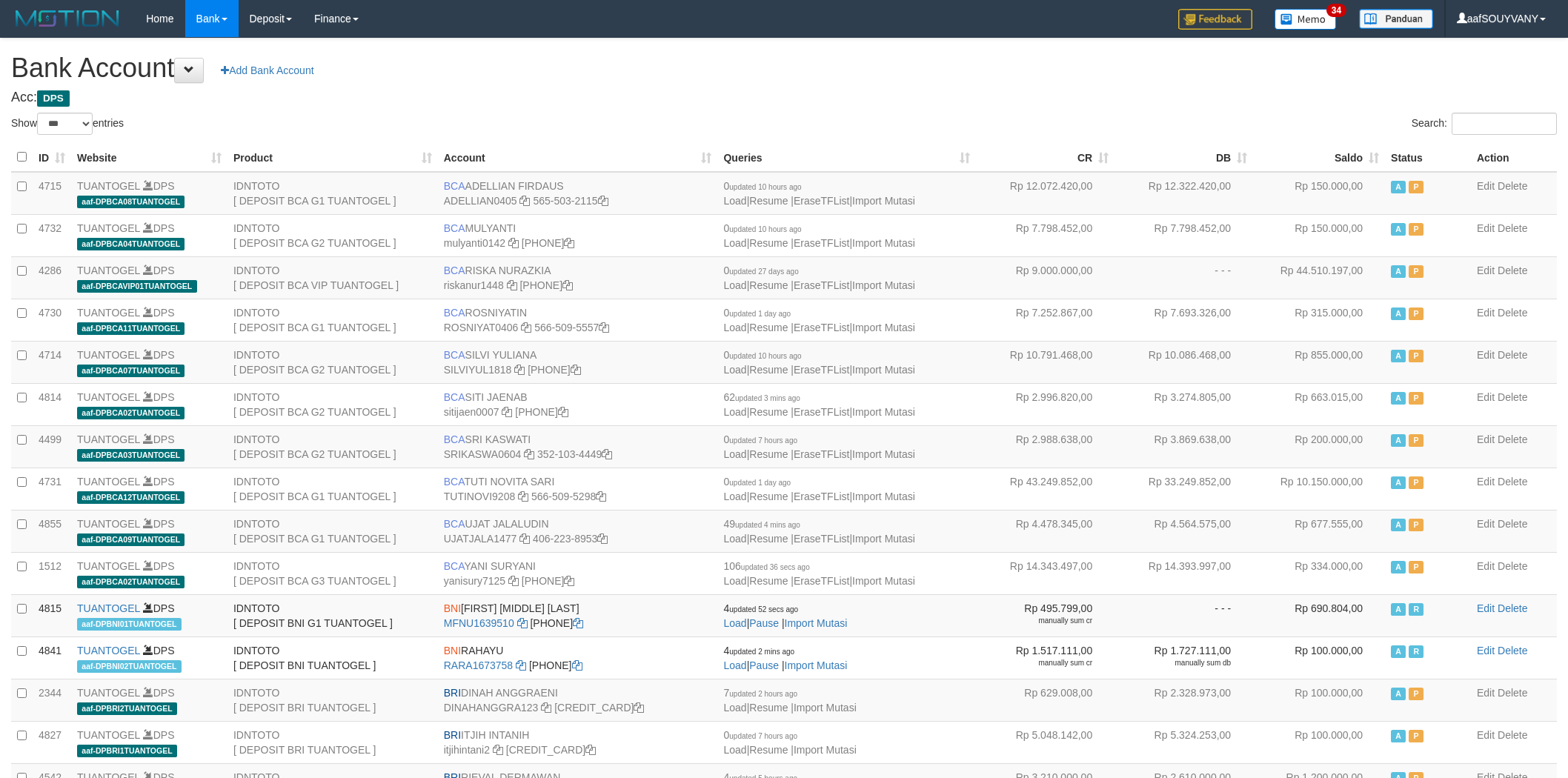 select on "***" 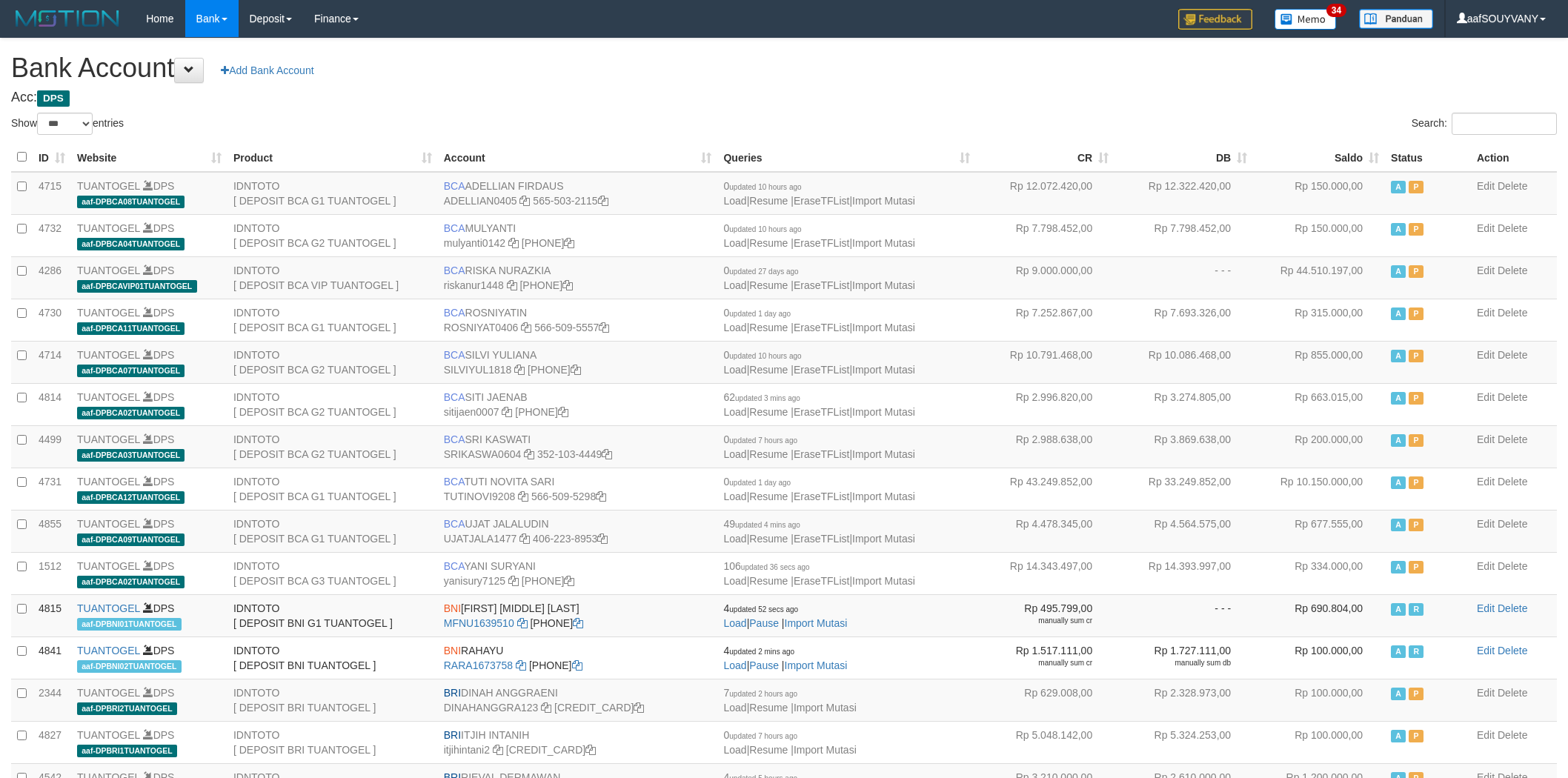 scroll, scrollTop: 0, scrollLeft: 0, axis: both 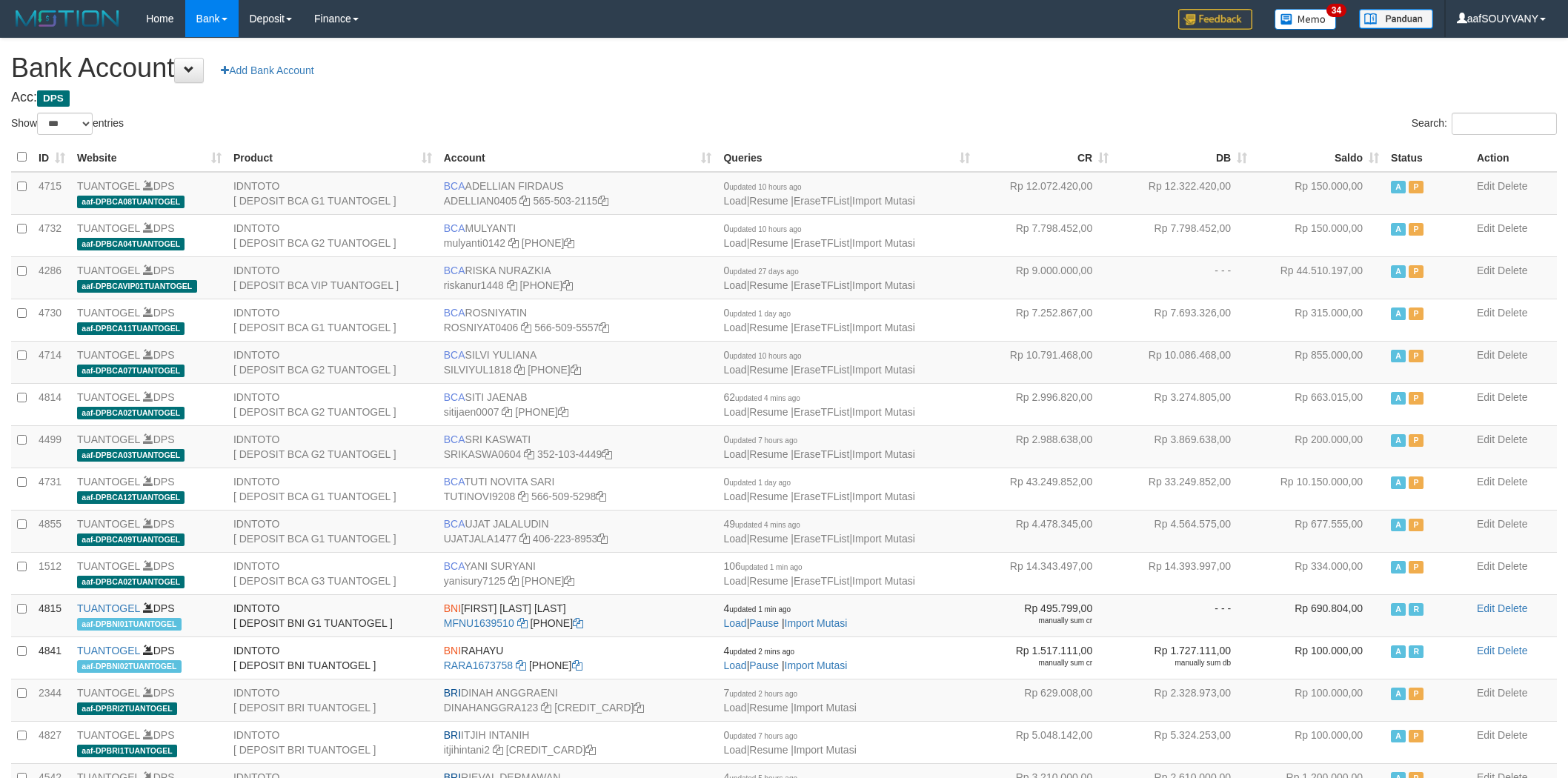 select on "***" 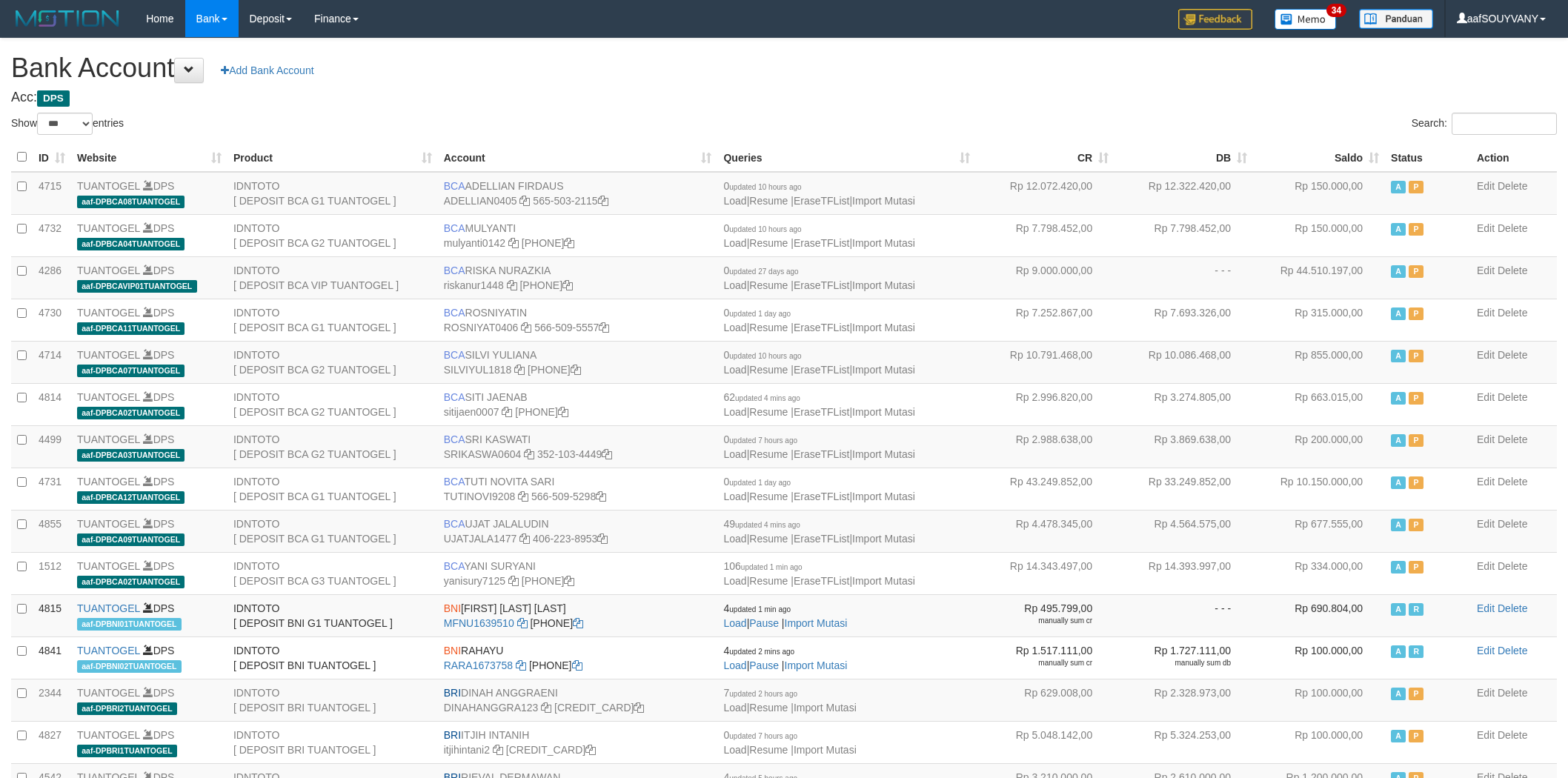 scroll, scrollTop: 0, scrollLeft: 0, axis: both 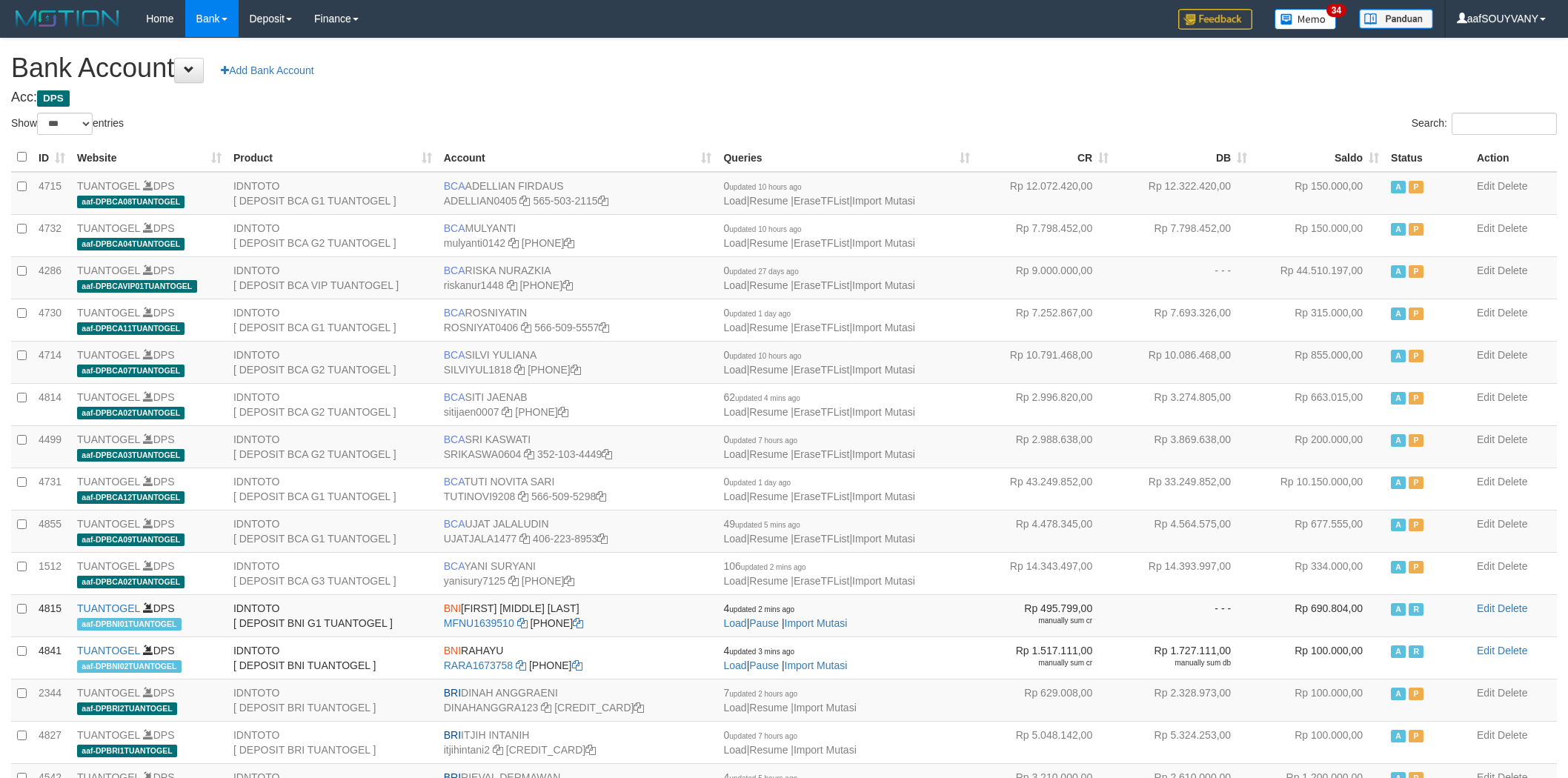 select on "***" 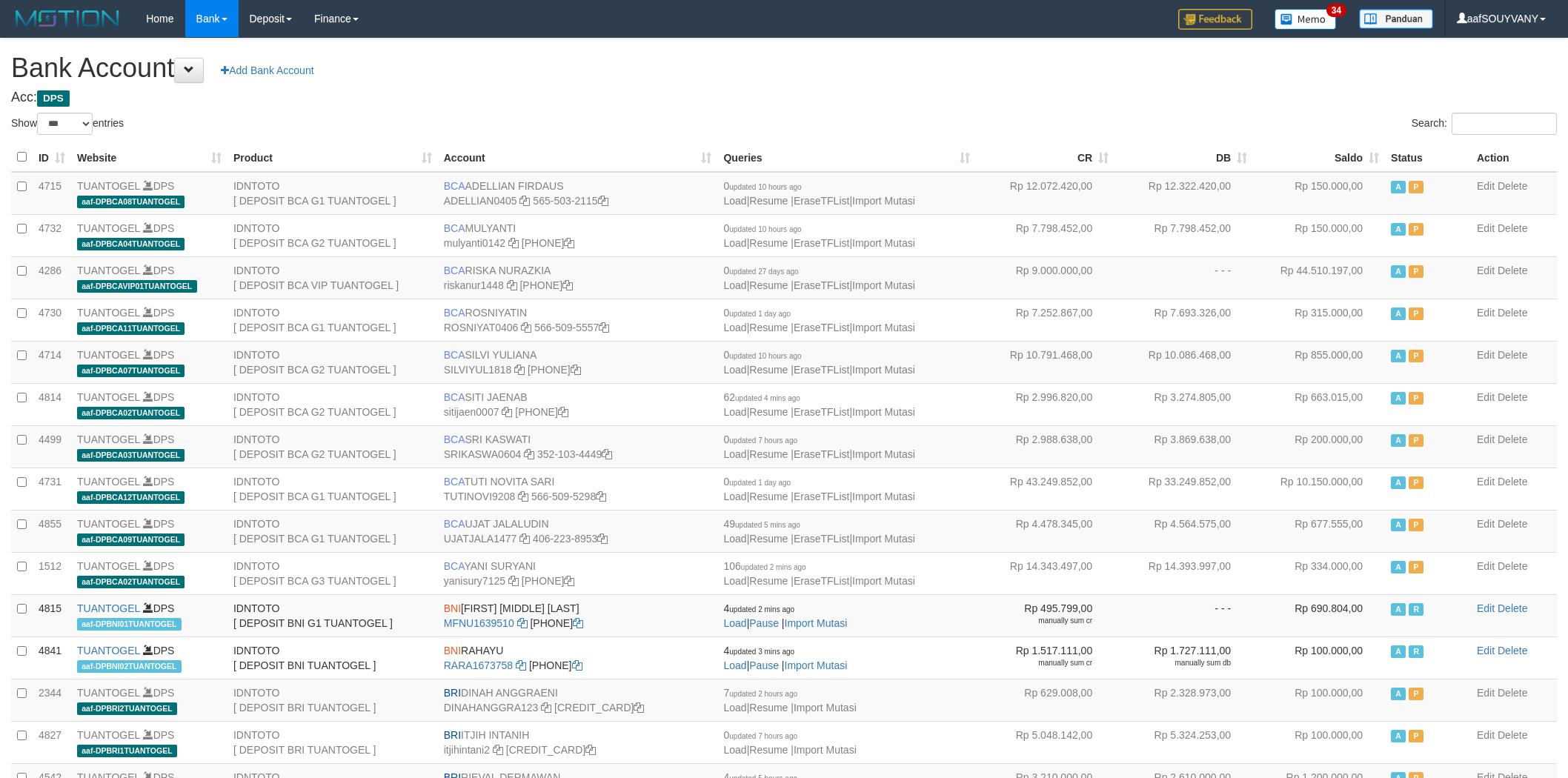 scroll, scrollTop: 0, scrollLeft: 0, axis: both 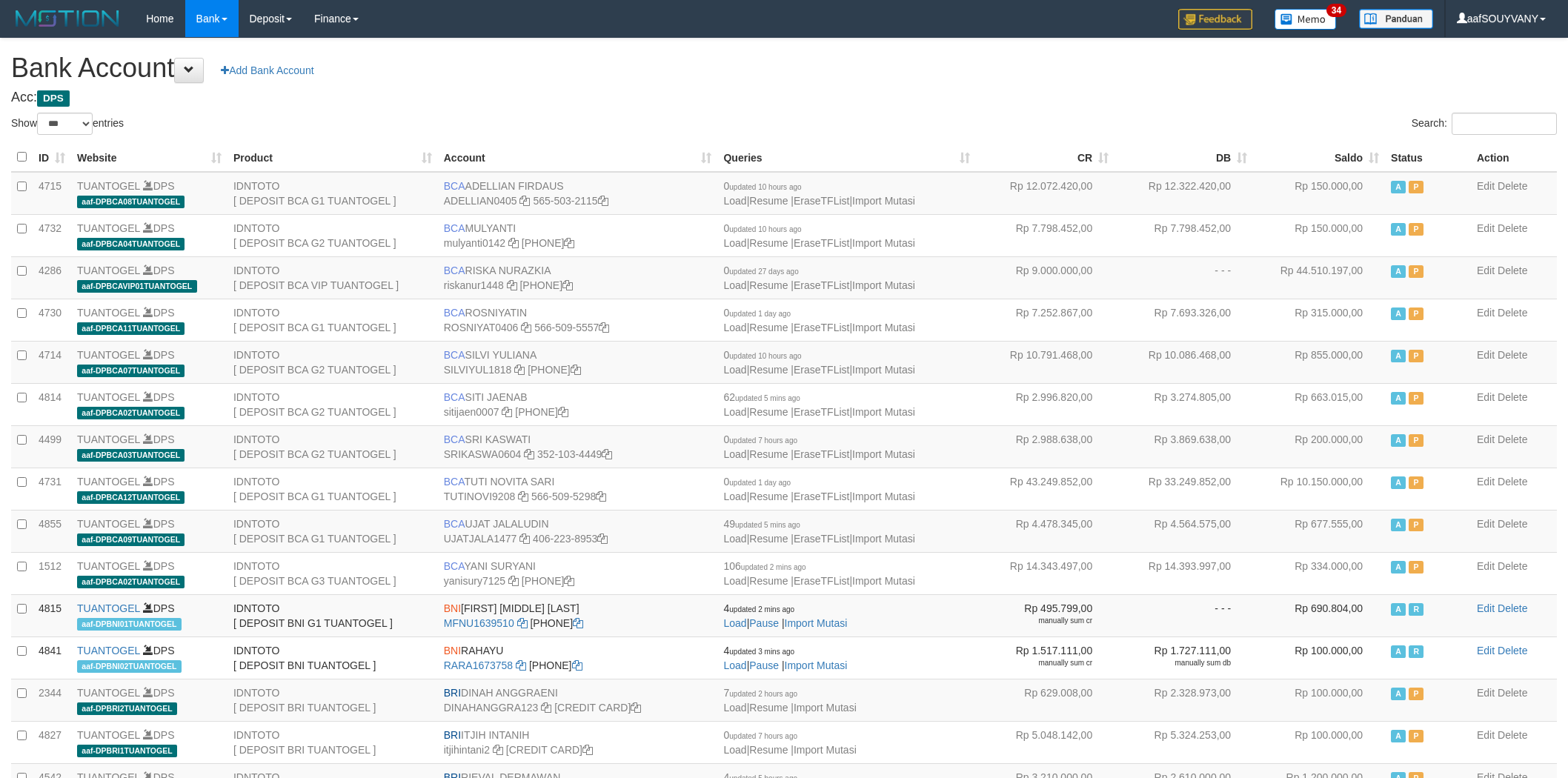 select on "***" 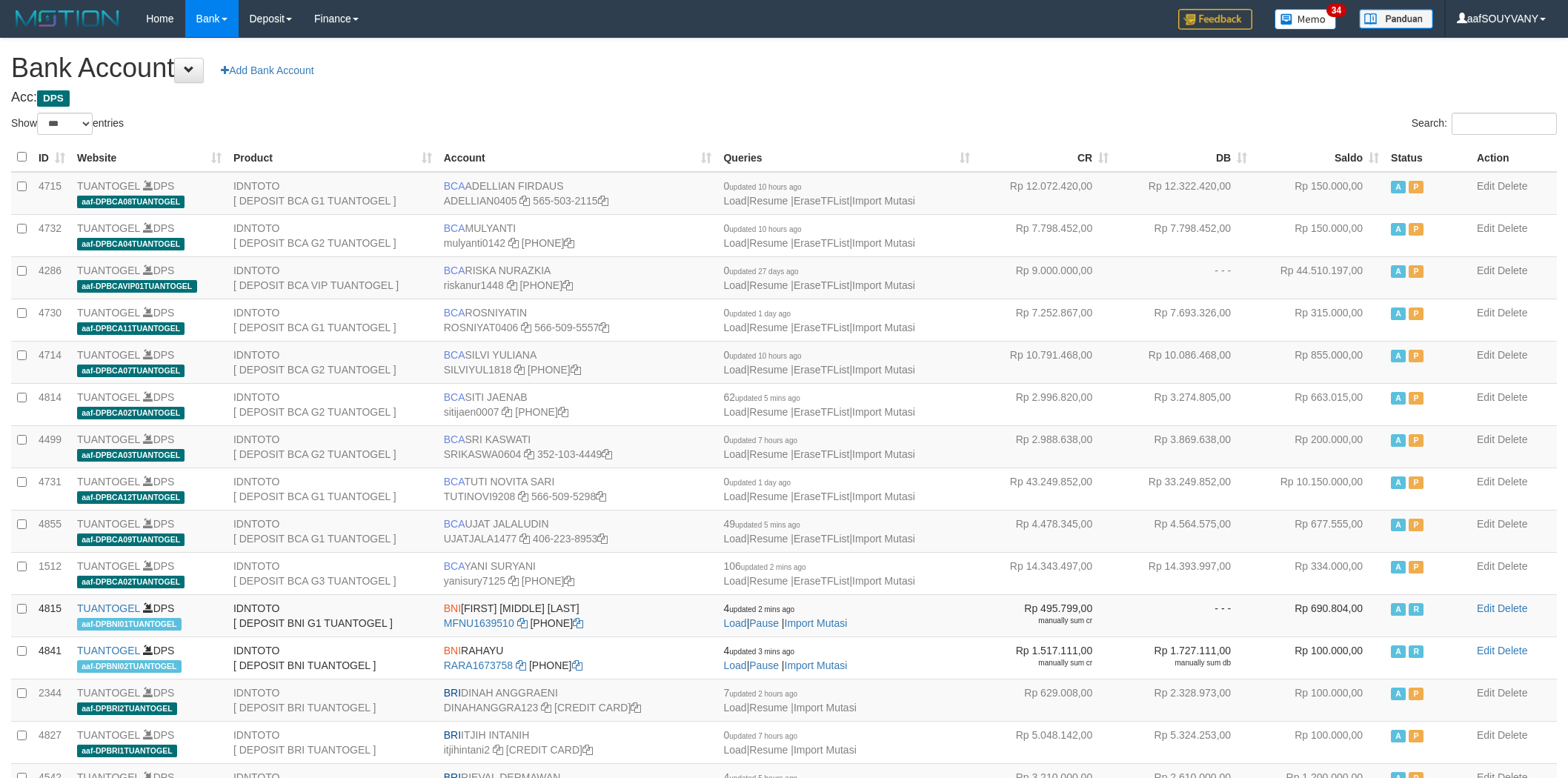 scroll, scrollTop: 0, scrollLeft: 0, axis: both 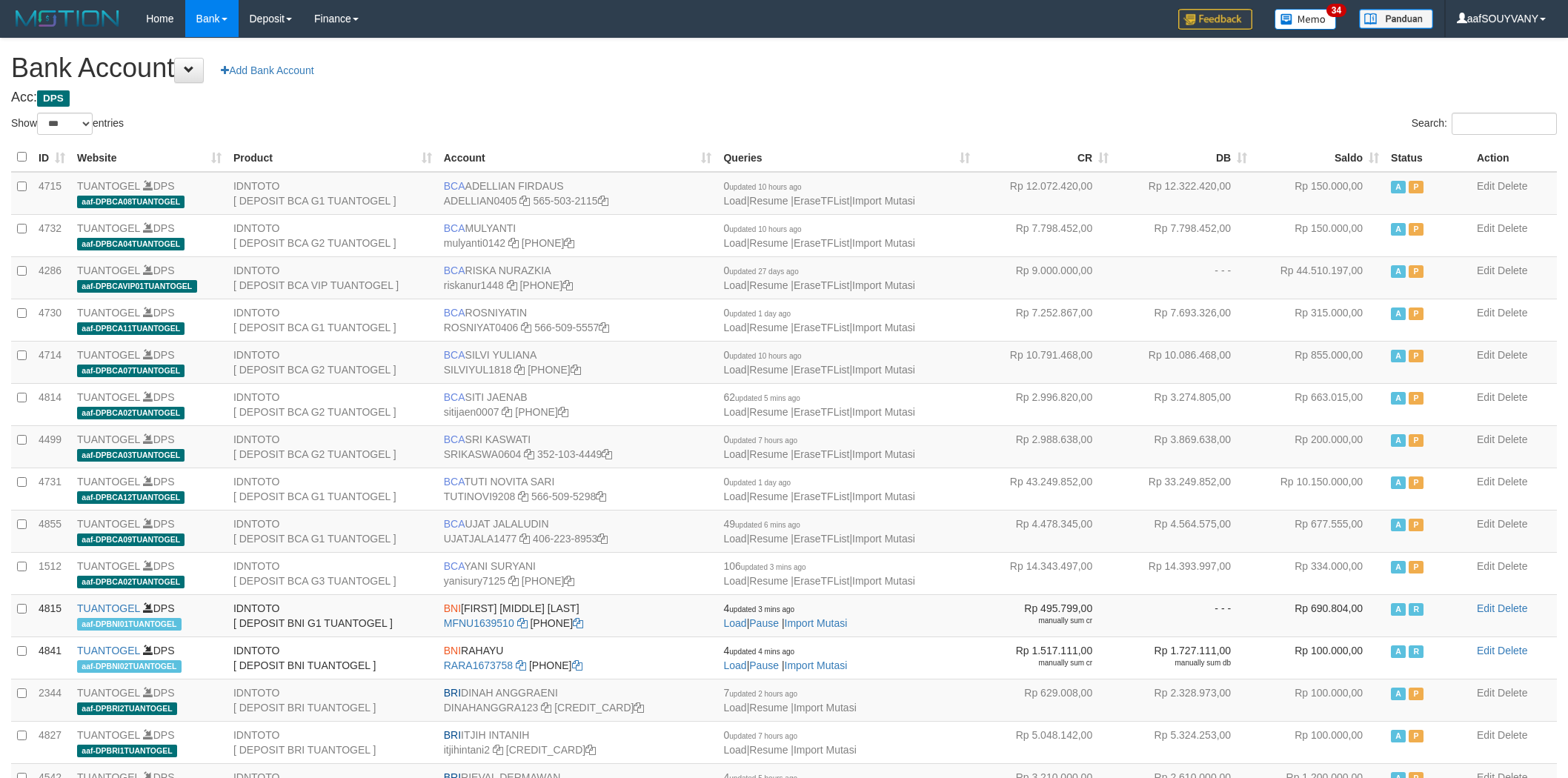 select on "***" 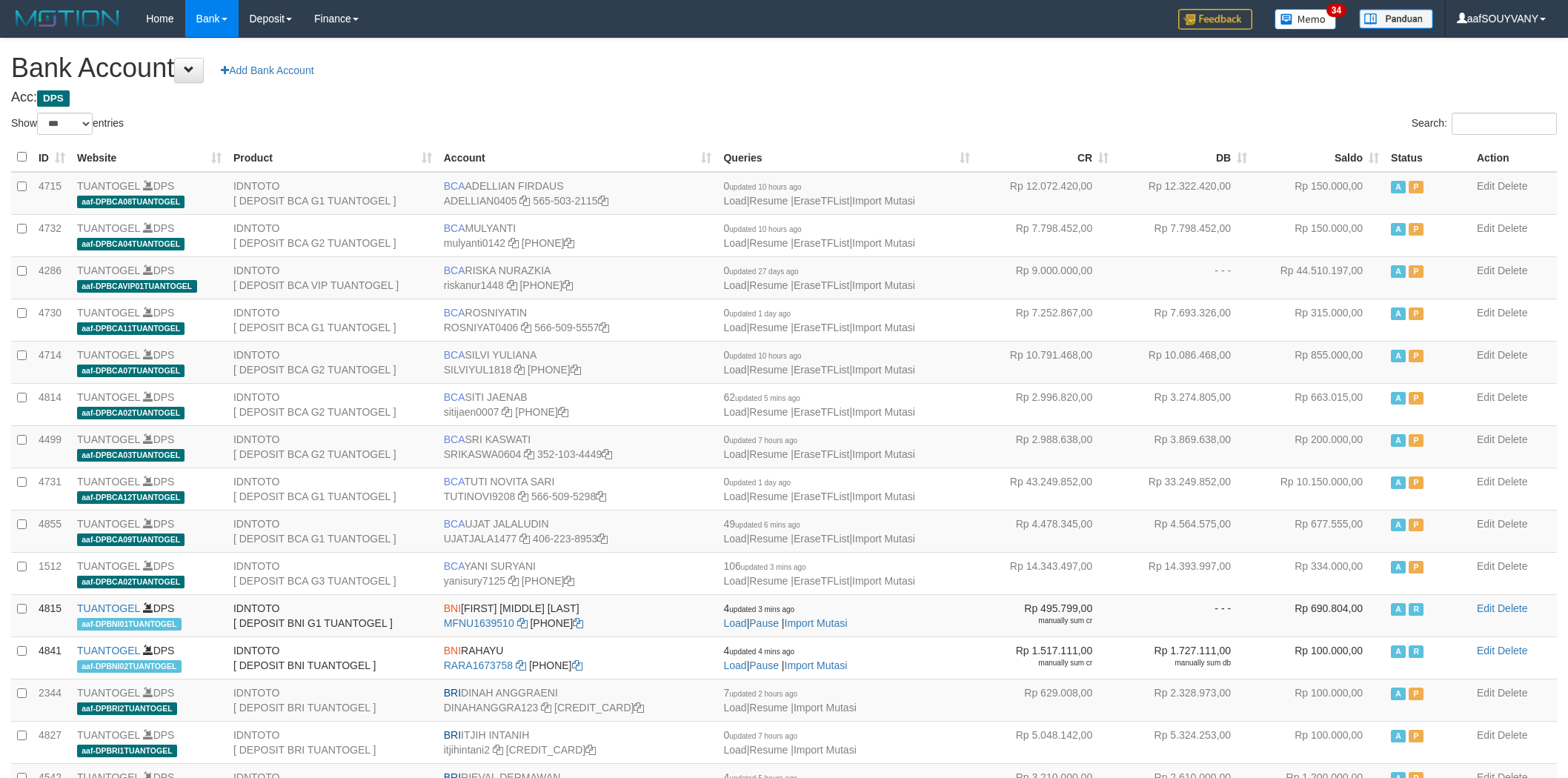 scroll, scrollTop: 0, scrollLeft: 0, axis: both 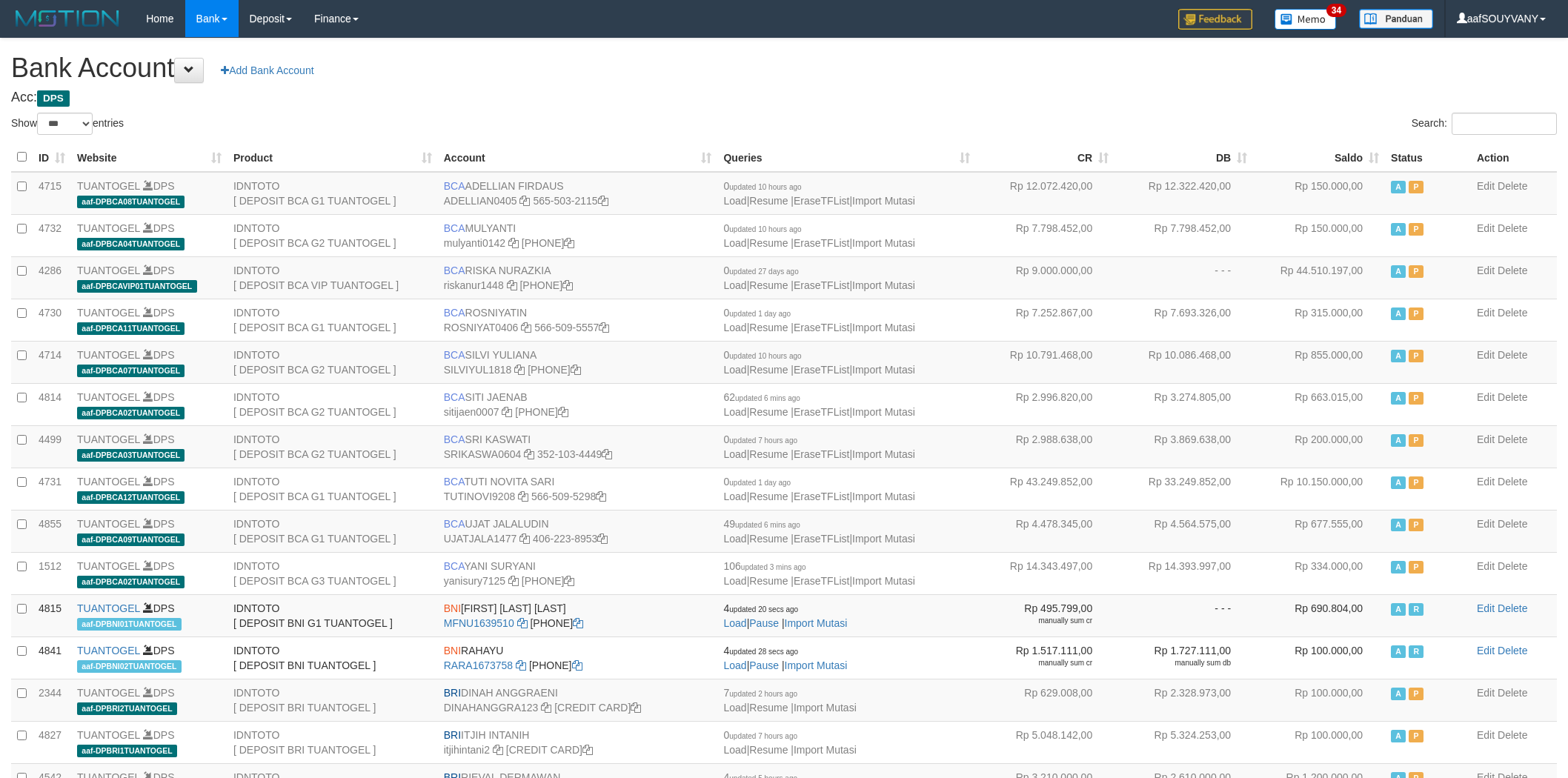select on "***" 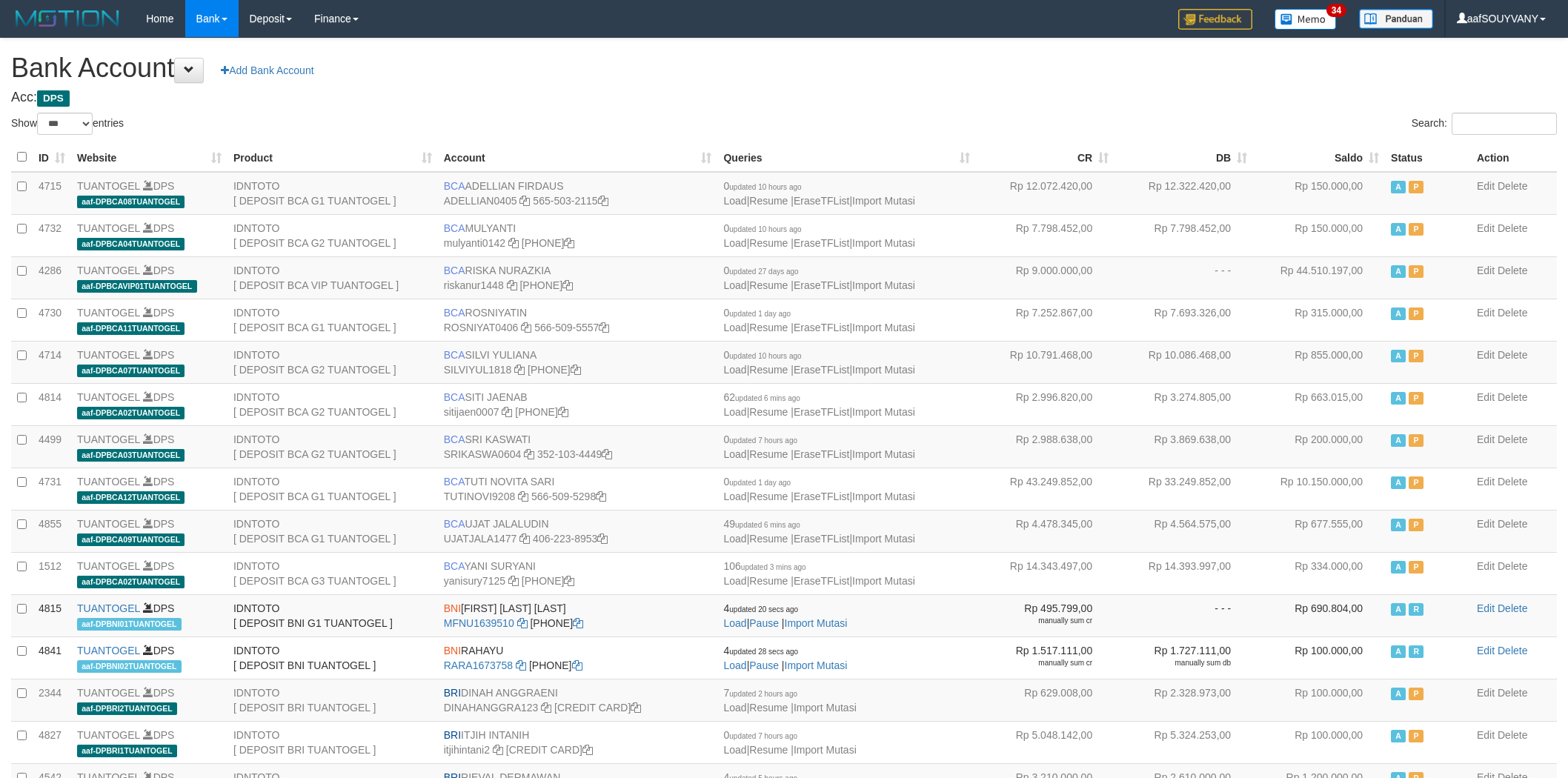 scroll, scrollTop: 0, scrollLeft: 0, axis: both 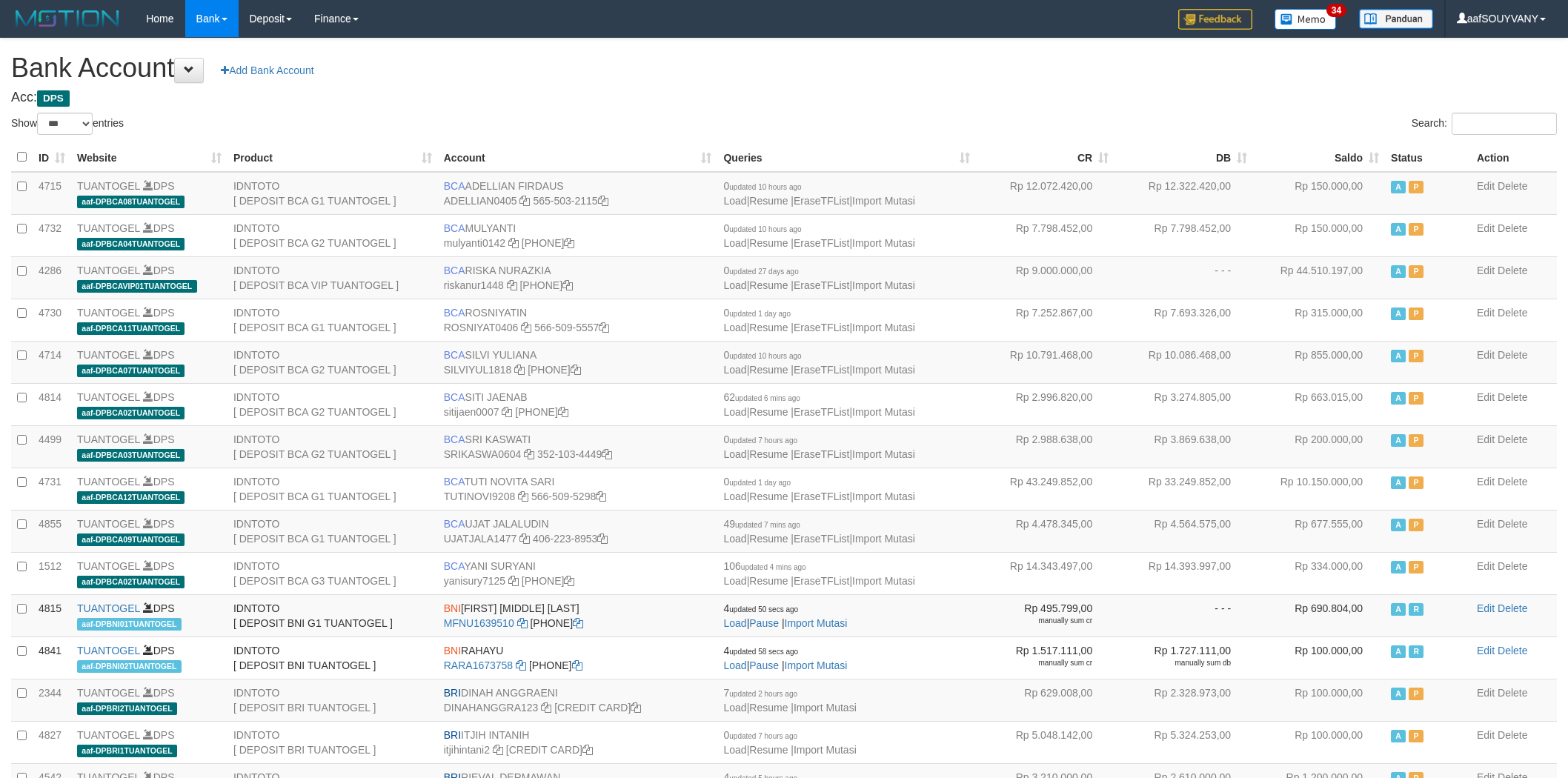 select on "***" 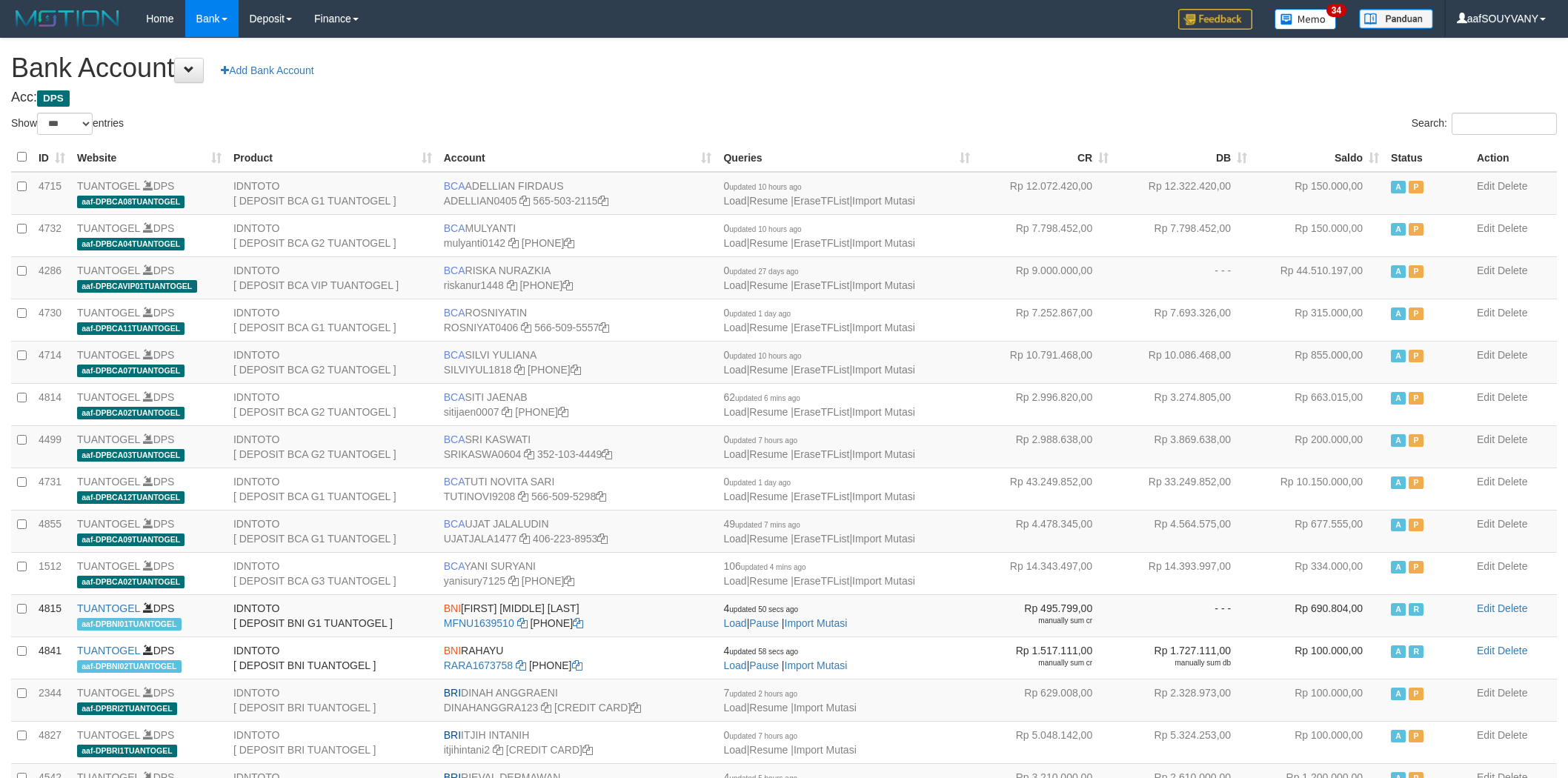 scroll, scrollTop: 0, scrollLeft: 0, axis: both 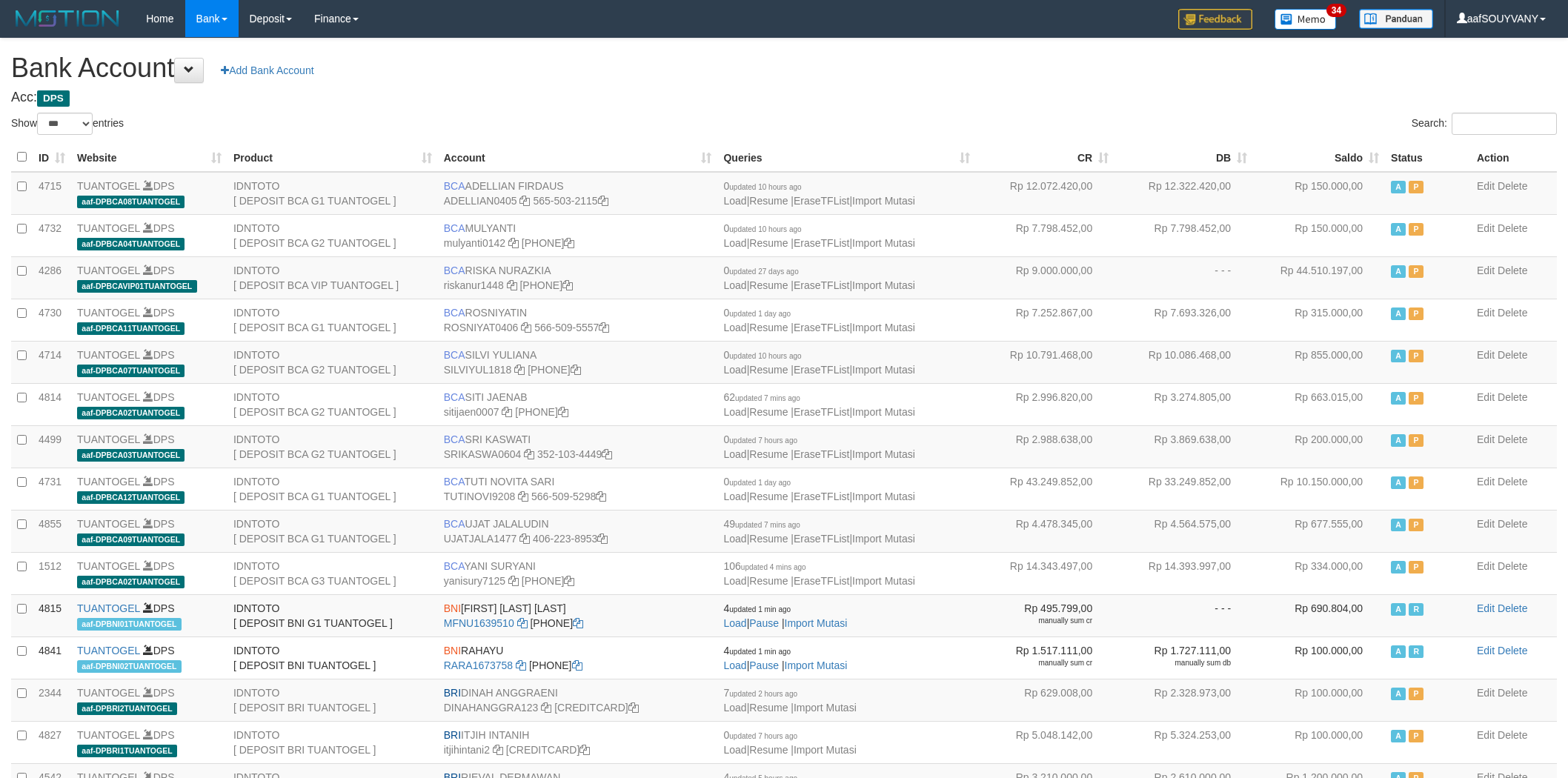 select on "***" 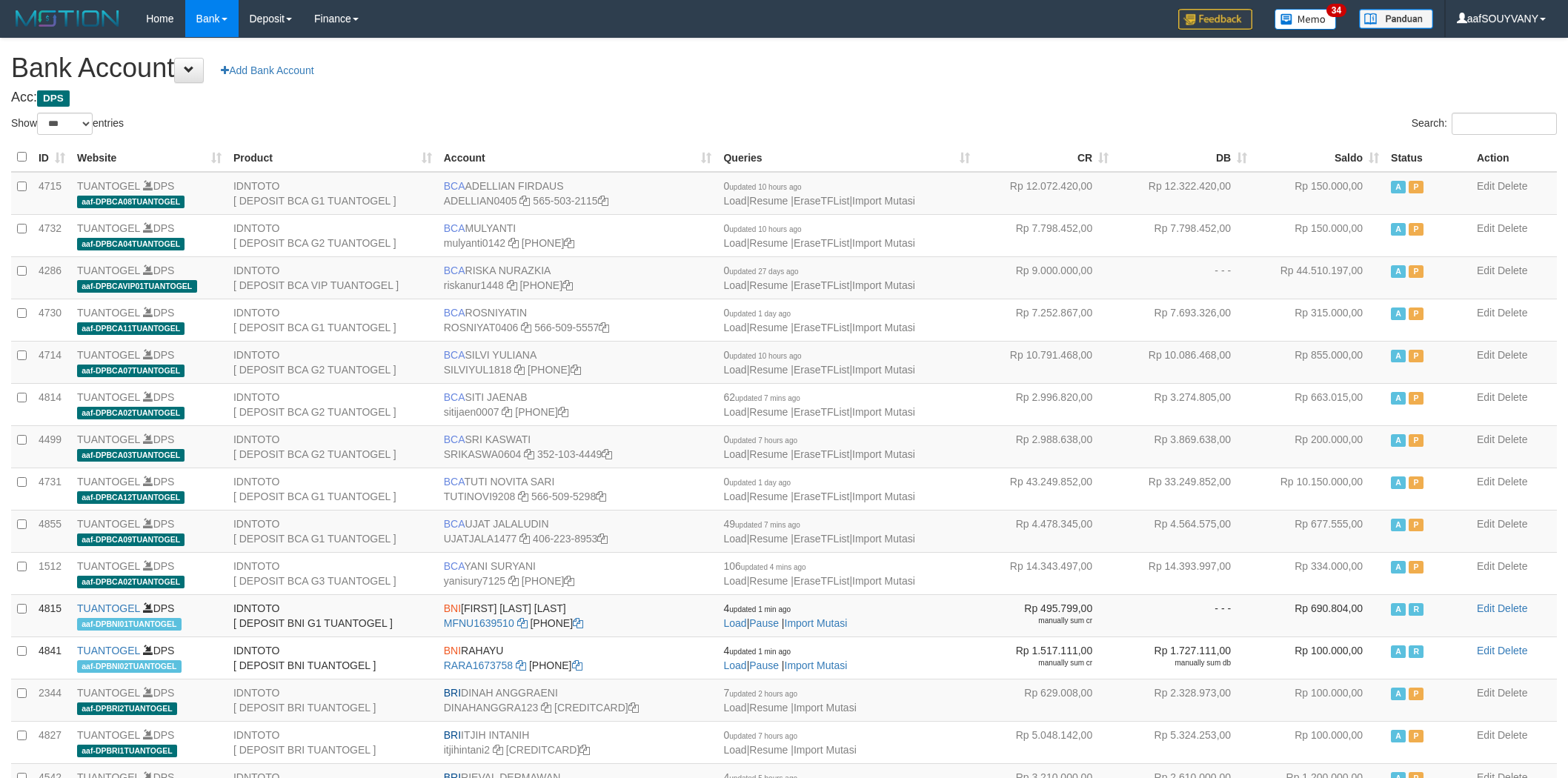 scroll, scrollTop: 0, scrollLeft: 0, axis: both 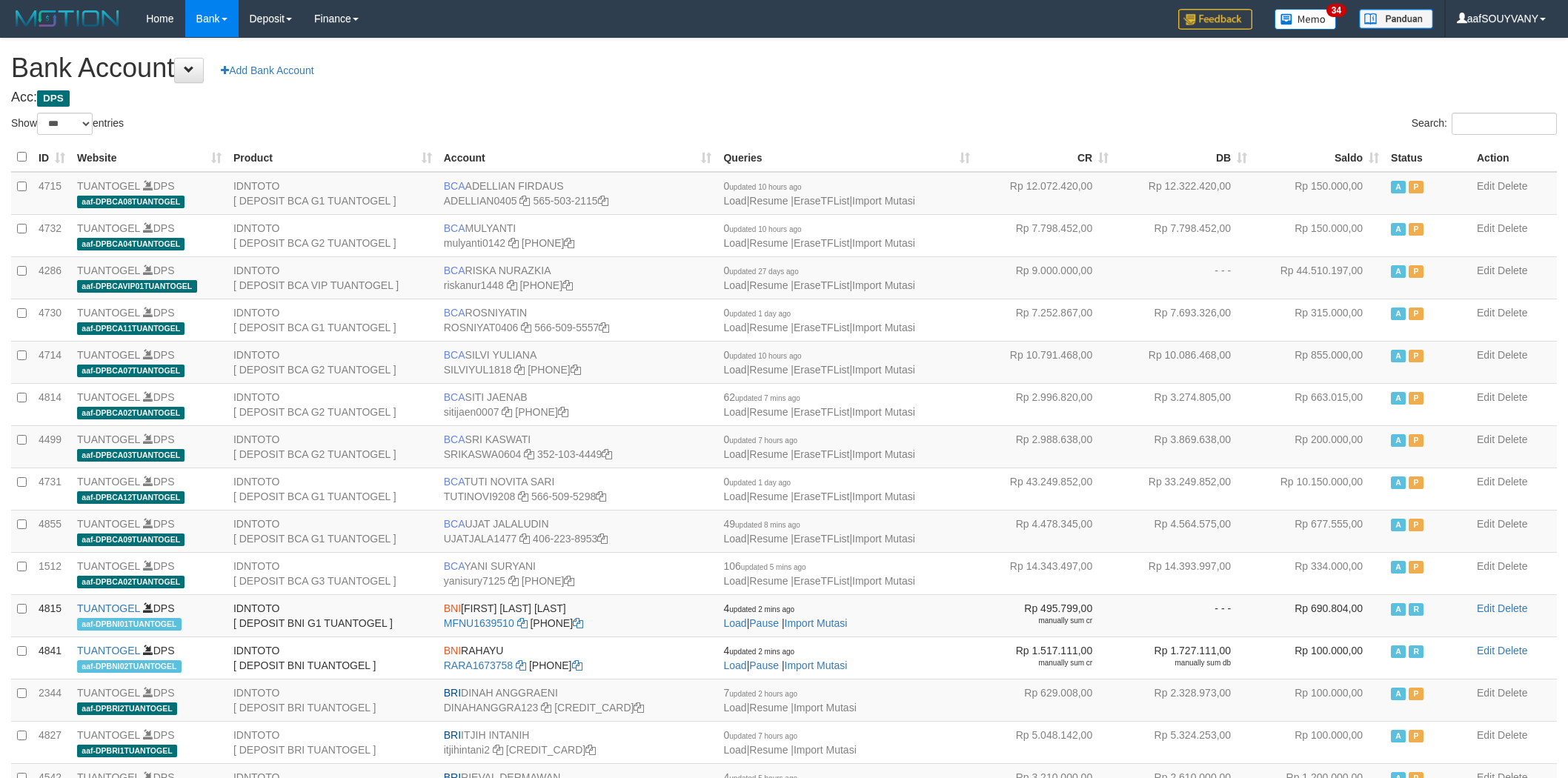 select on "***" 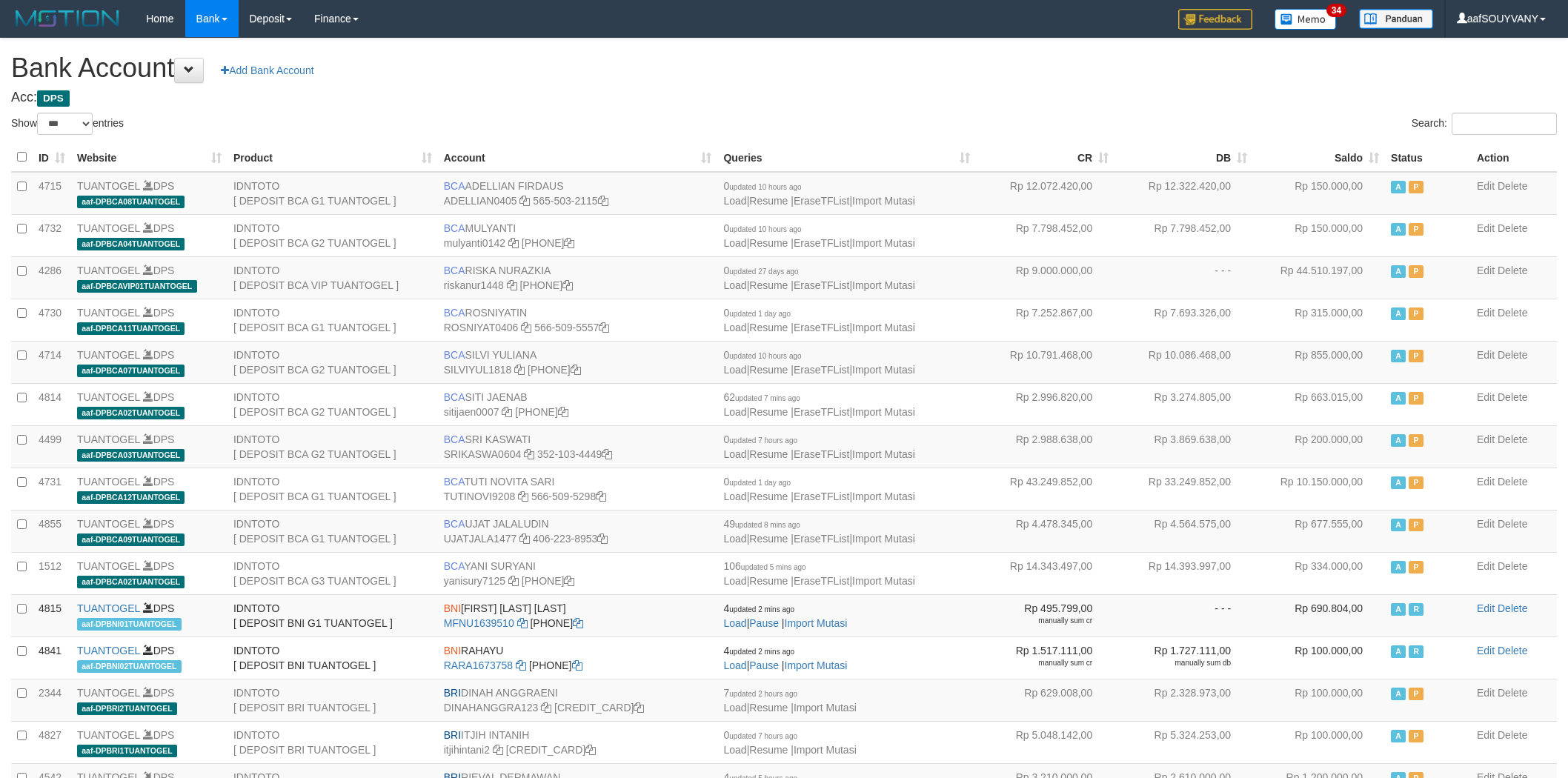 scroll, scrollTop: 0, scrollLeft: 0, axis: both 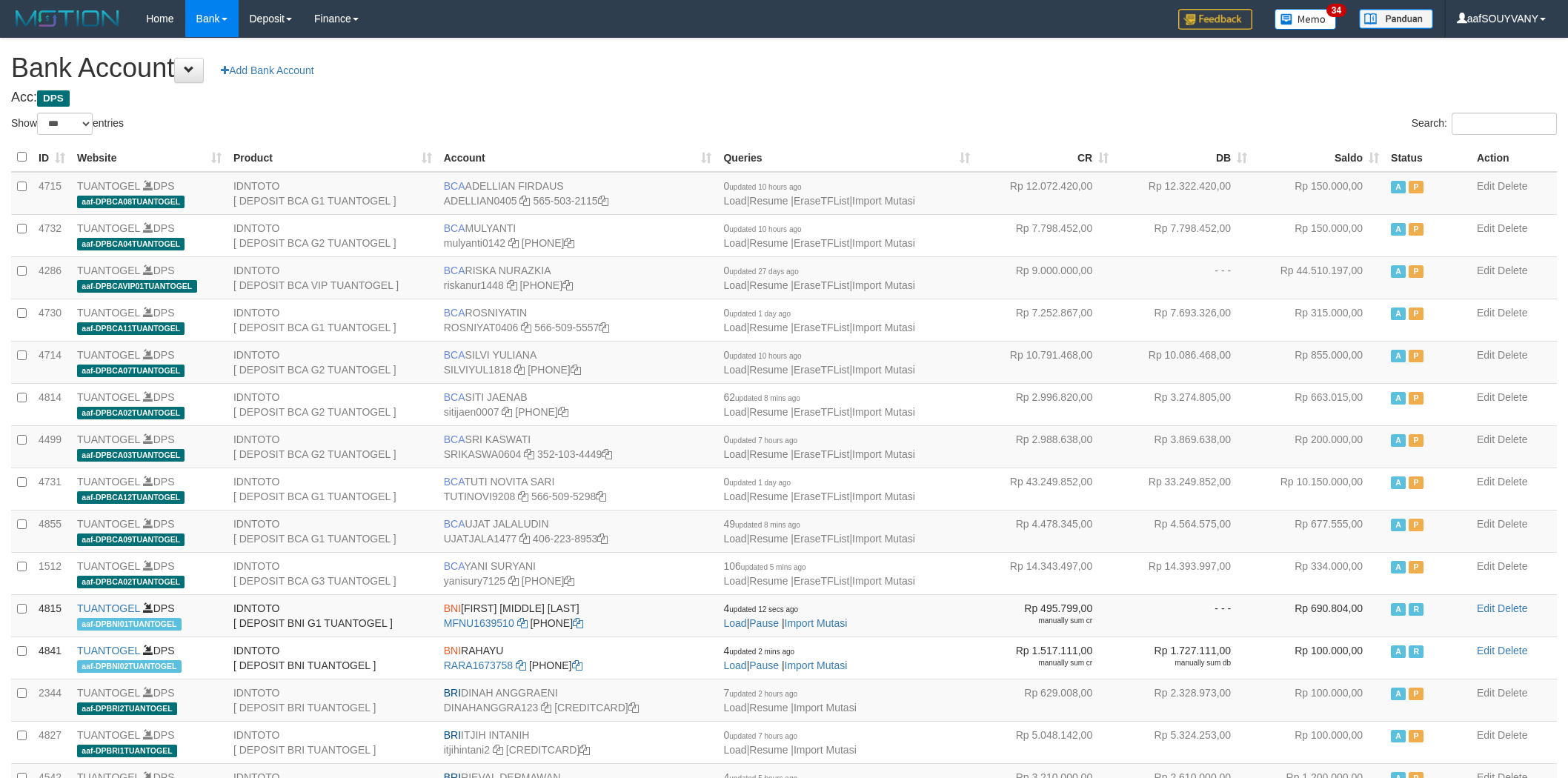 select on "***" 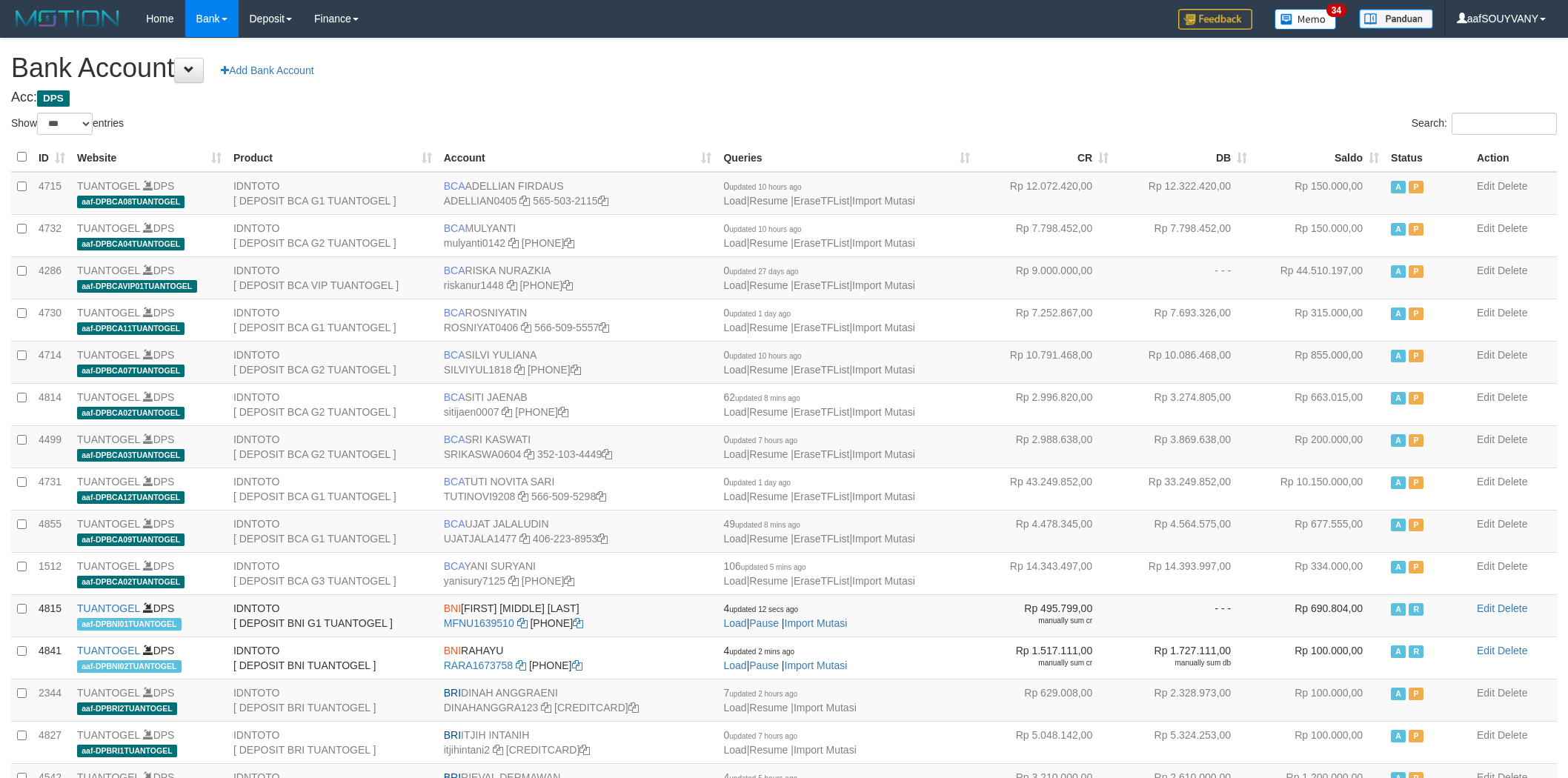 scroll, scrollTop: 0, scrollLeft: 0, axis: both 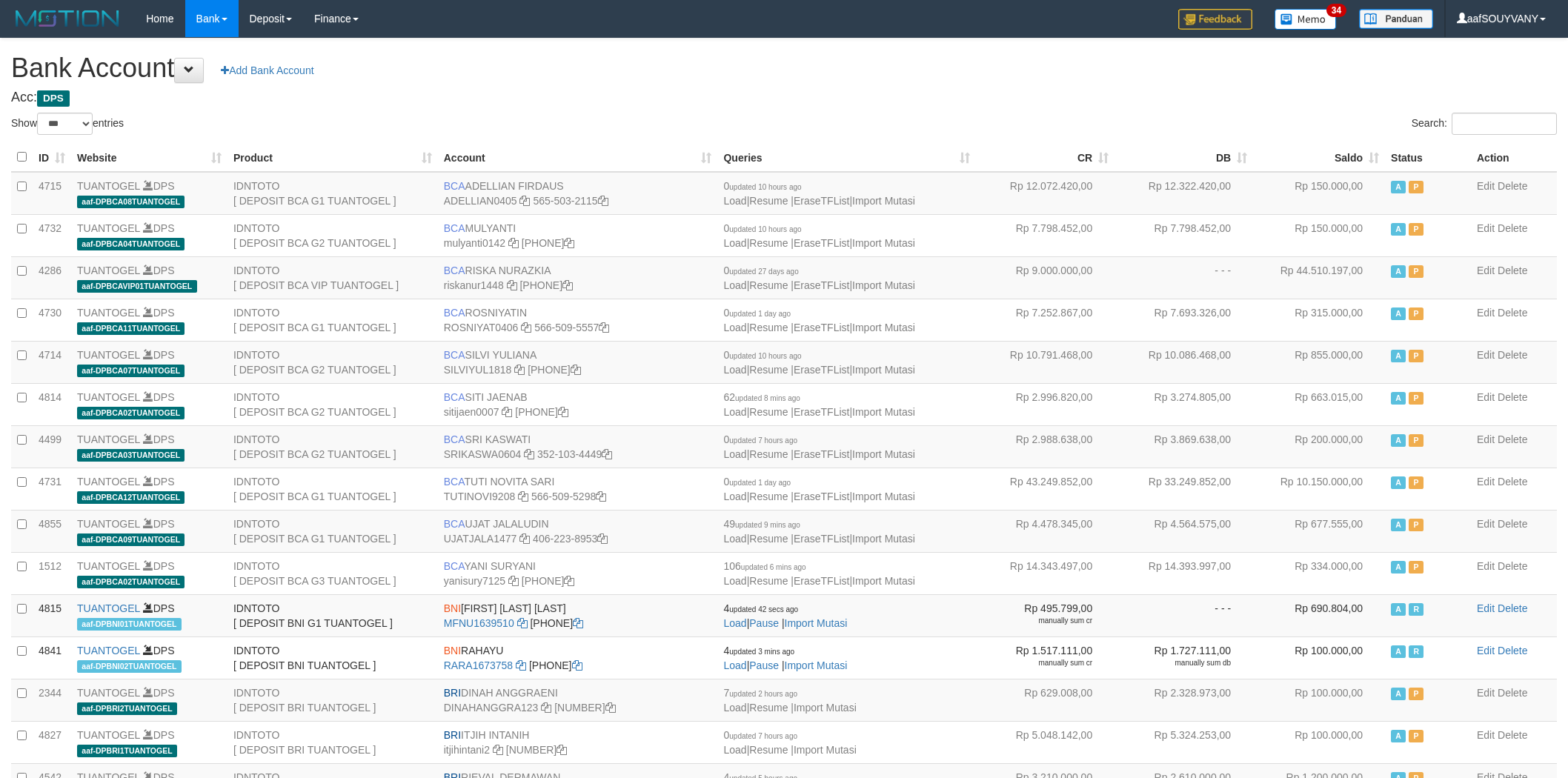 select on "***" 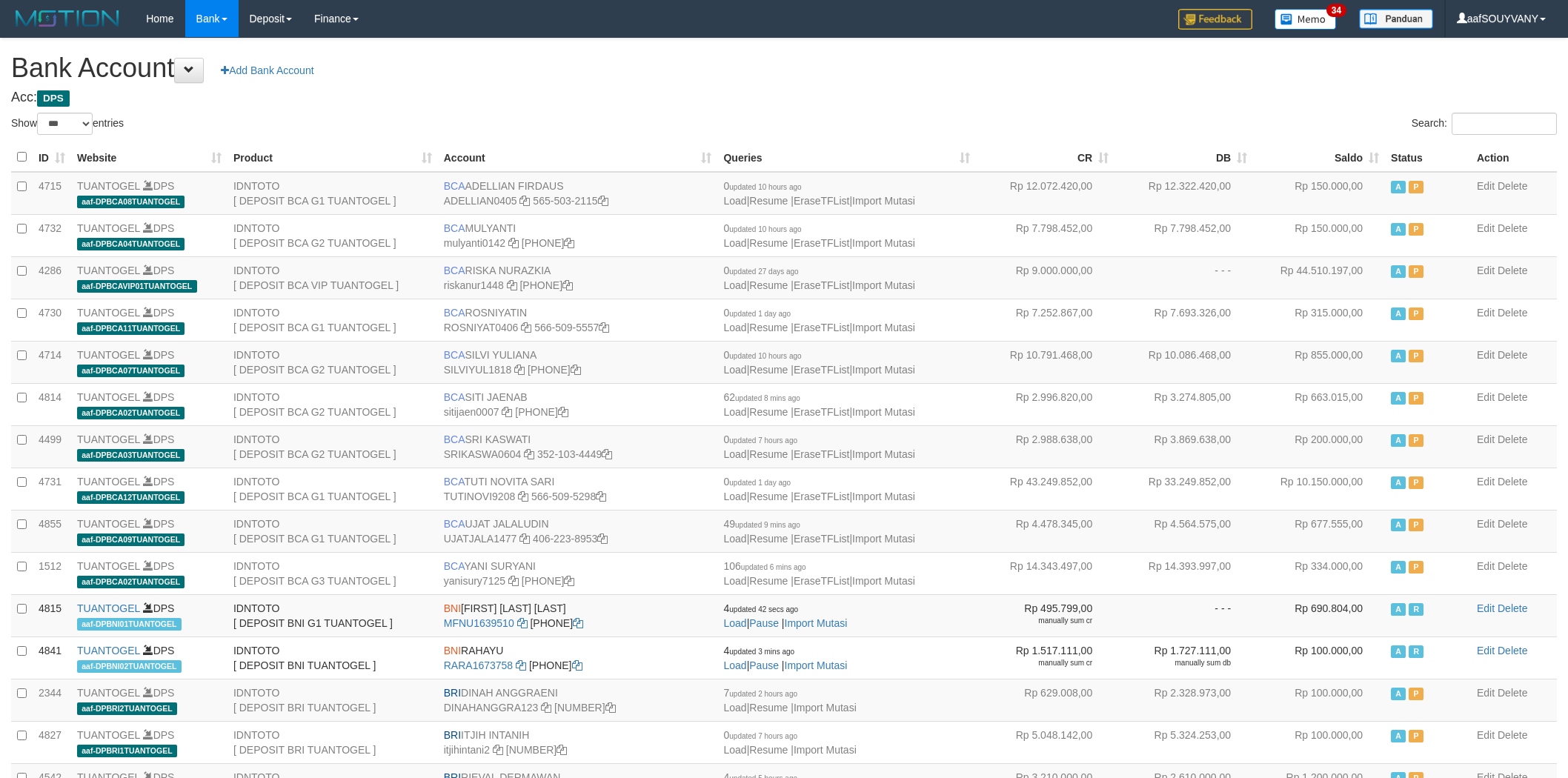 scroll, scrollTop: 0, scrollLeft: 0, axis: both 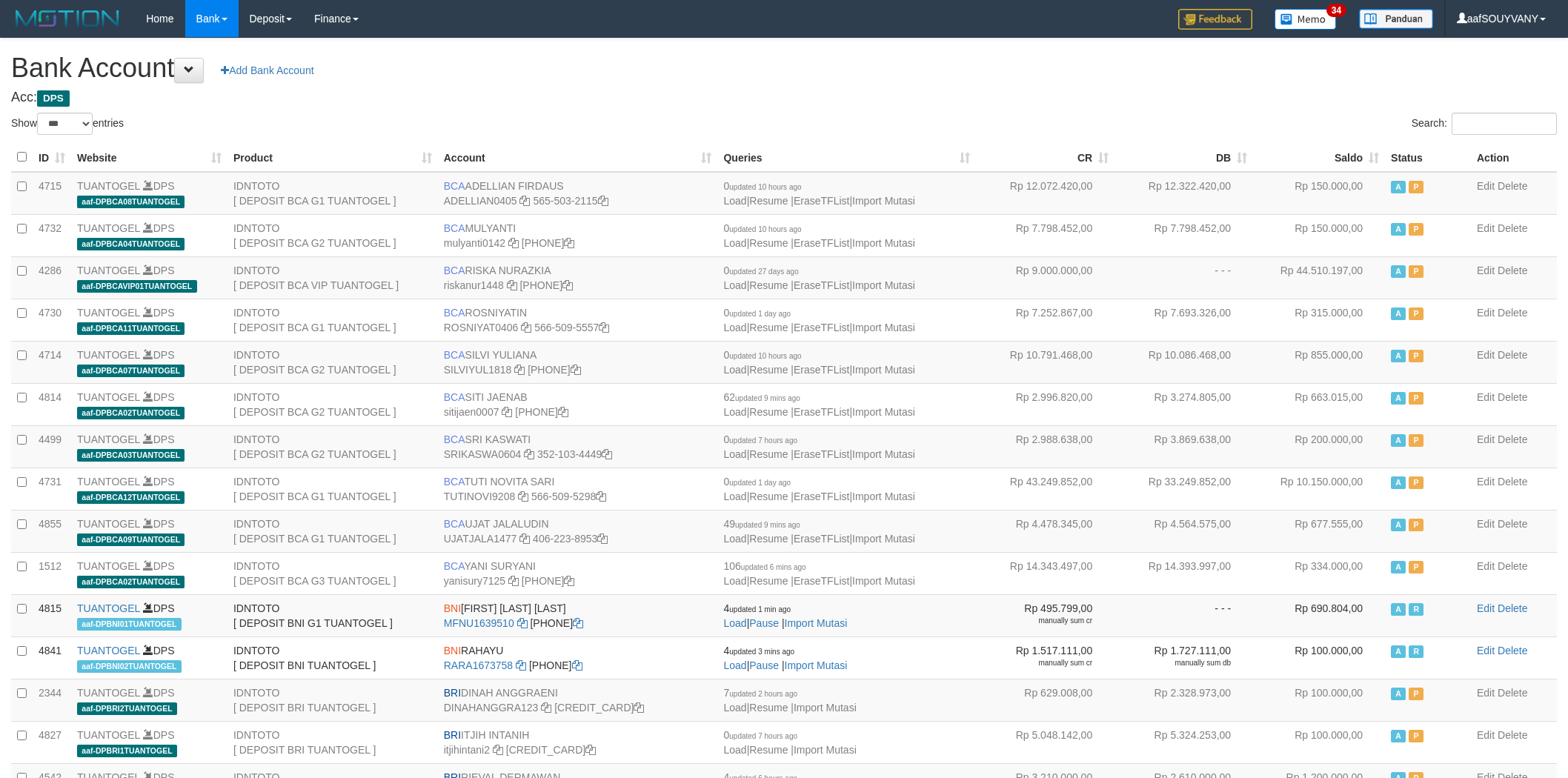 select on "***" 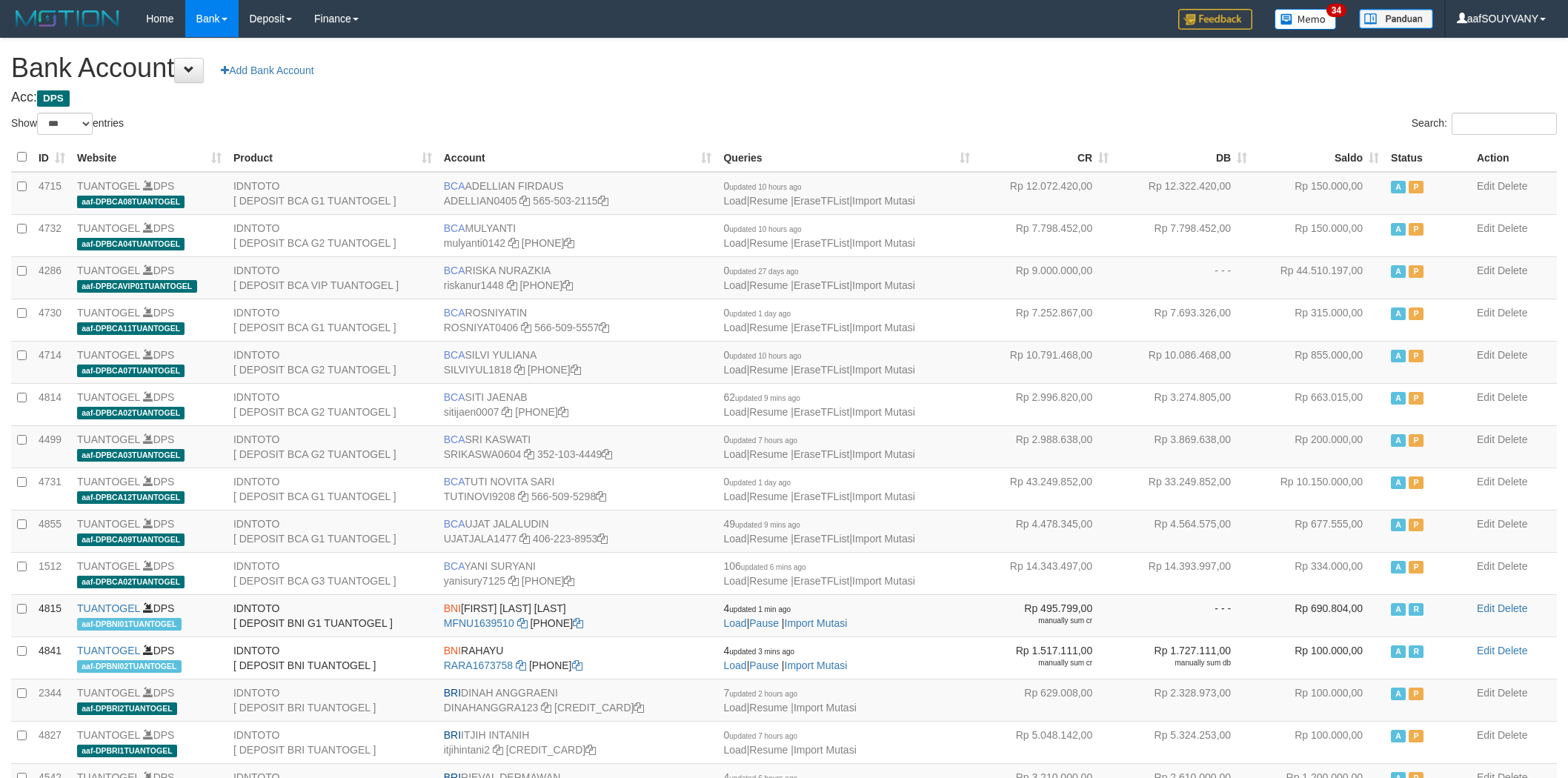 scroll, scrollTop: 0, scrollLeft: 0, axis: both 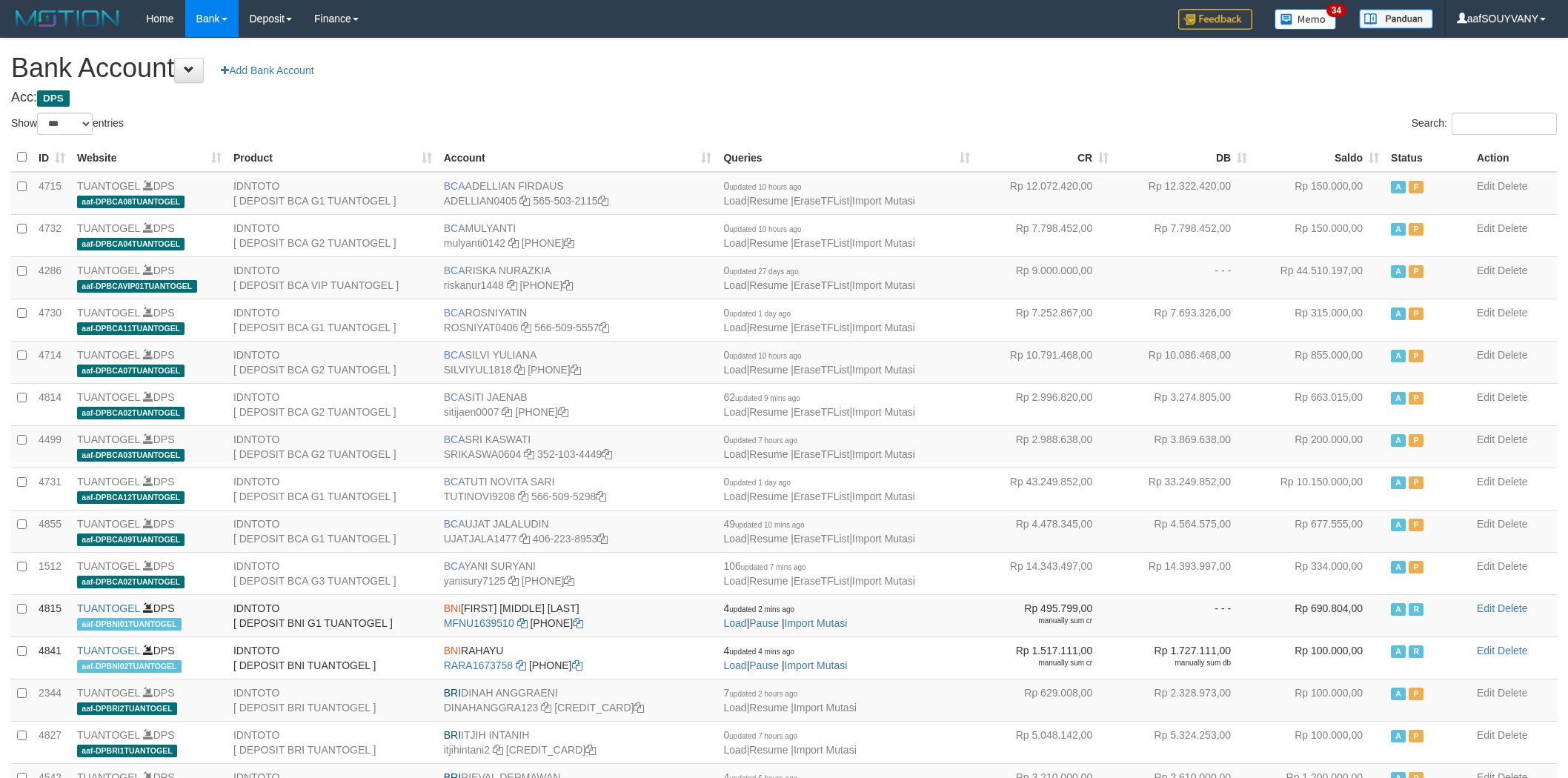 select on "***" 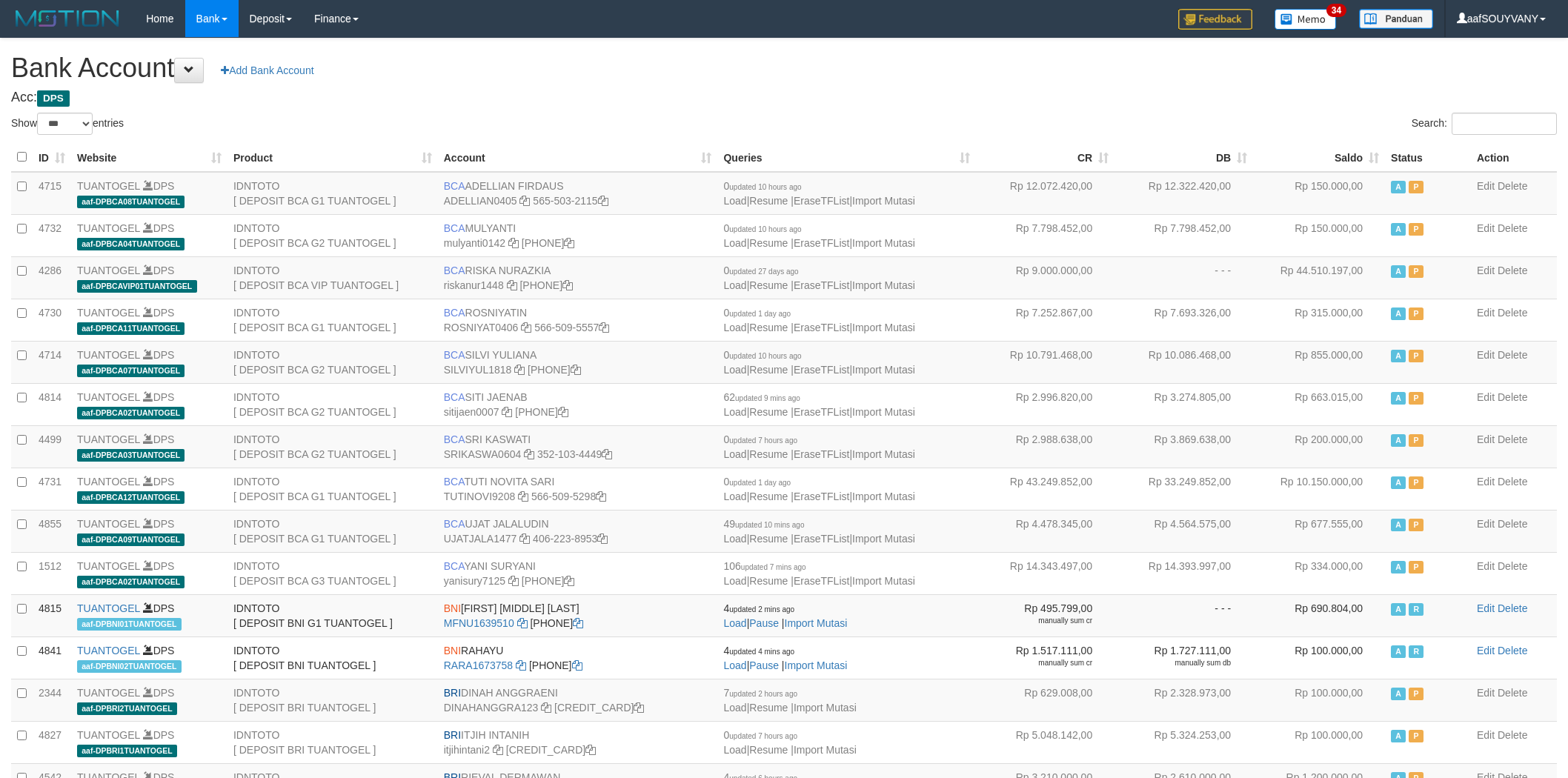 scroll, scrollTop: 0, scrollLeft: 0, axis: both 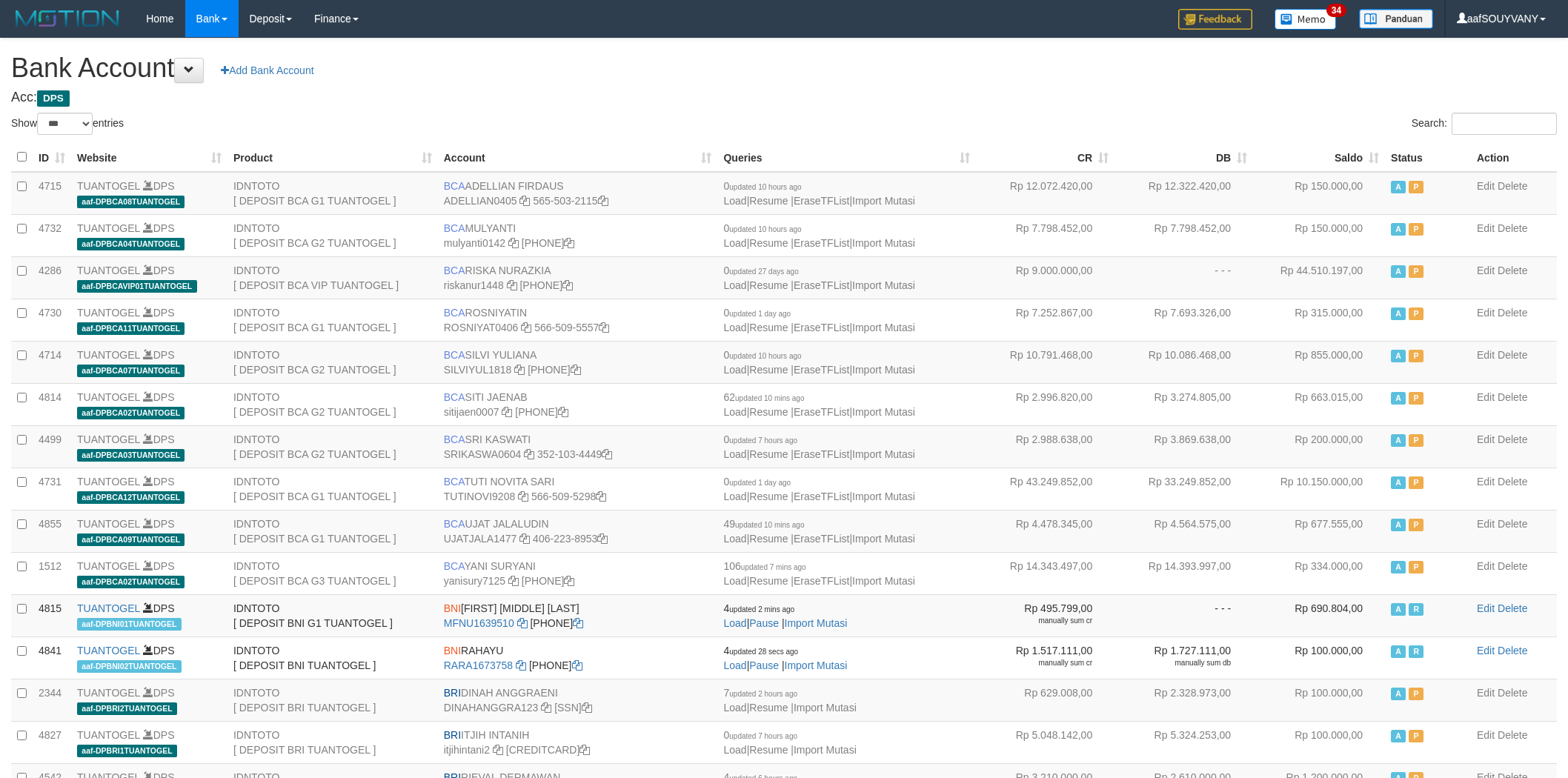 select on "***" 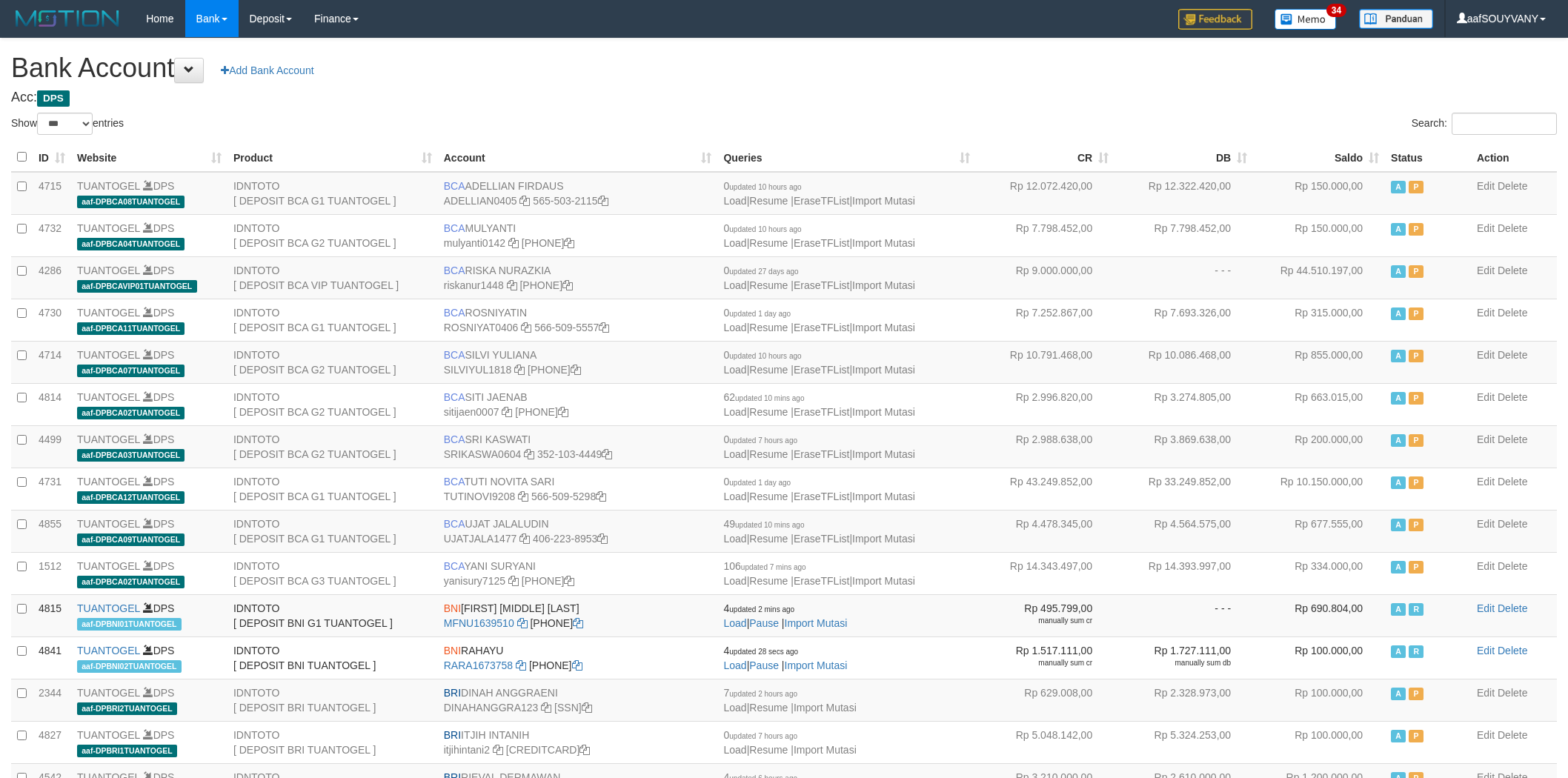scroll, scrollTop: 0, scrollLeft: 0, axis: both 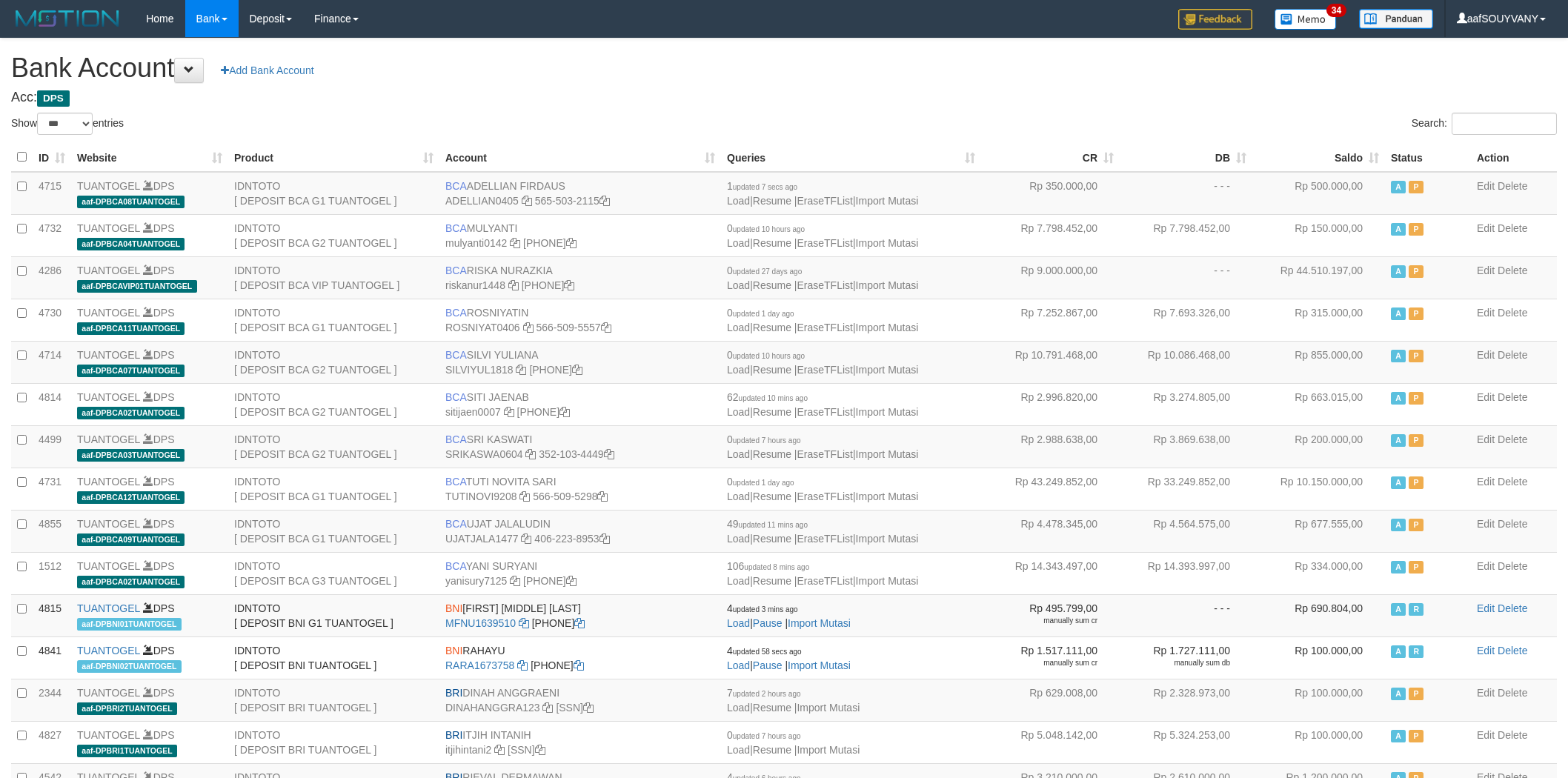 select on "***" 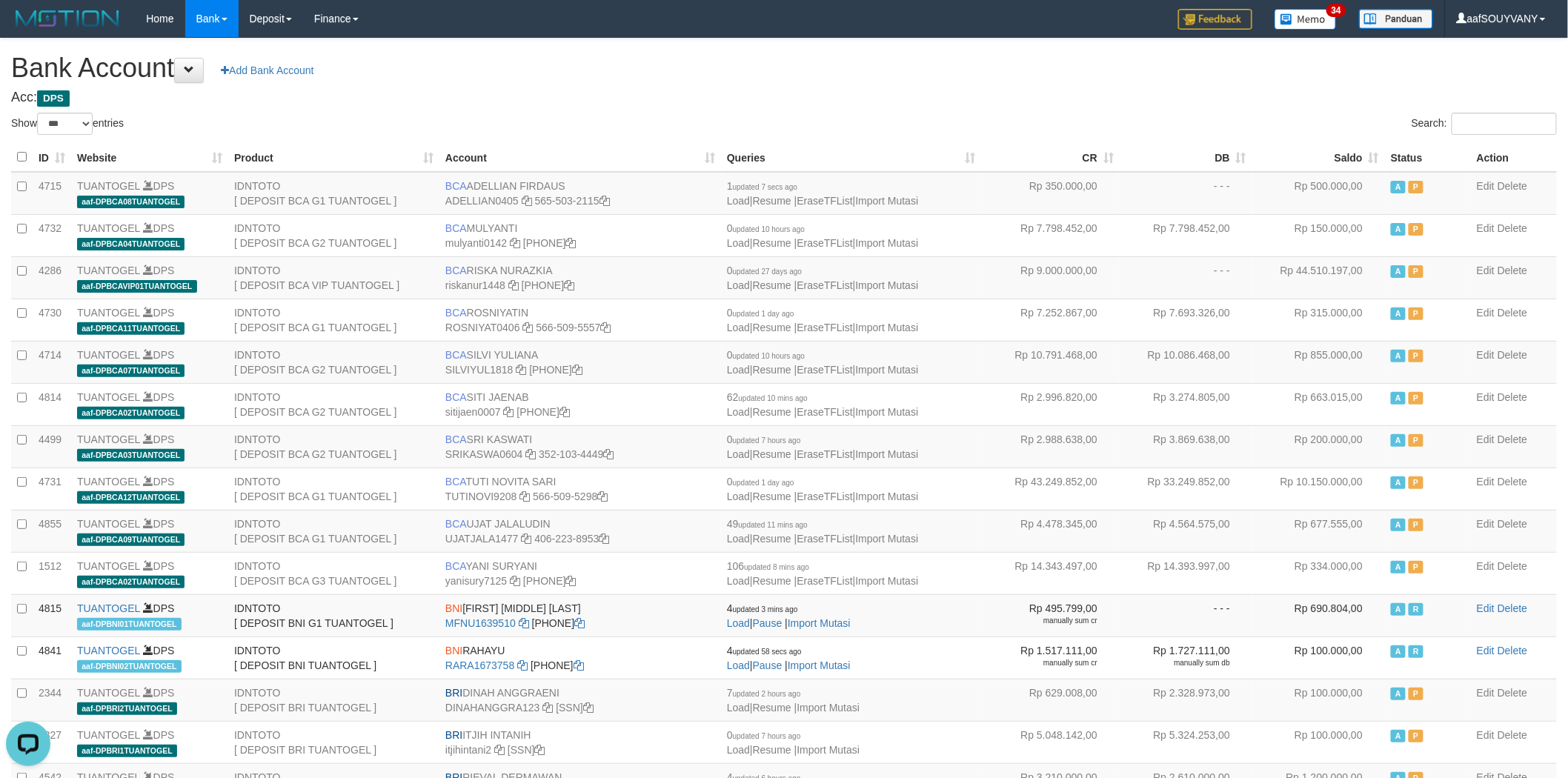 scroll, scrollTop: 0, scrollLeft: 0, axis: both 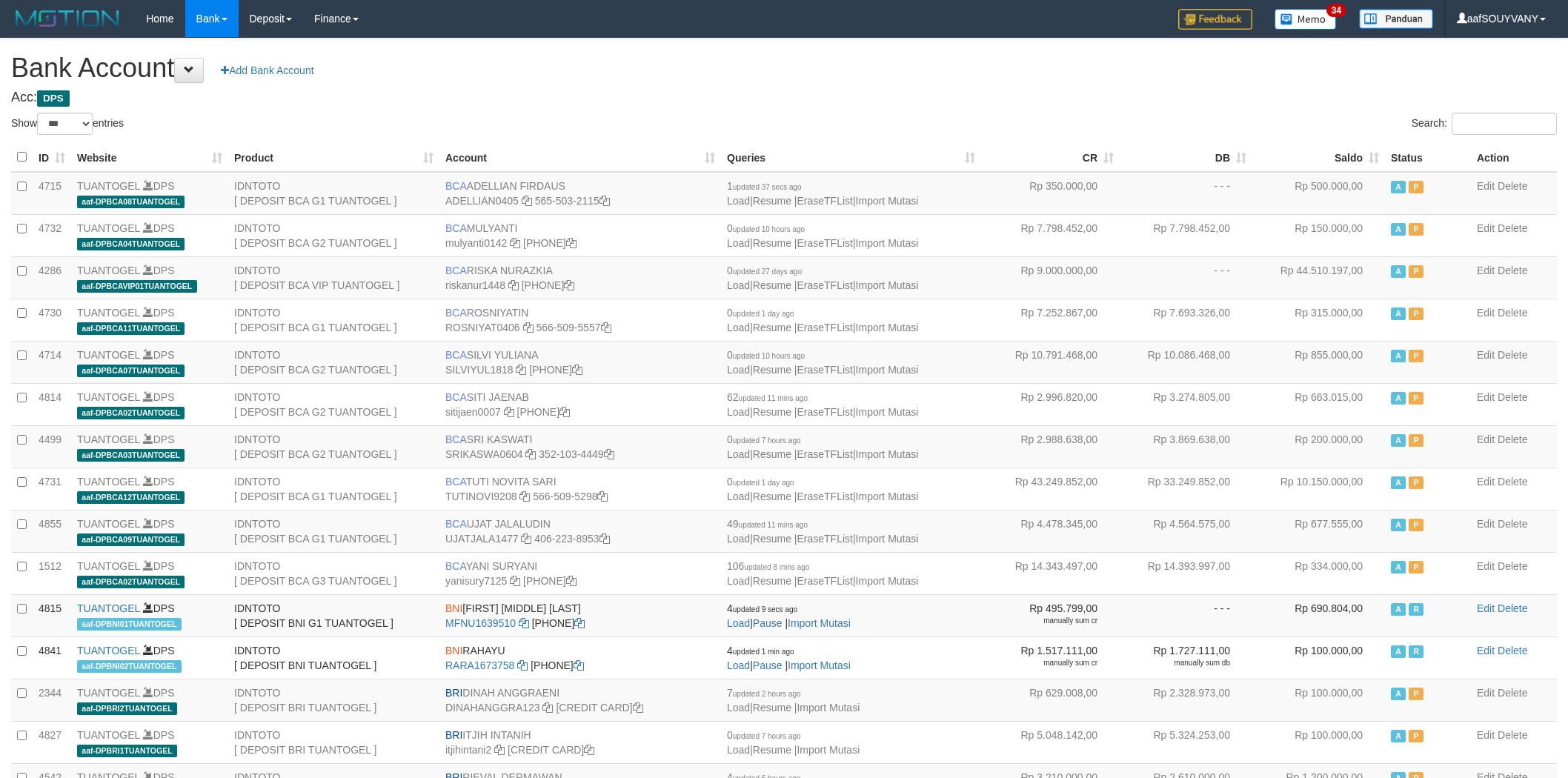 select on "***" 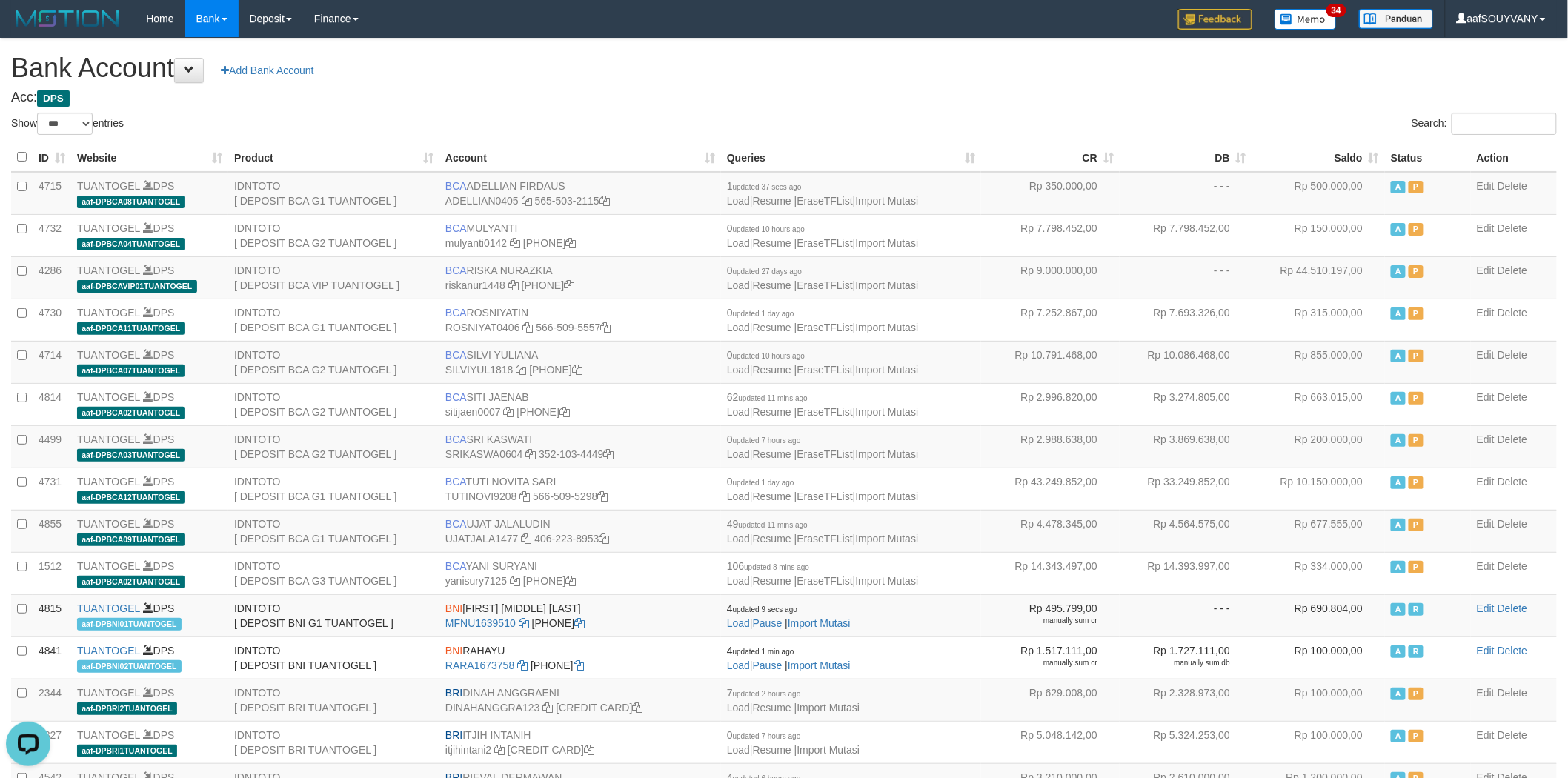 scroll, scrollTop: 0, scrollLeft: 0, axis: both 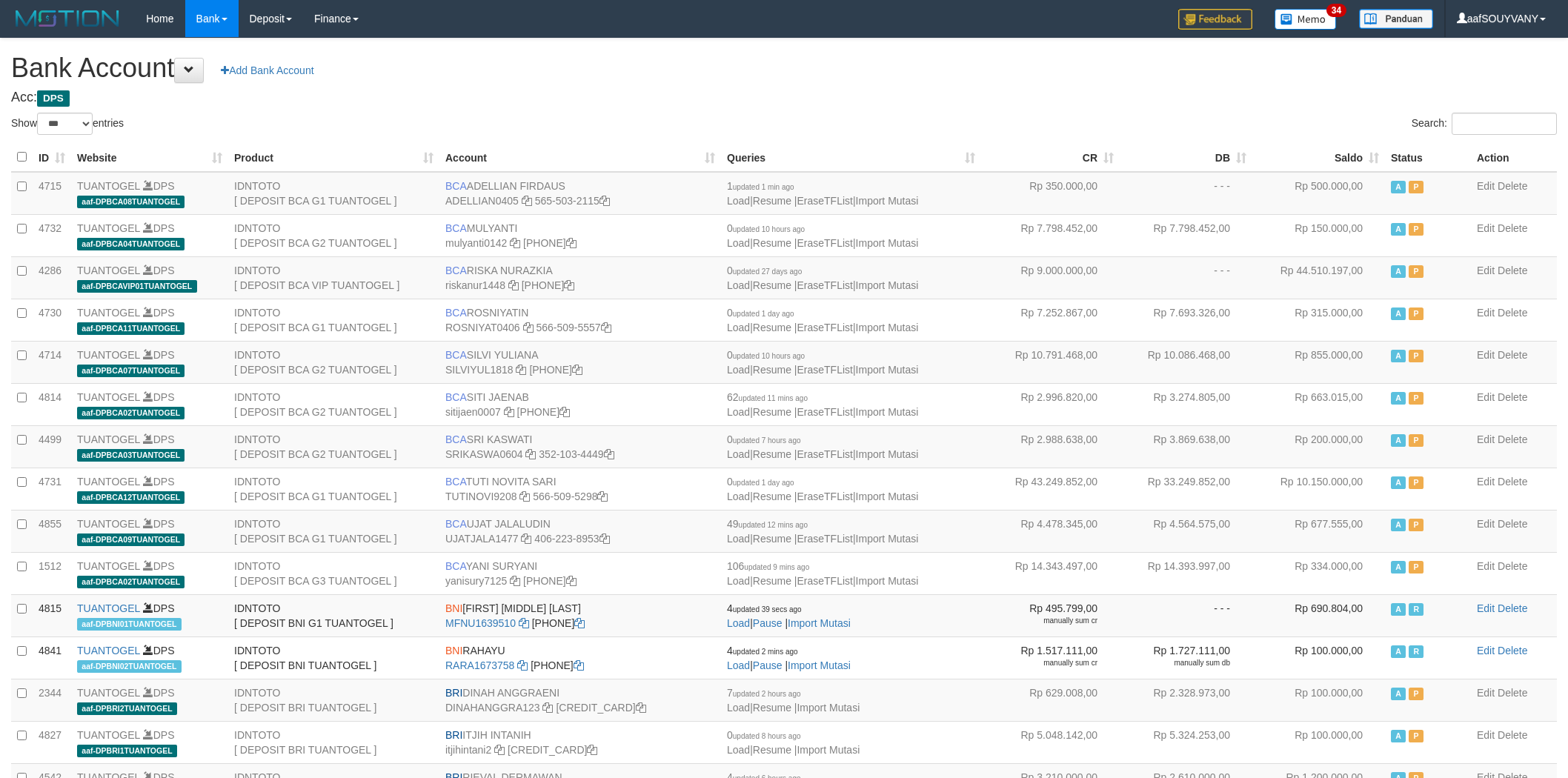 select on "***" 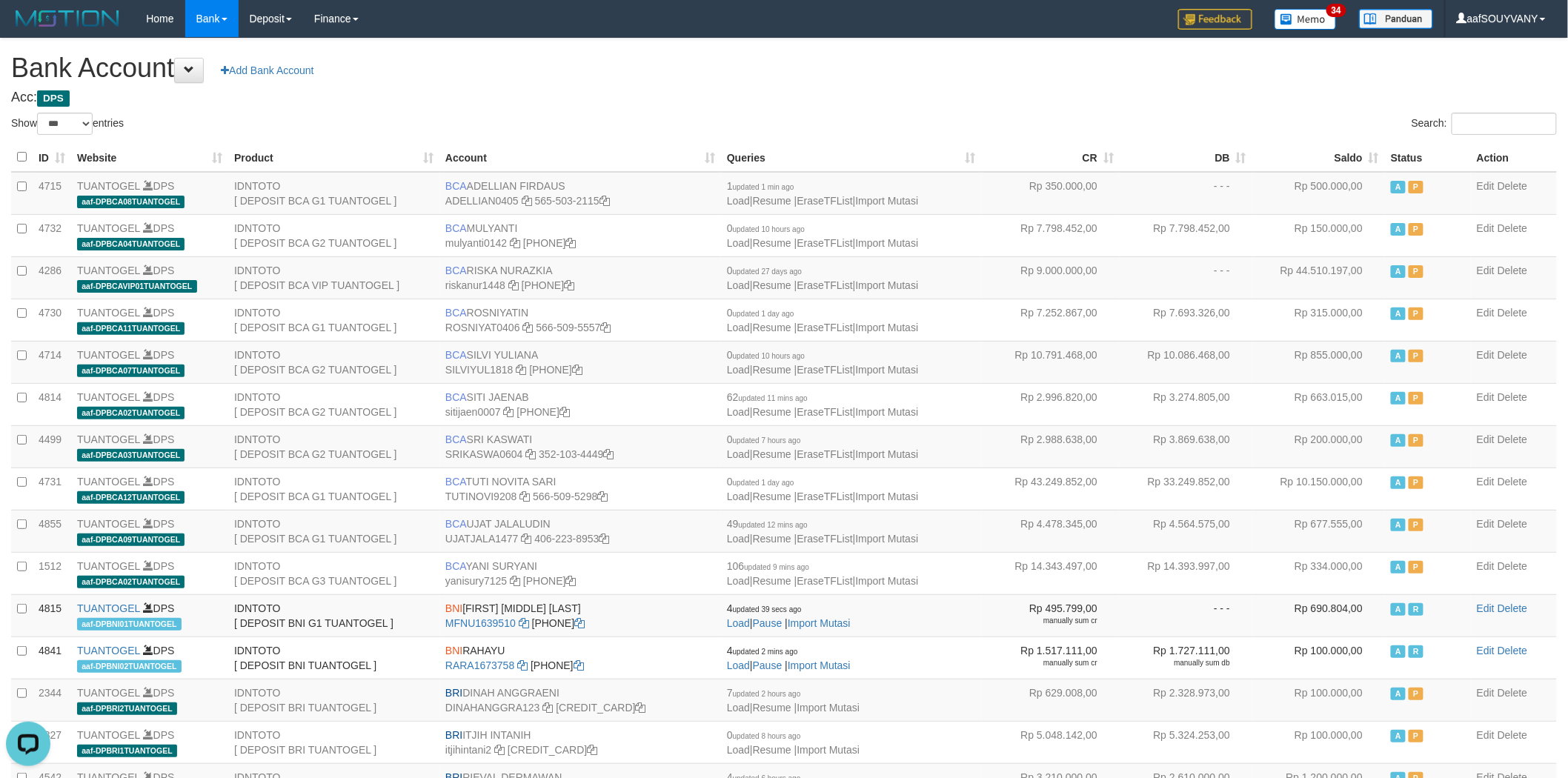 scroll, scrollTop: 0, scrollLeft: 0, axis: both 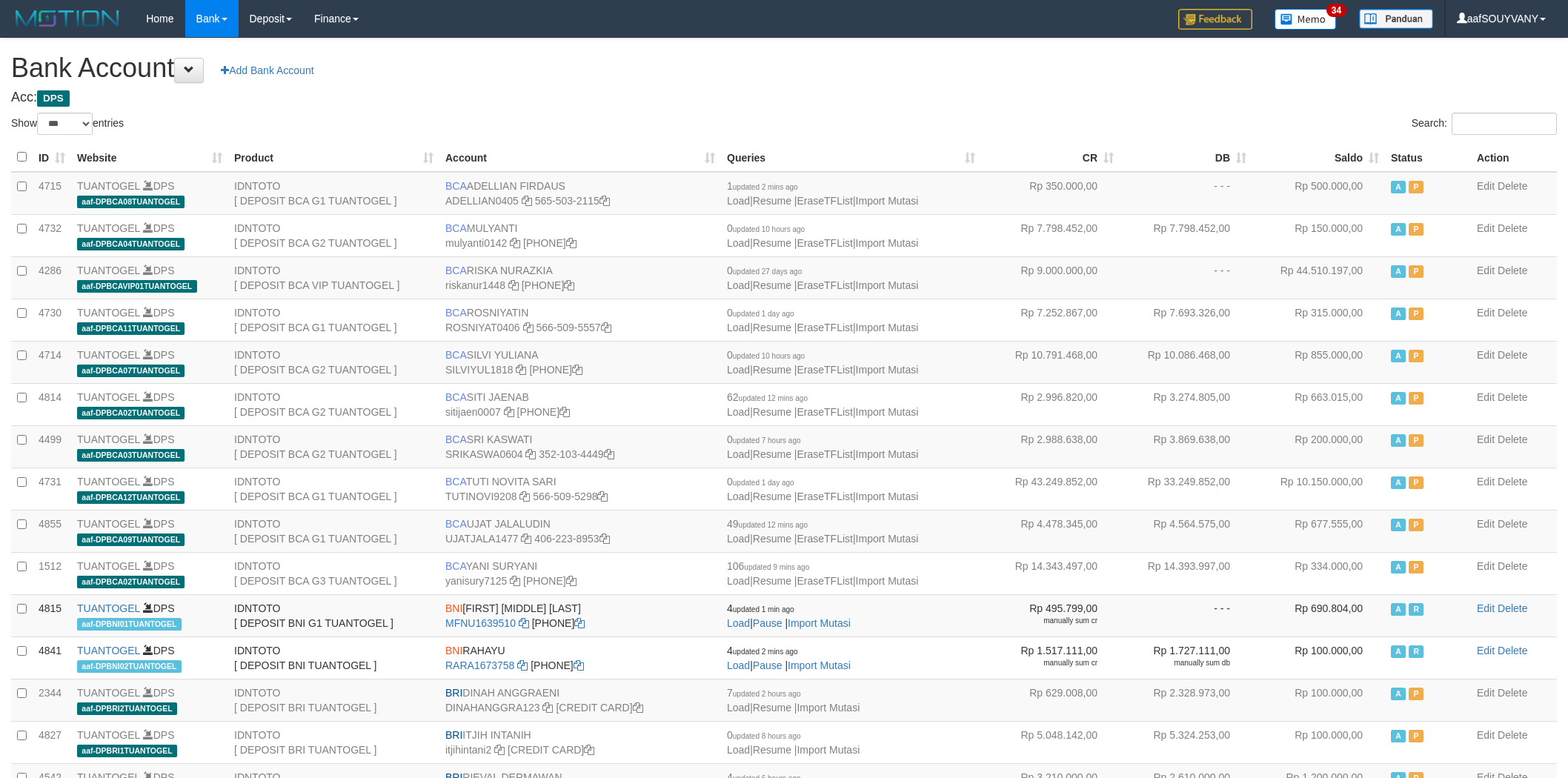 select on "***" 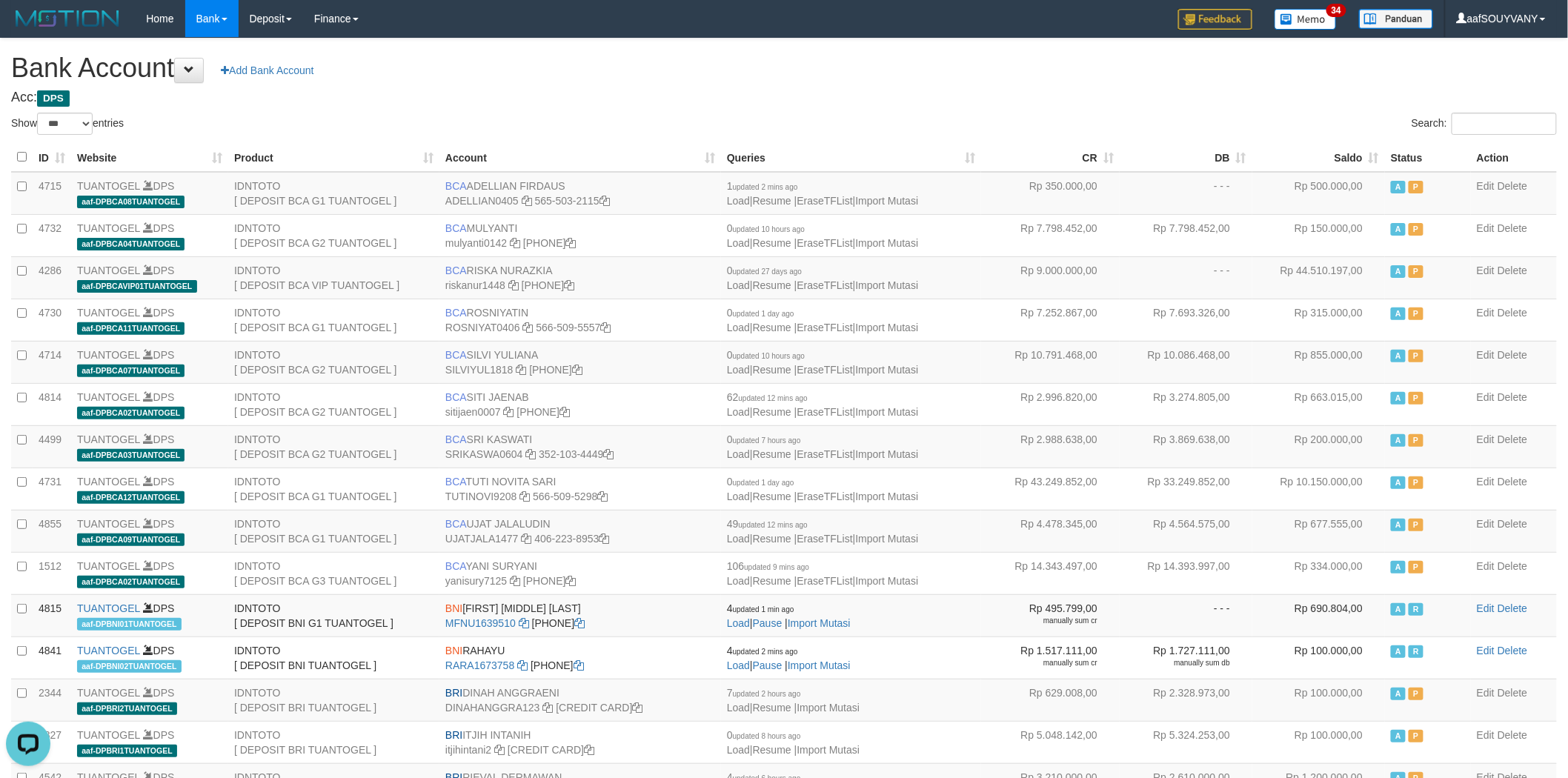 scroll, scrollTop: 0, scrollLeft: 0, axis: both 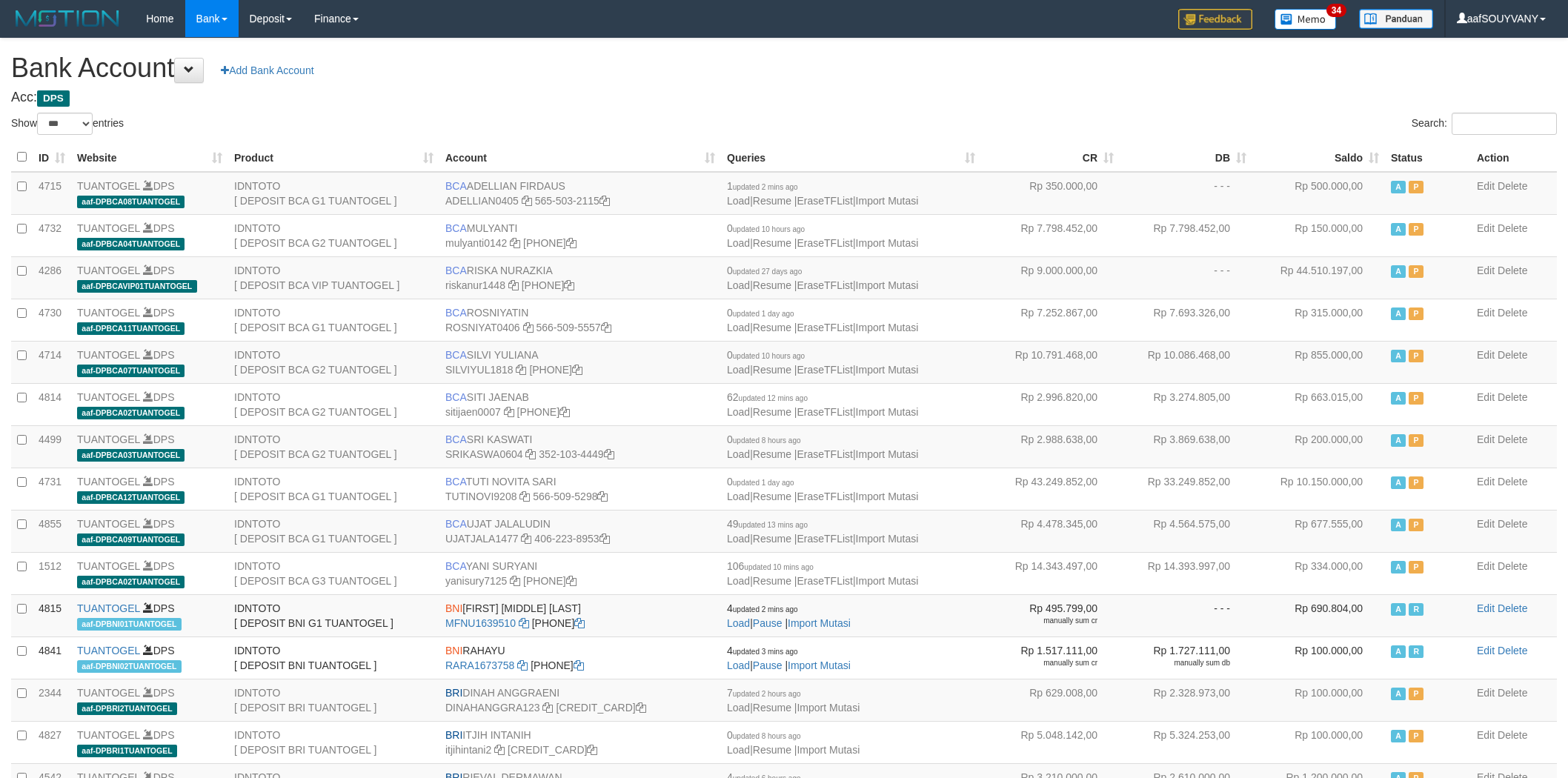 select on "***" 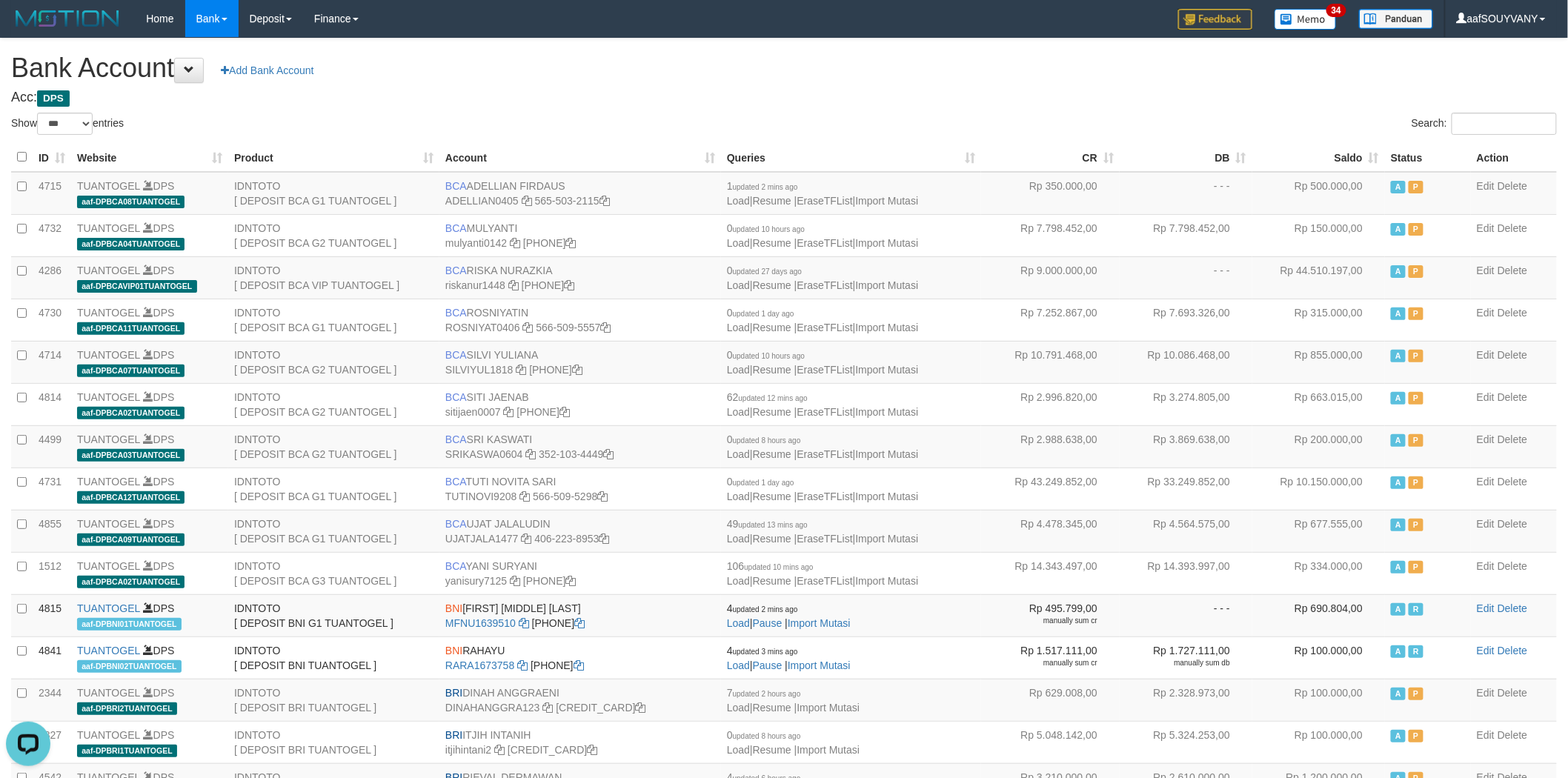 scroll, scrollTop: 0, scrollLeft: 0, axis: both 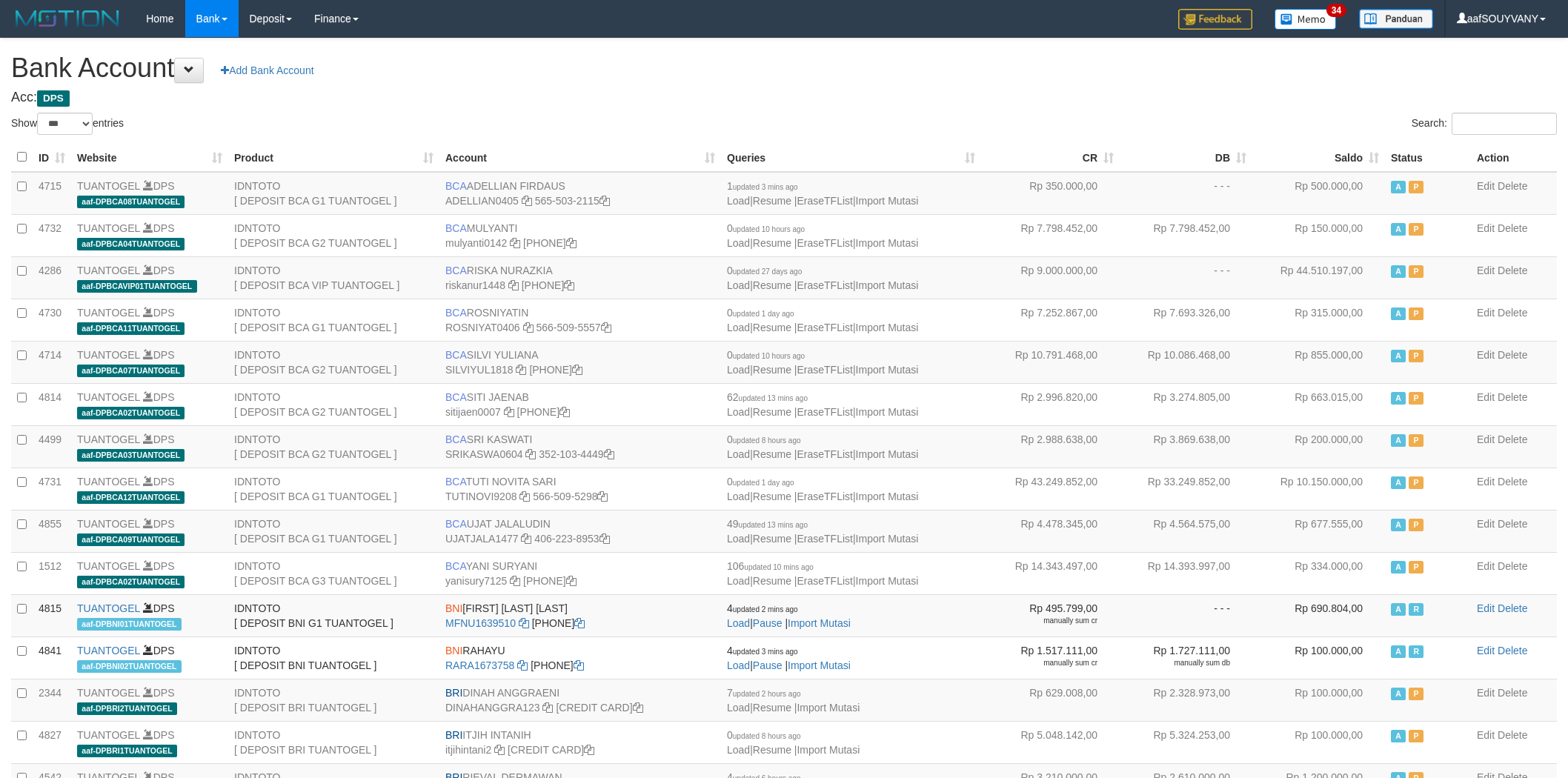 select on "***" 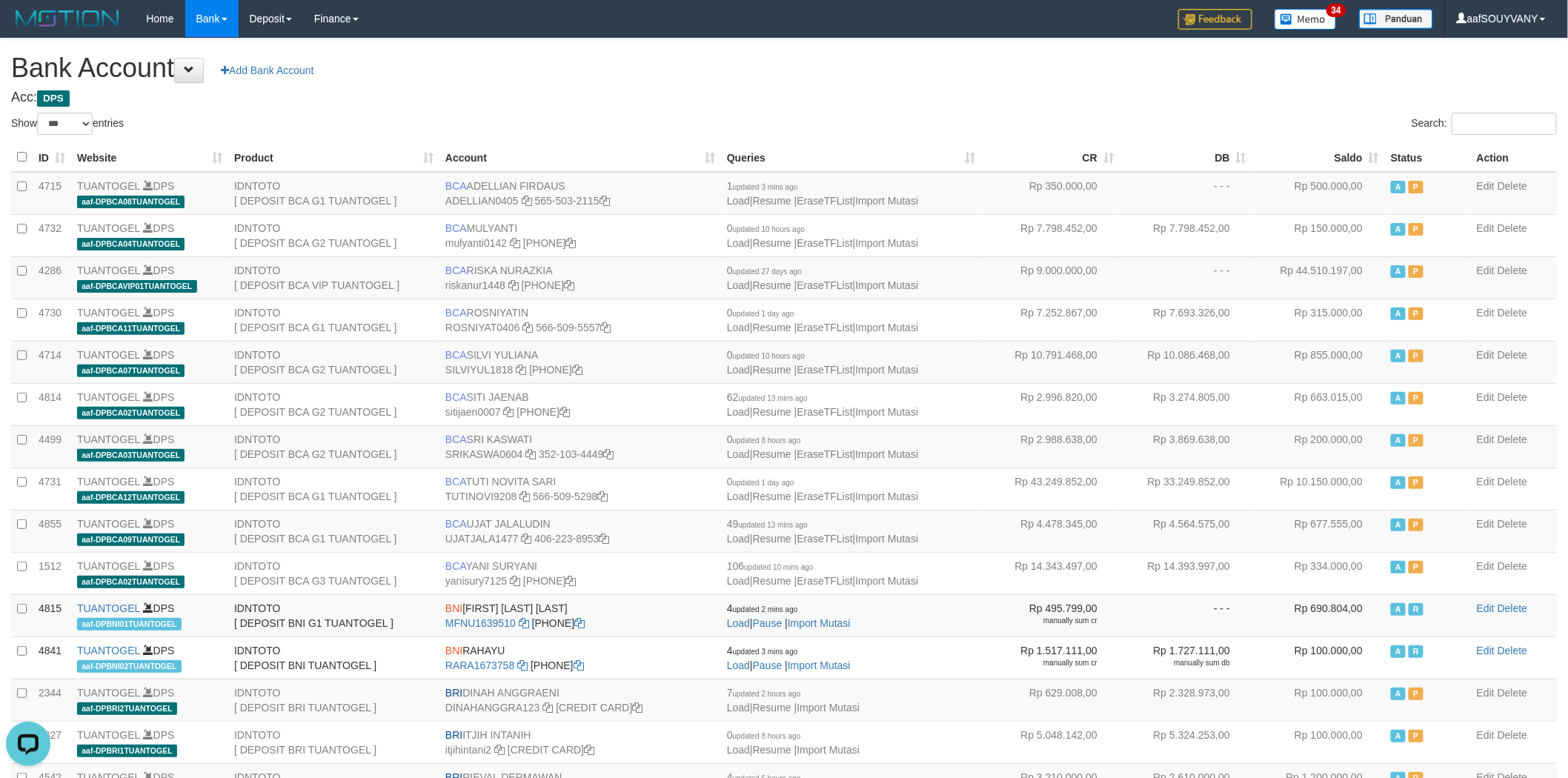 scroll, scrollTop: 0, scrollLeft: 0, axis: both 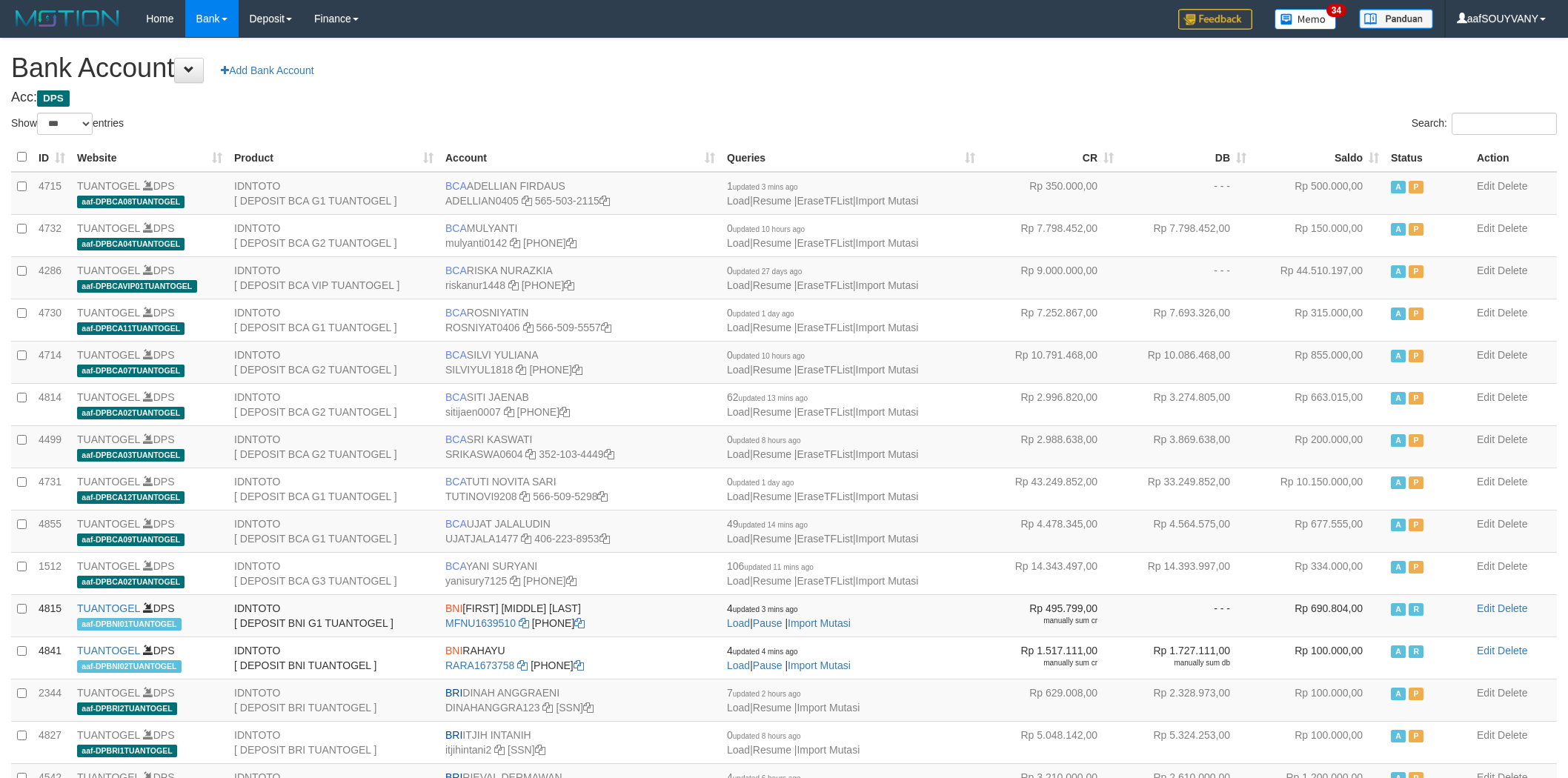 select on "***" 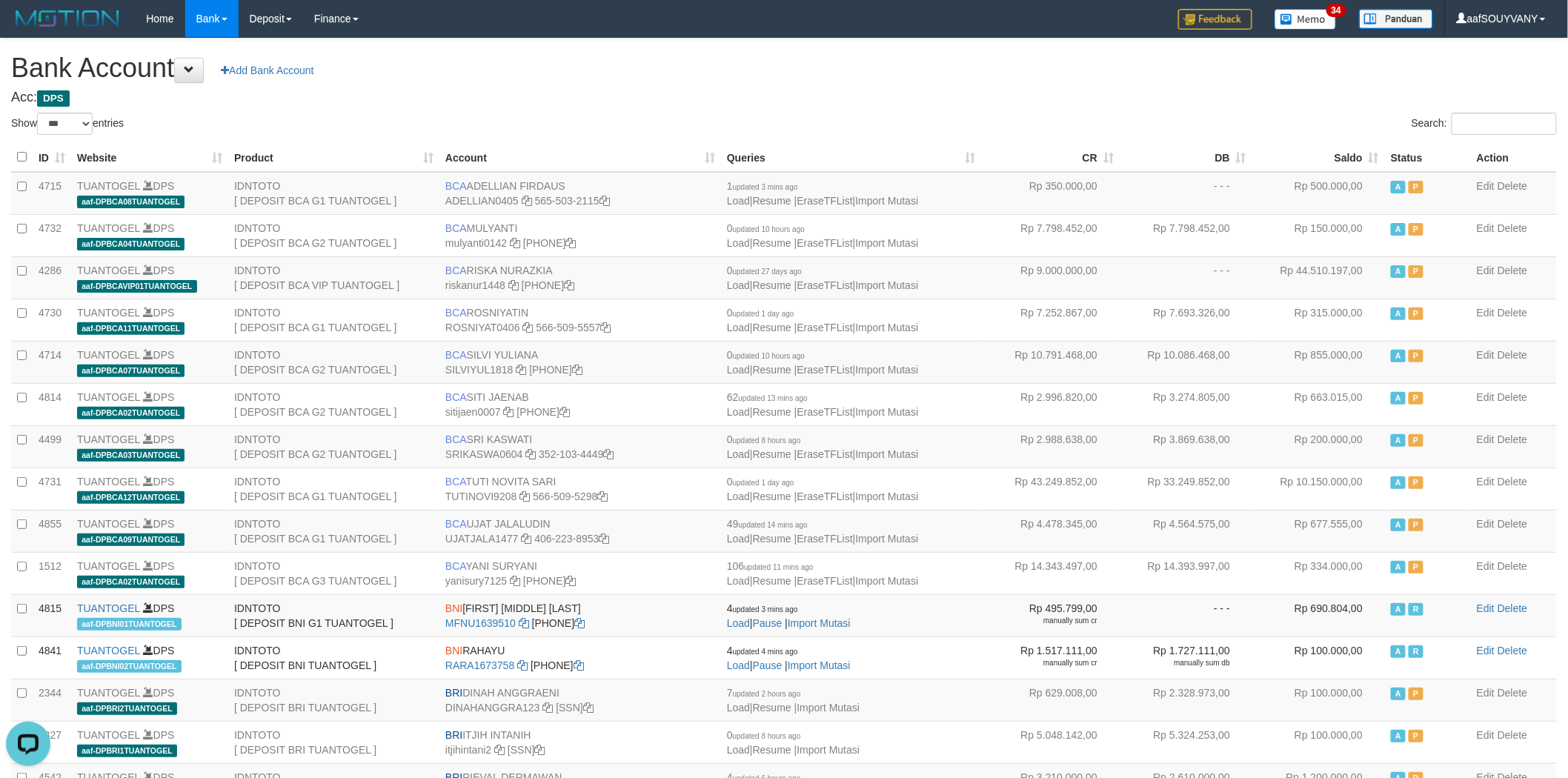 scroll, scrollTop: 0, scrollLeft: 0, axis: both 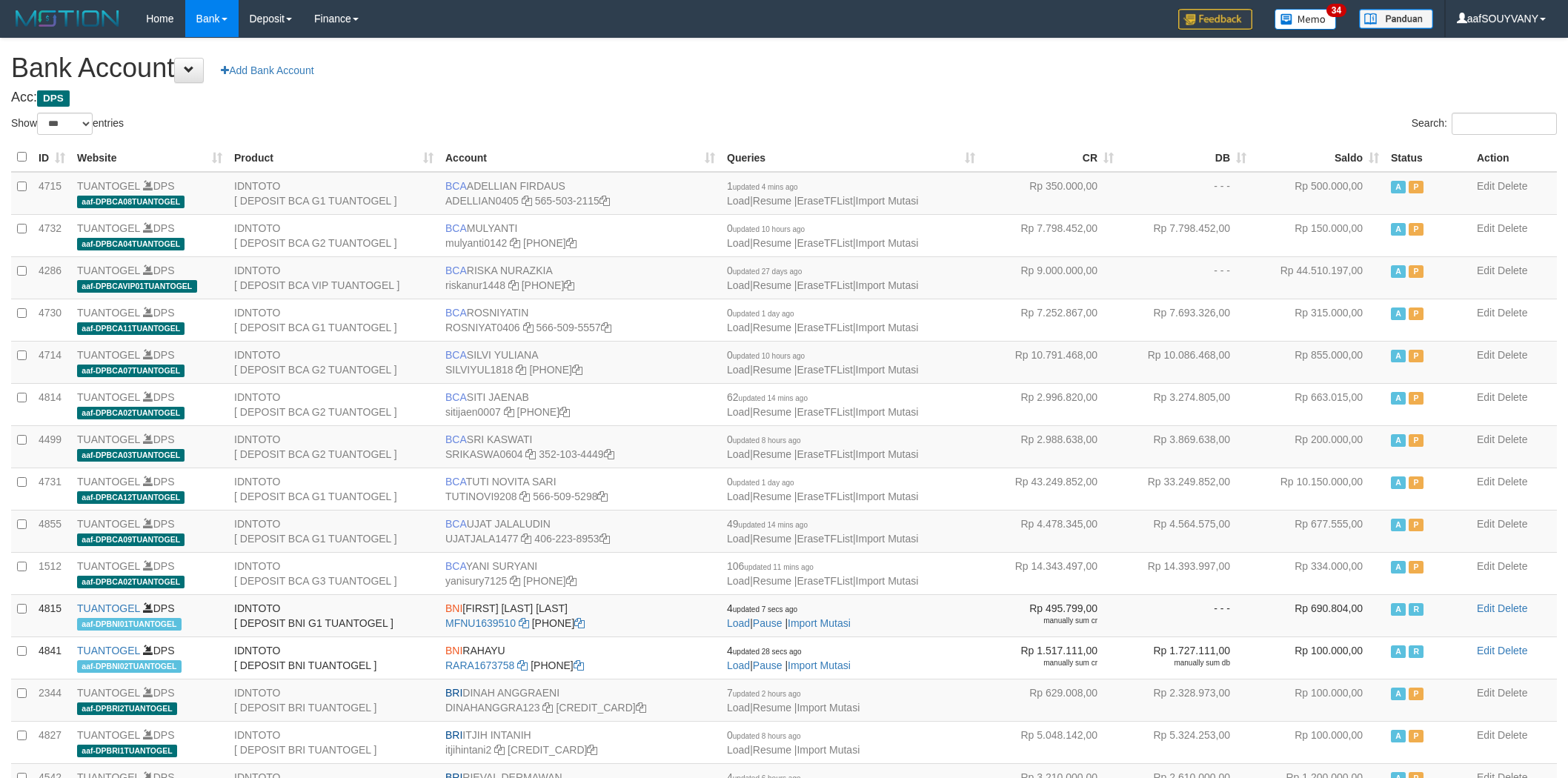 select on "***" 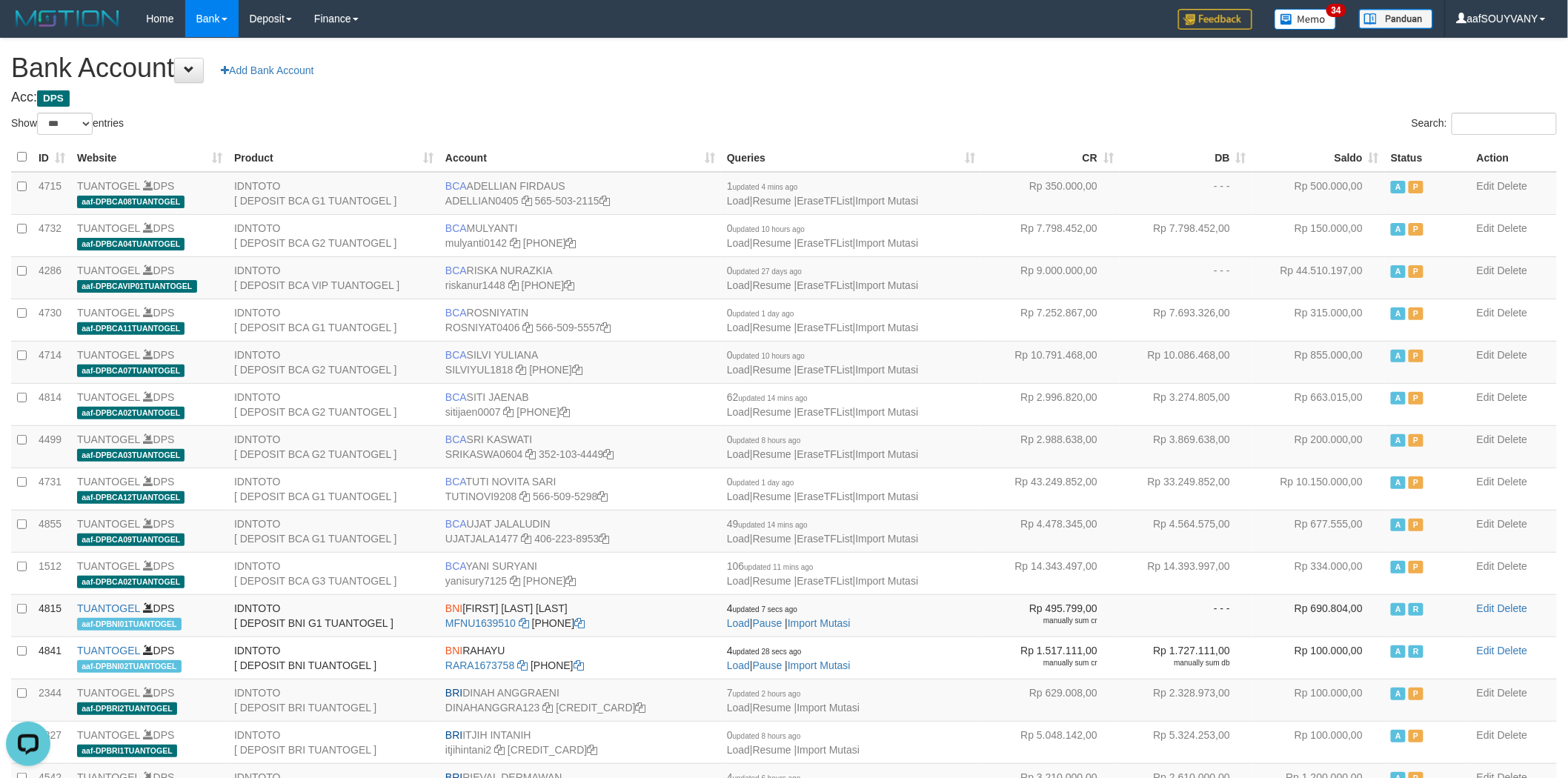 scroll, scrollTop: 0, scrollLeft: 0, axis: both 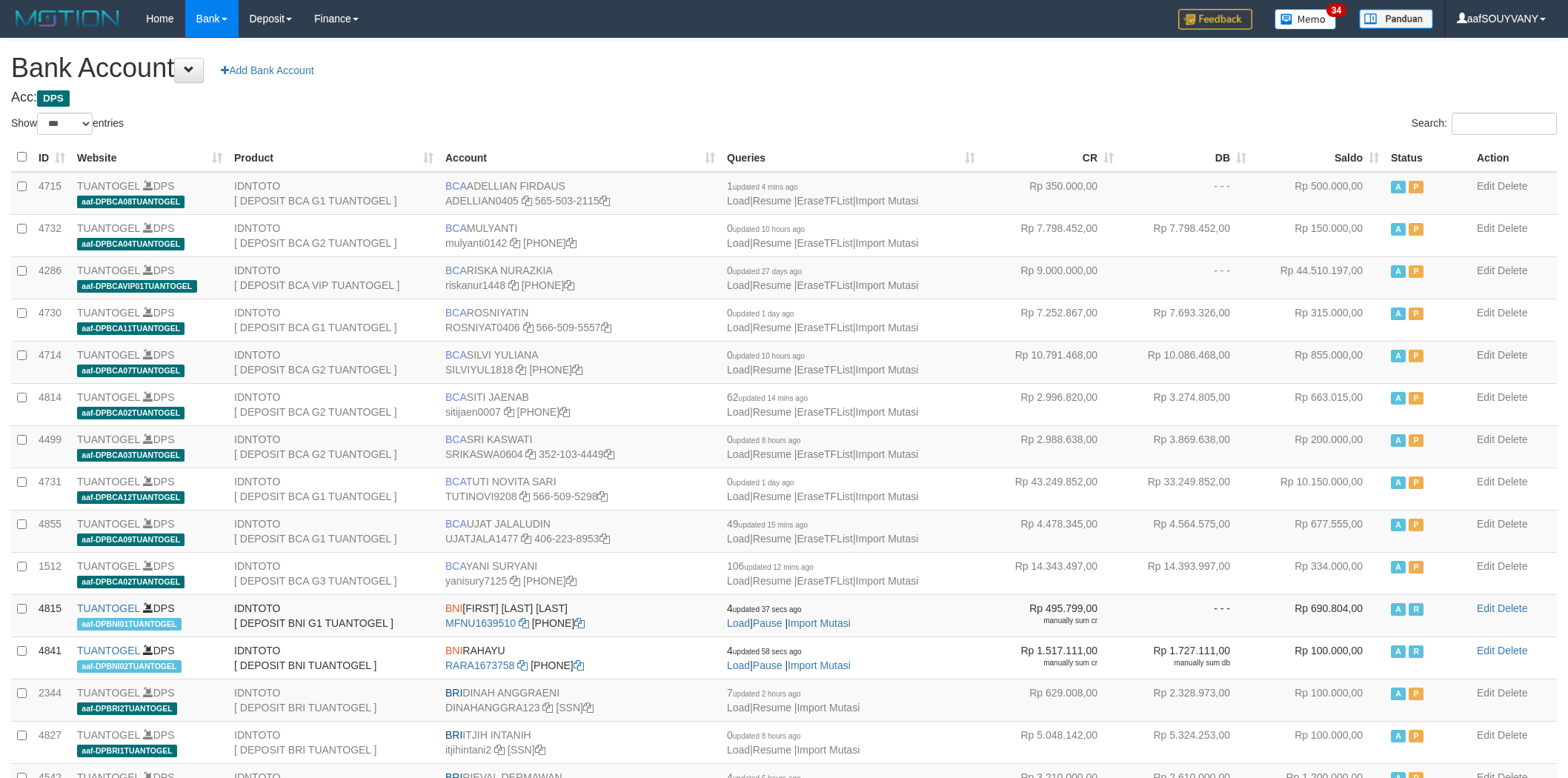 select on "***" 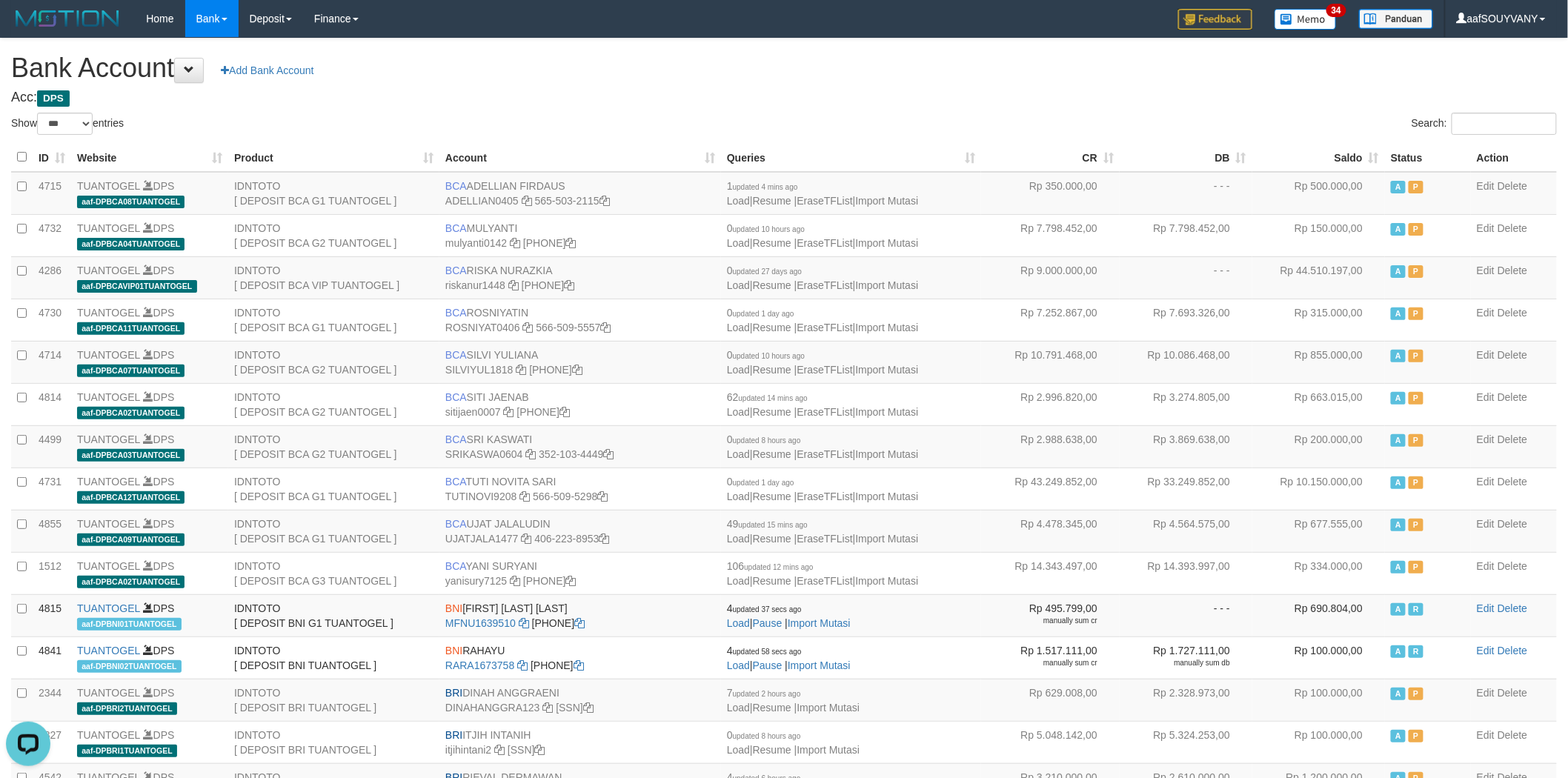 scroll, scrollTop: 0, scrollLeft: 0, axis: both 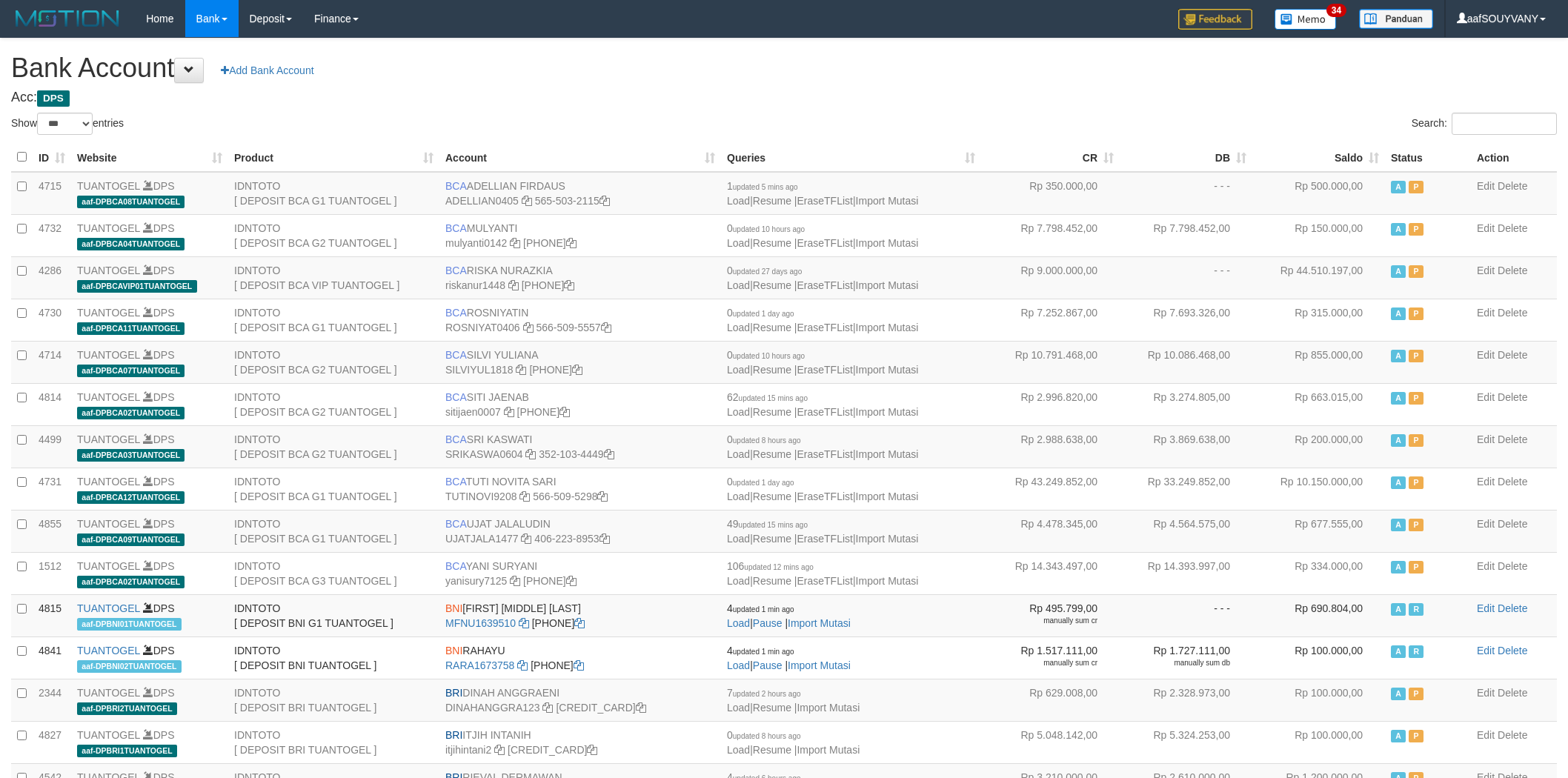 select on "***" 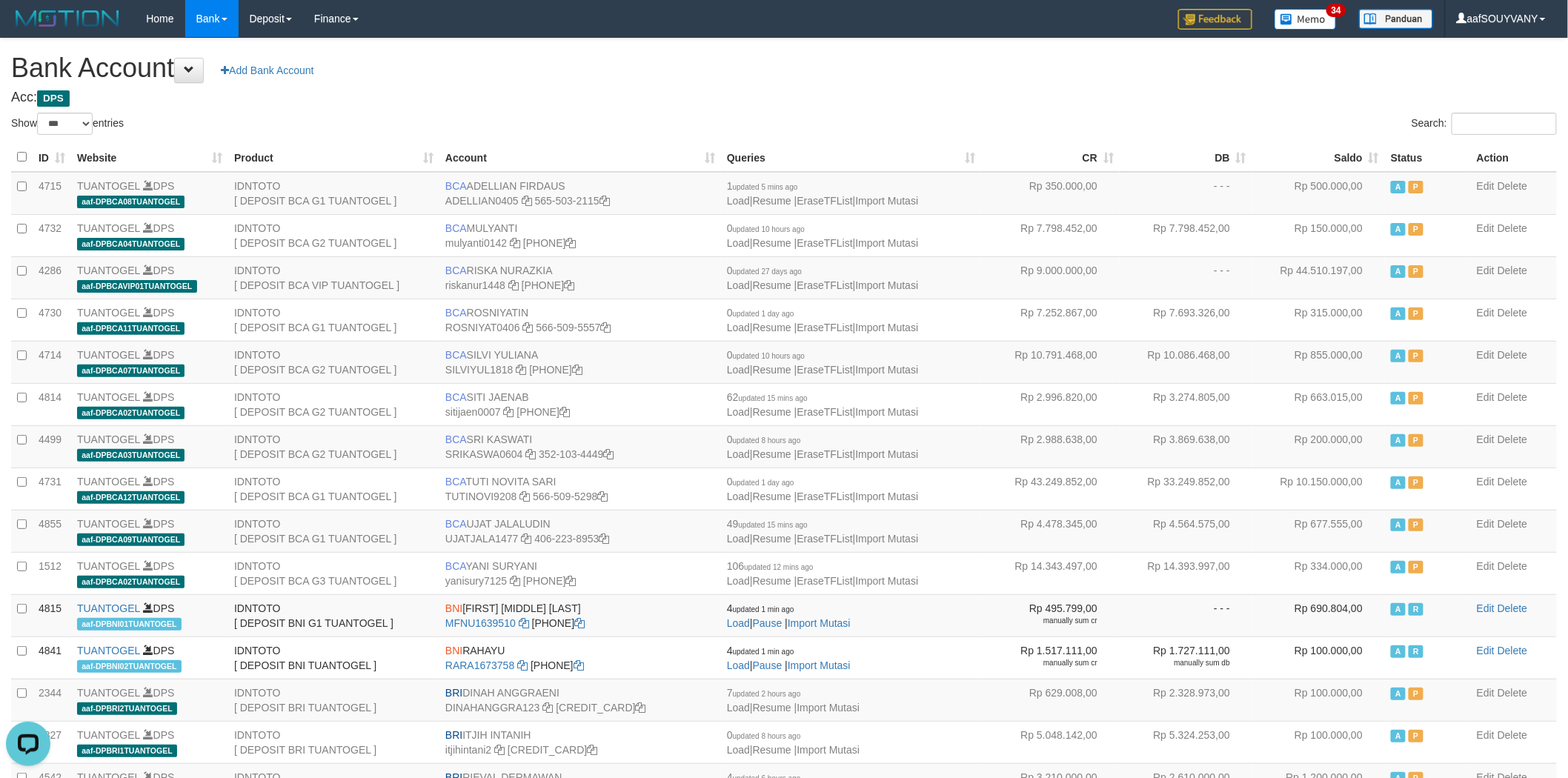 scroll, scrollTop: 0, scrollLeft: 0, axis: both 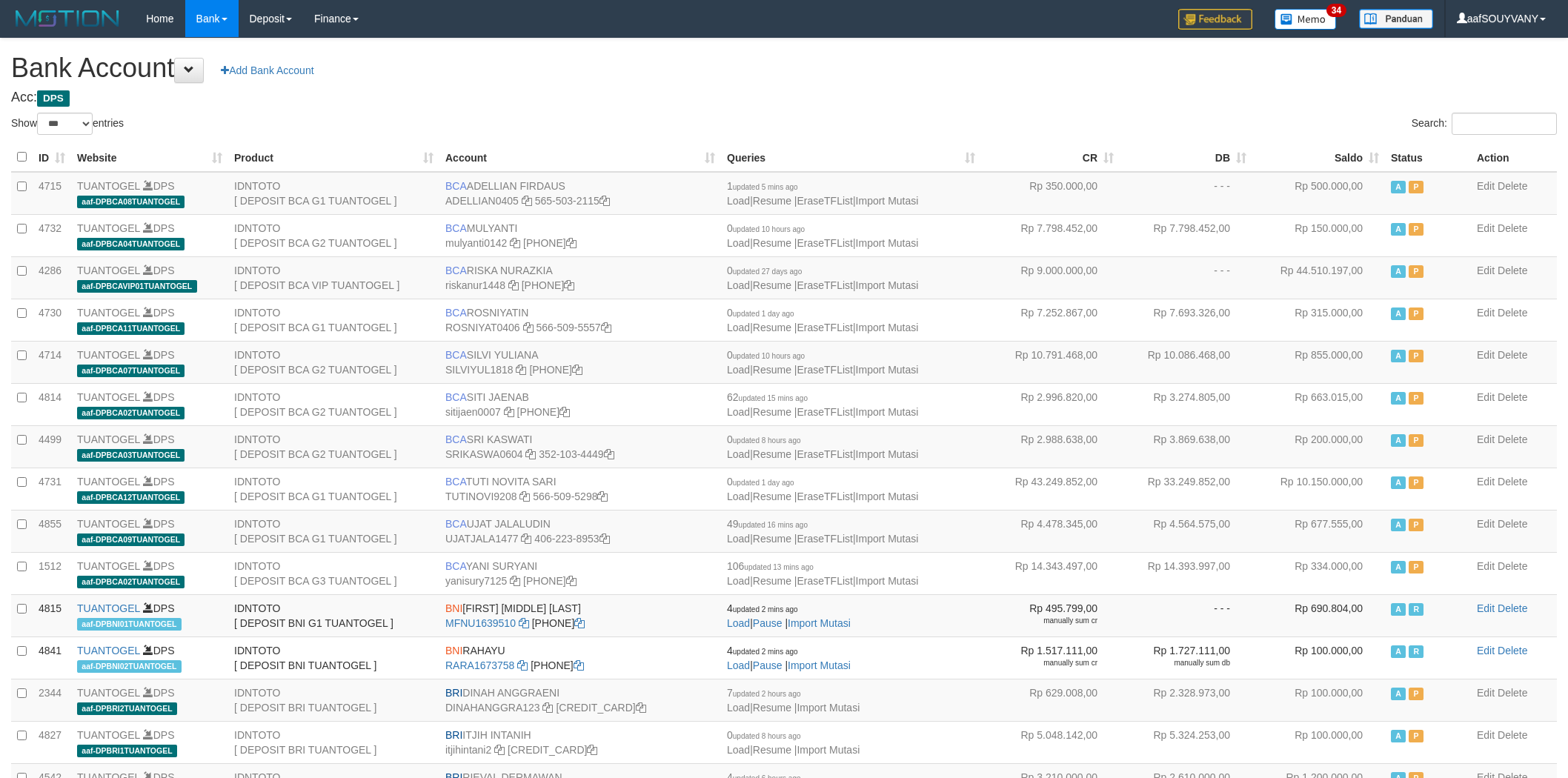 select on "***" 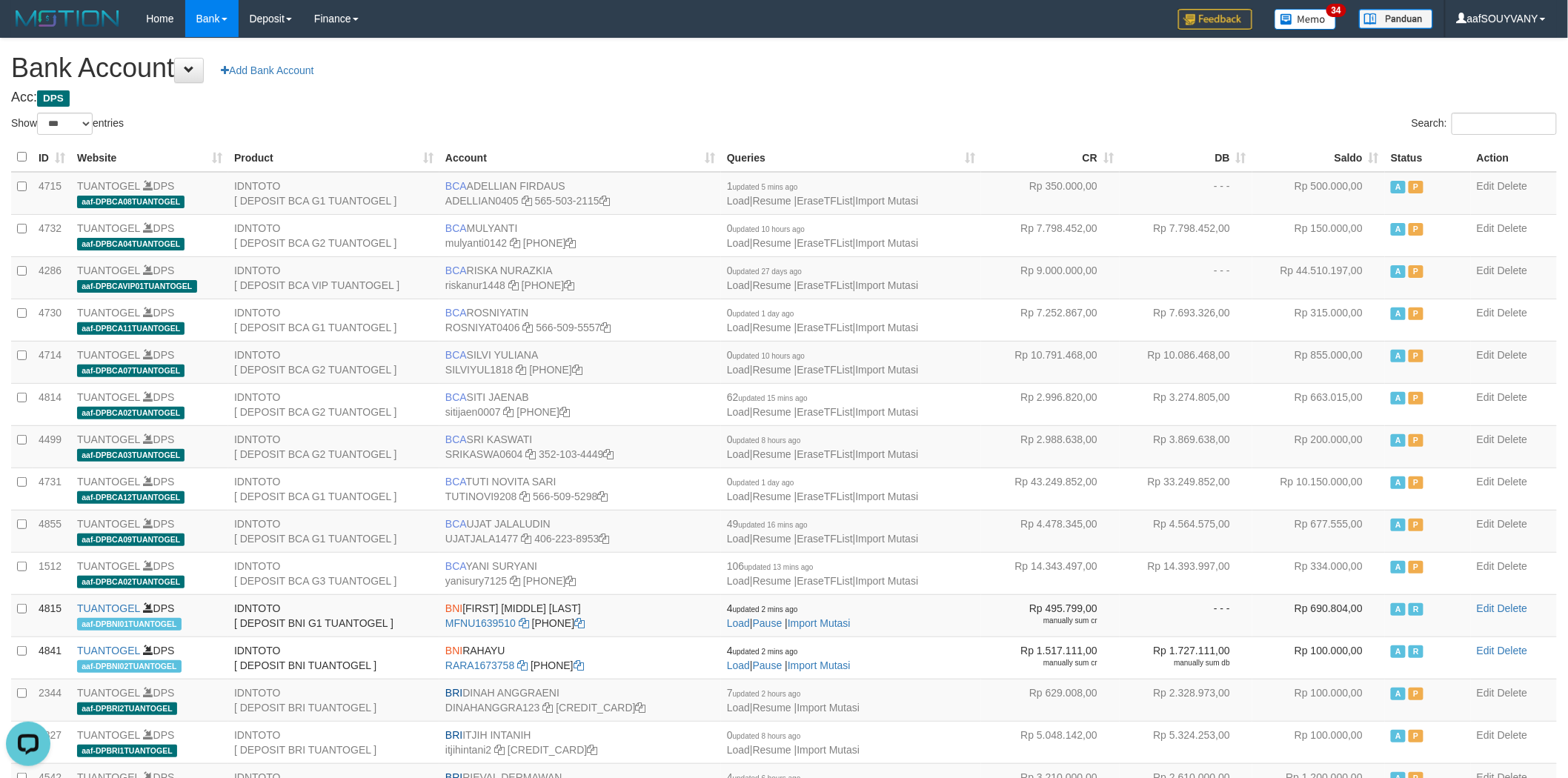 scroll, scrollTop: 0, scrollLeft: 0, axis: both 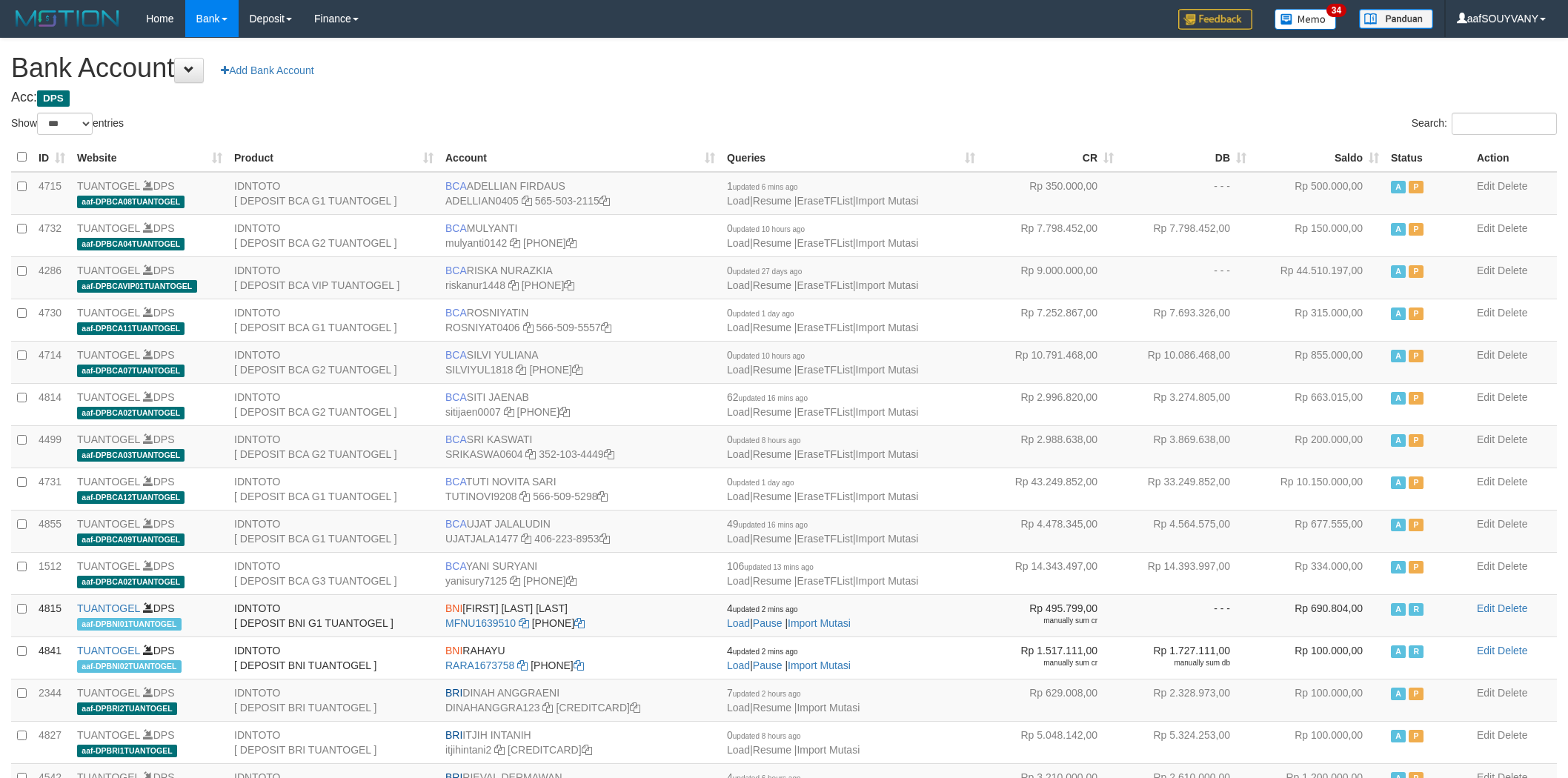select on "***" 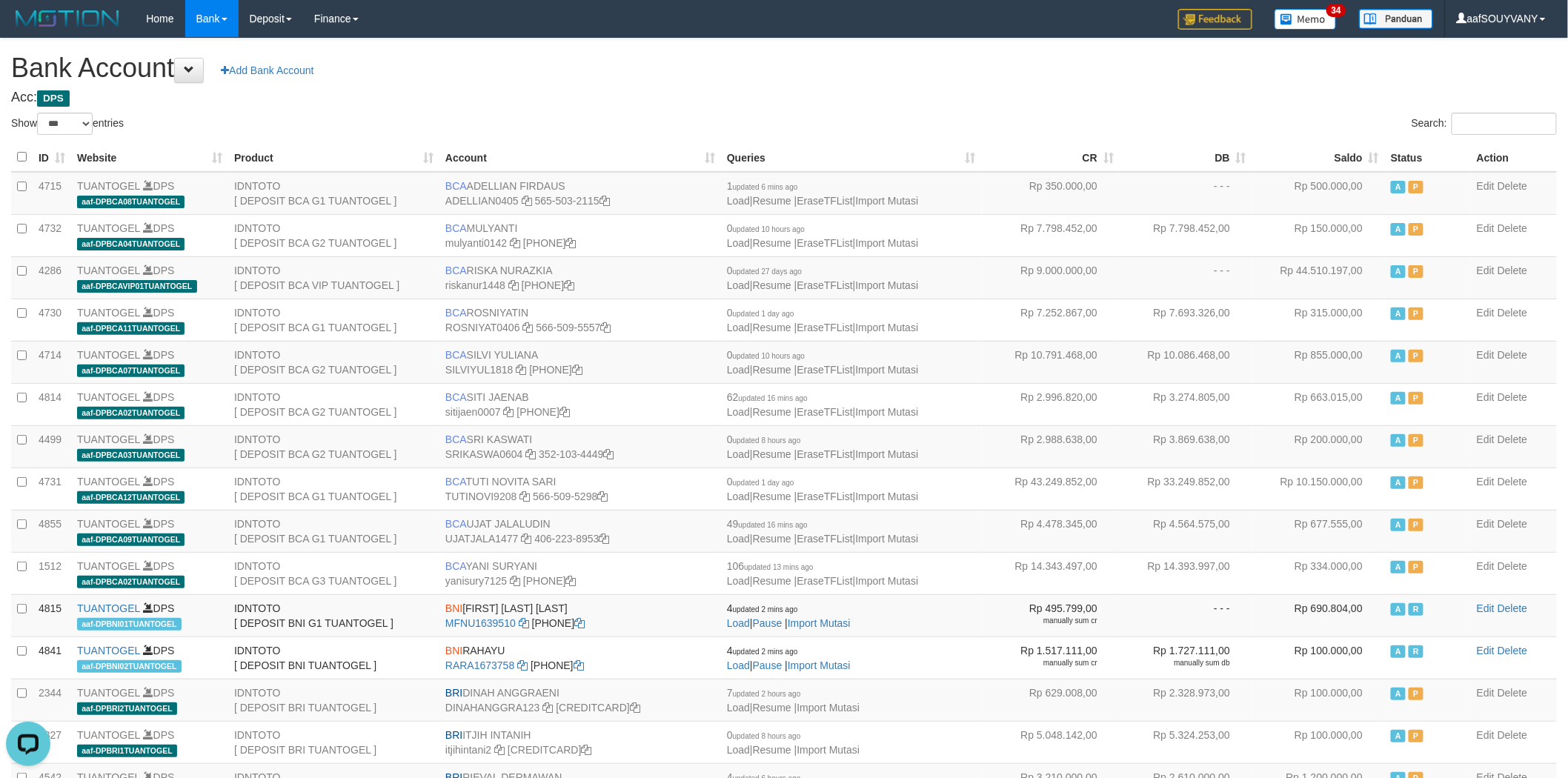 scroll, scrollTop: 0, scrollLeft: 0, axis: both 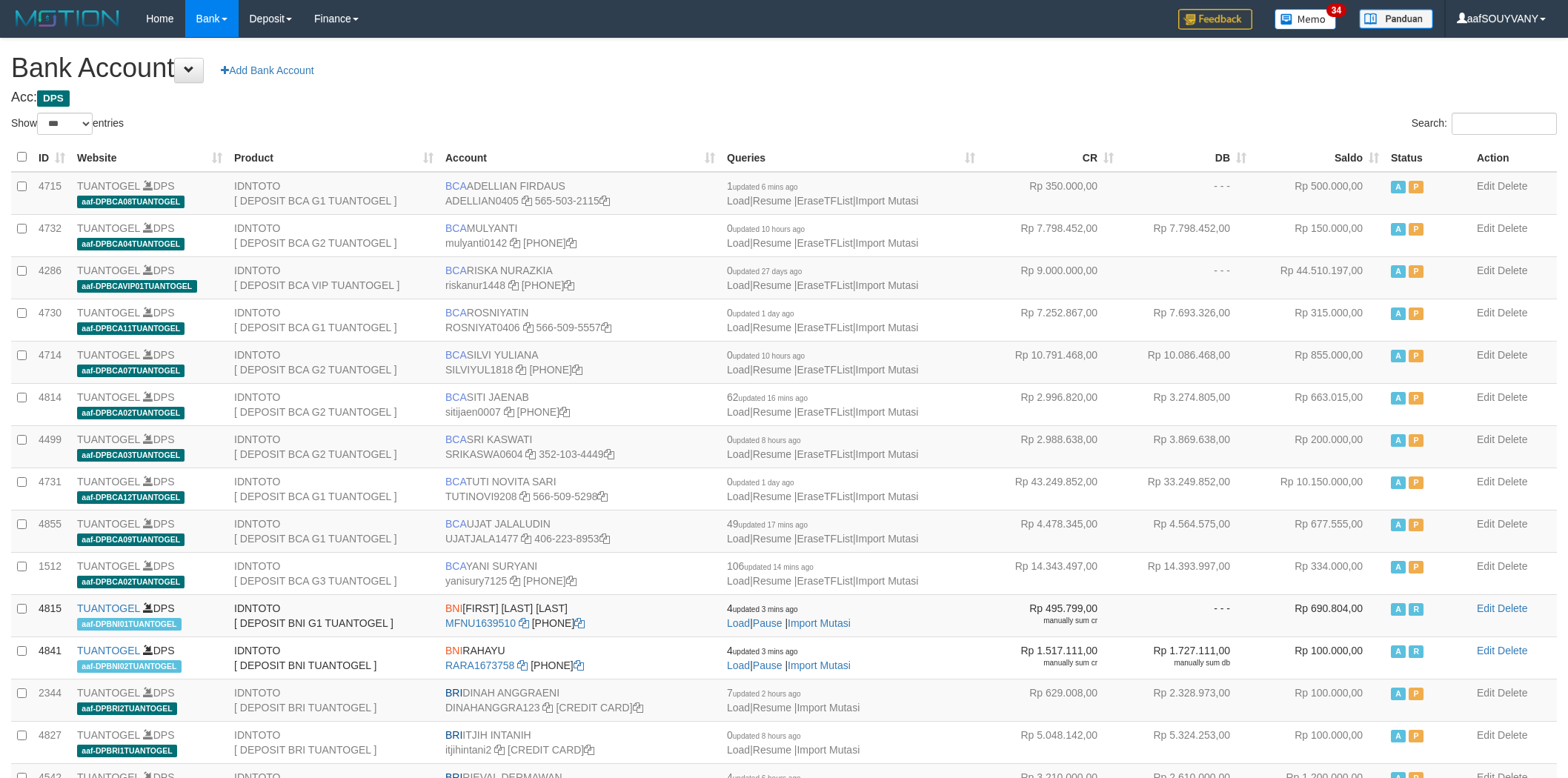 select on "***" 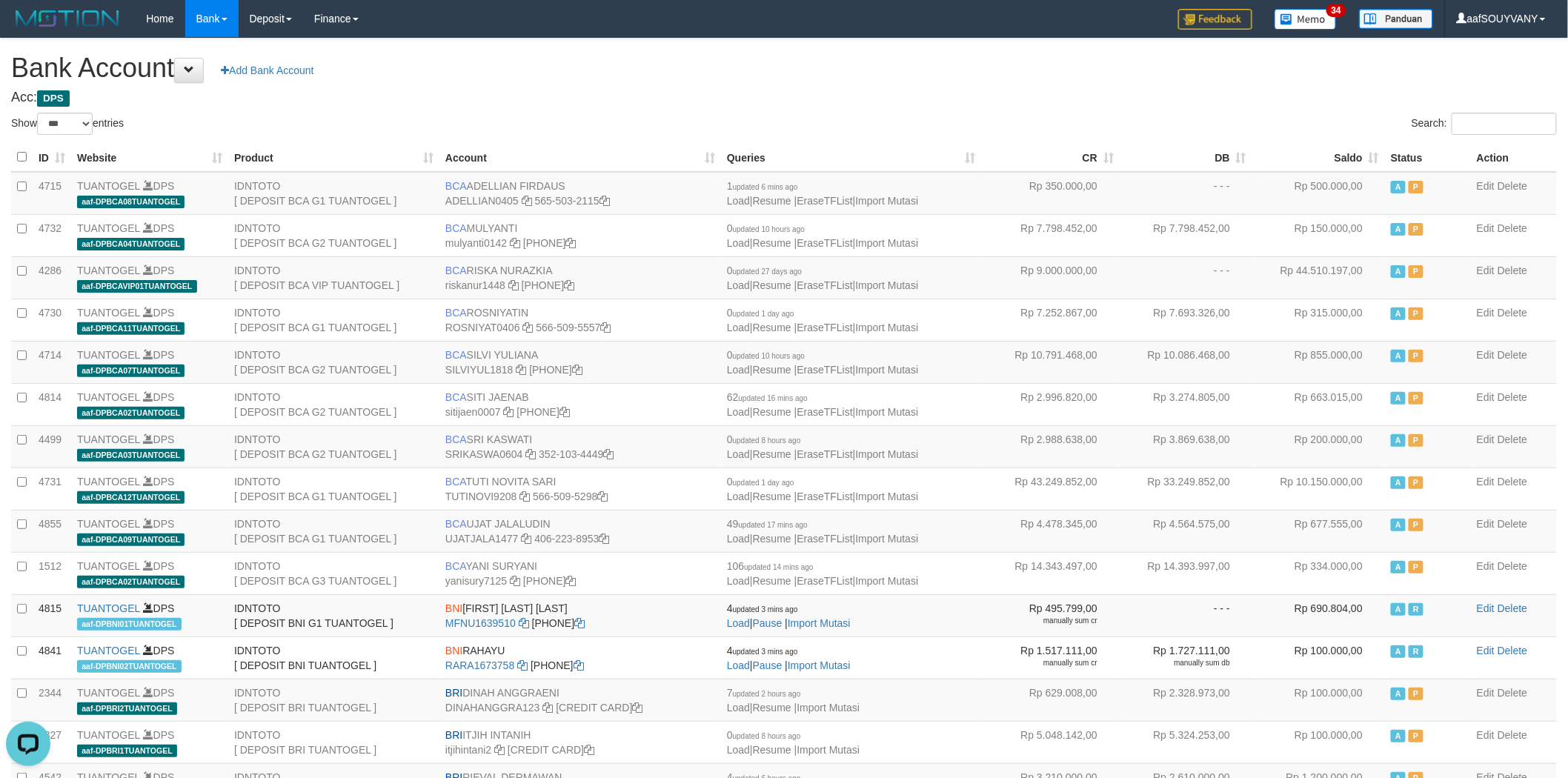 scroll, scrollTop: 0, scrollLeft: 0, axis: both 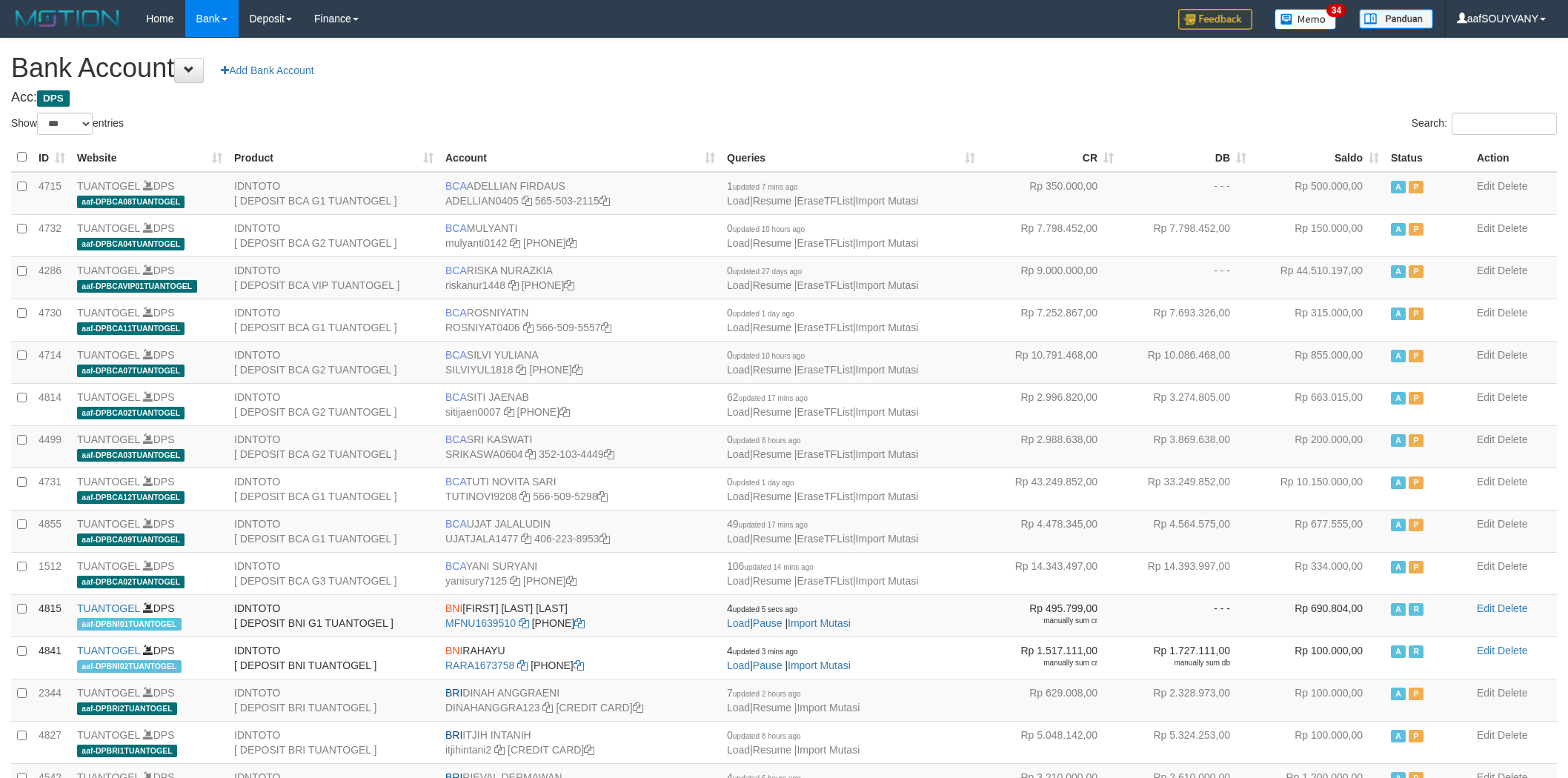 select on "***" 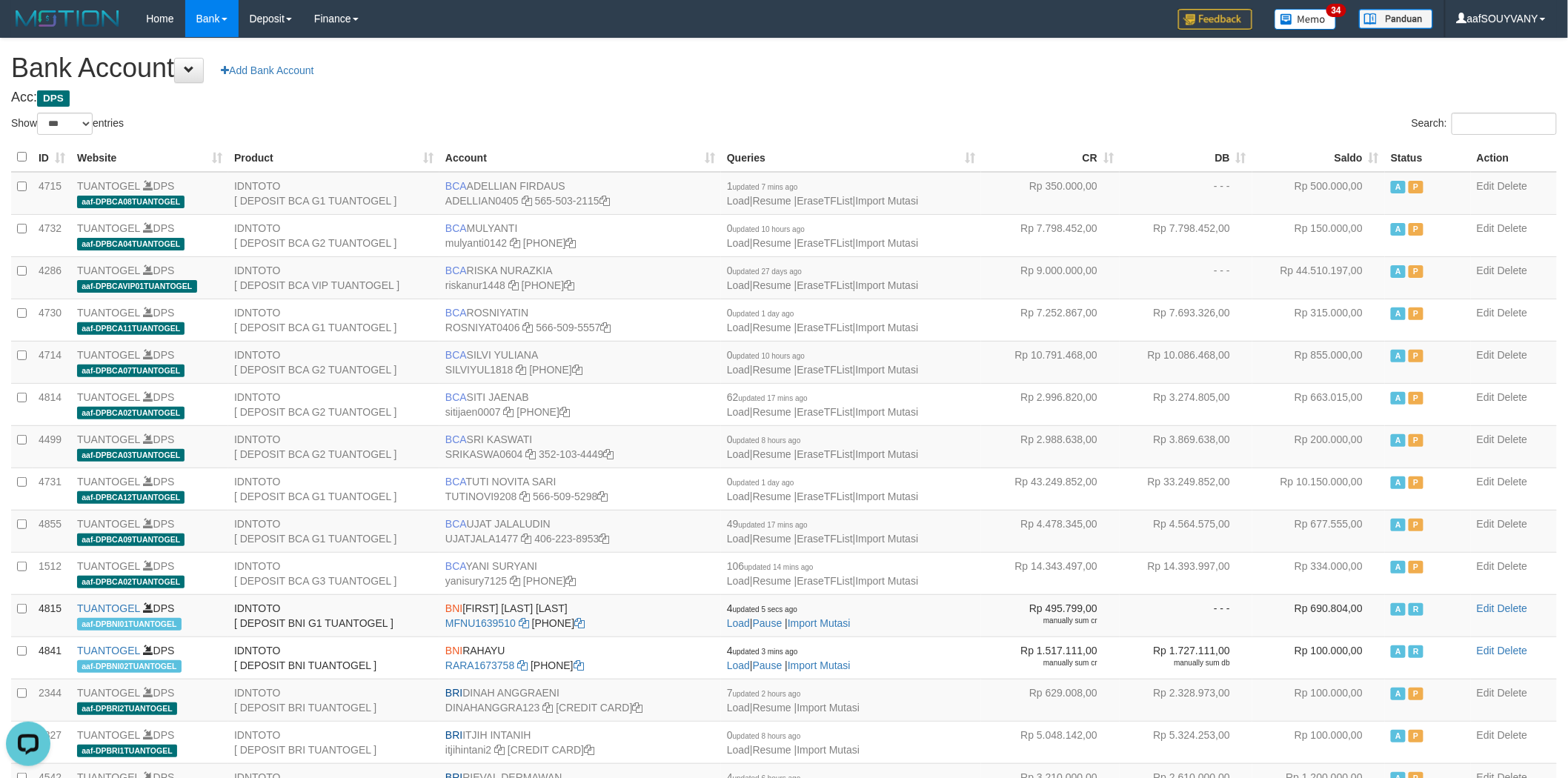 scroll, scrollTop: 0, scrollLeft: 0, axis: both 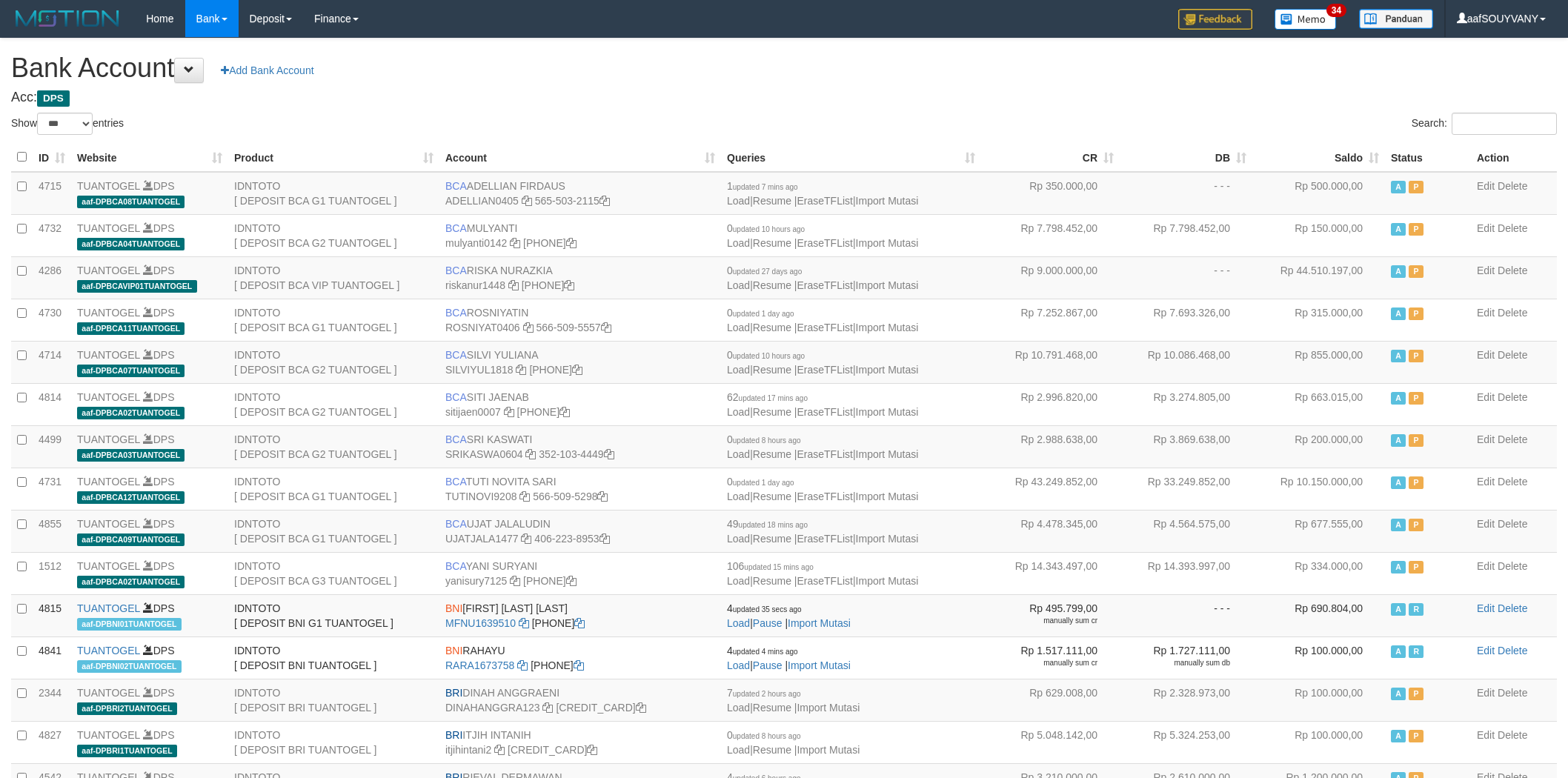 select on "***" 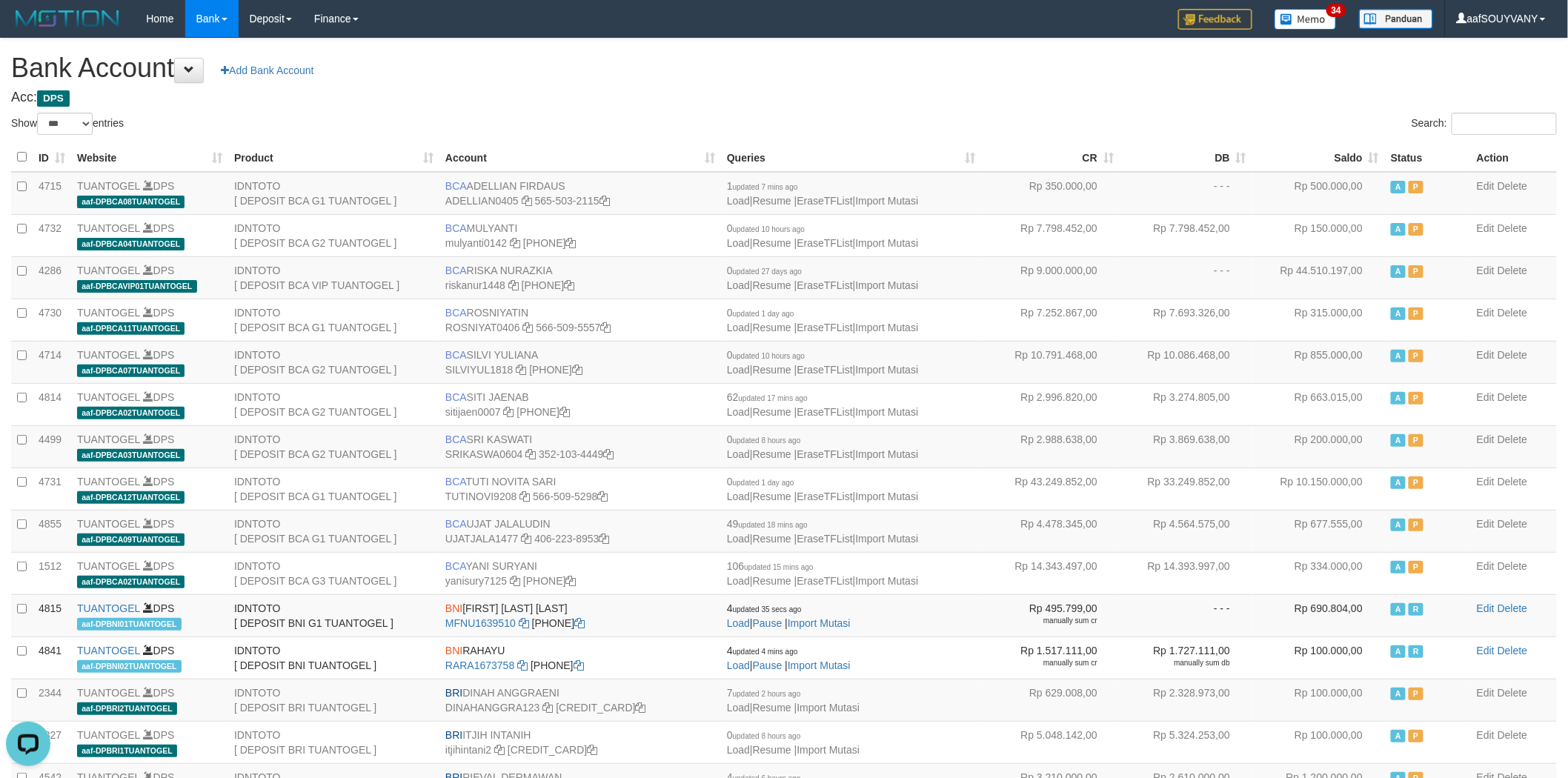 scroll, scrollTop: 0, scrollLeft: 0, axis: both 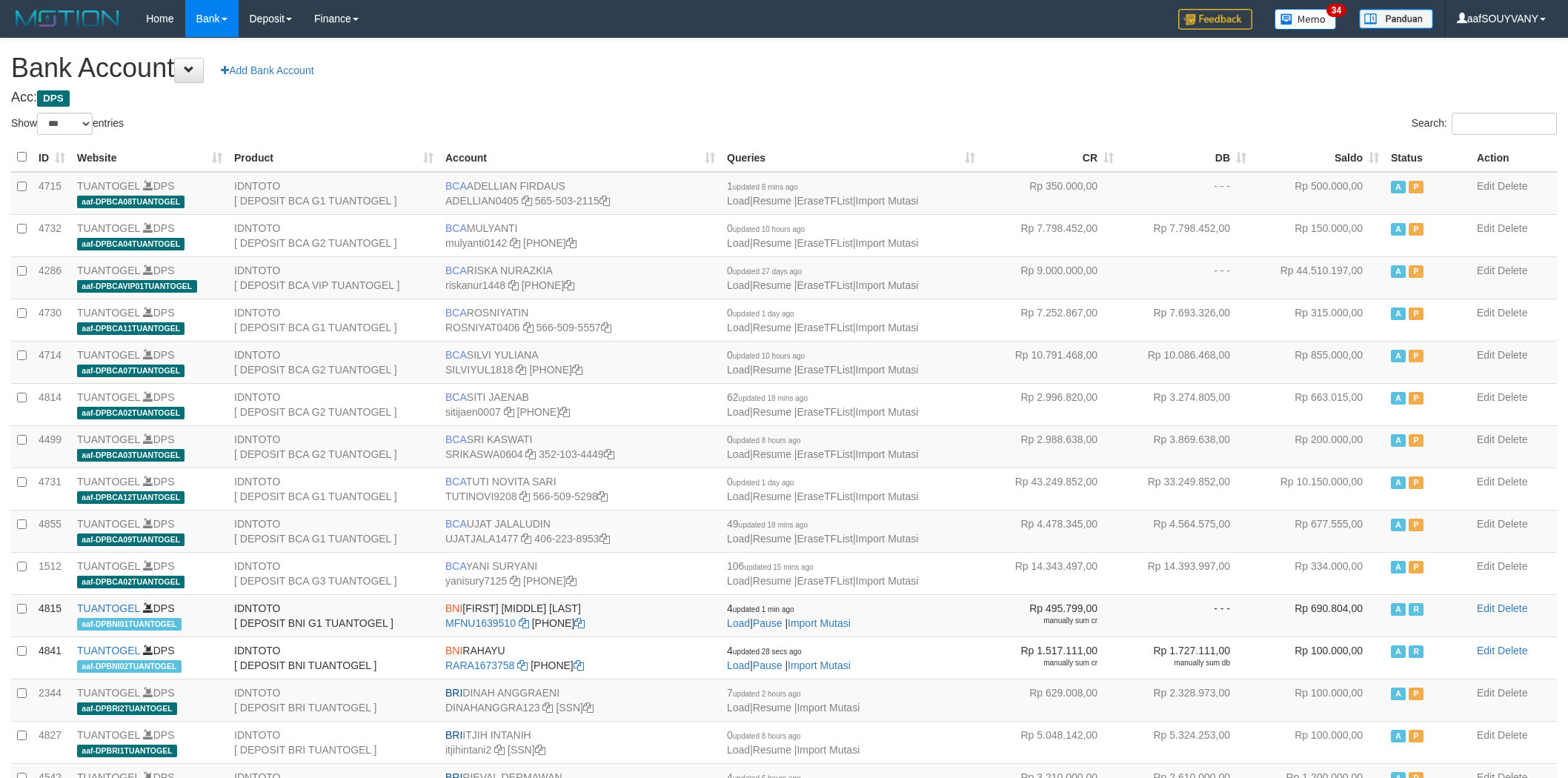 select on "***" 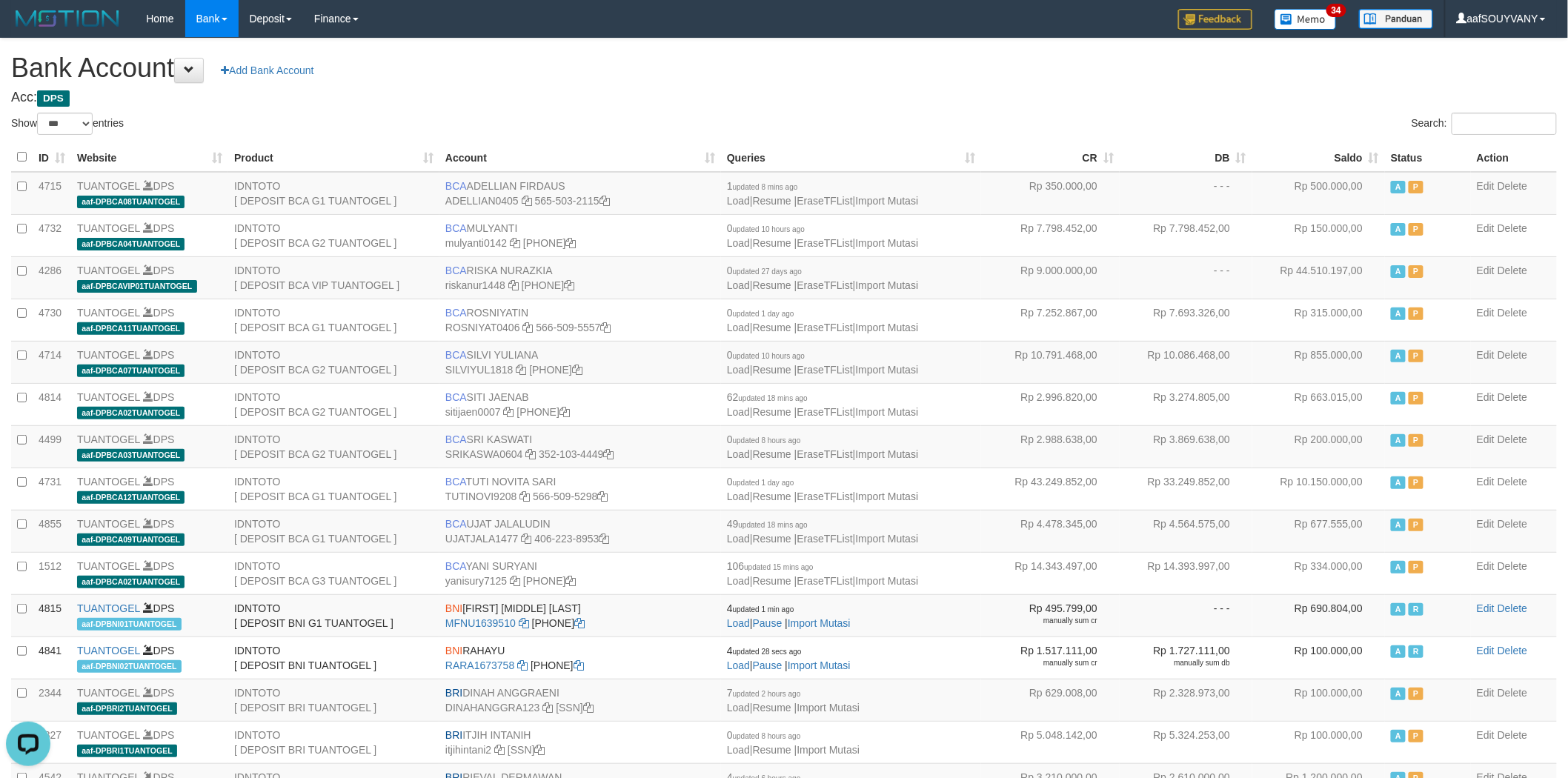 scroll, scrollTop: 0, scrollLeft: 0, axis: both 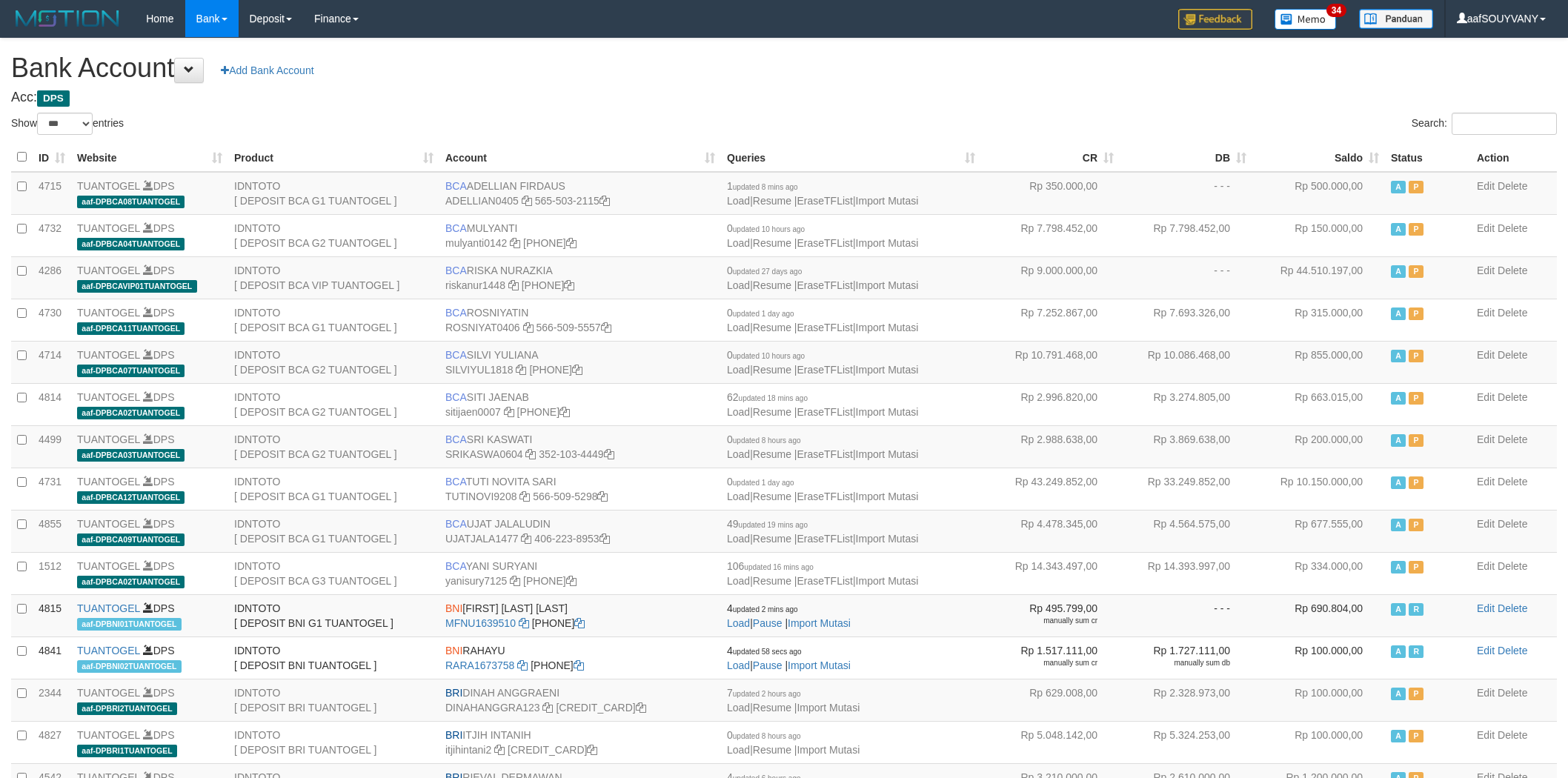 select on "***" 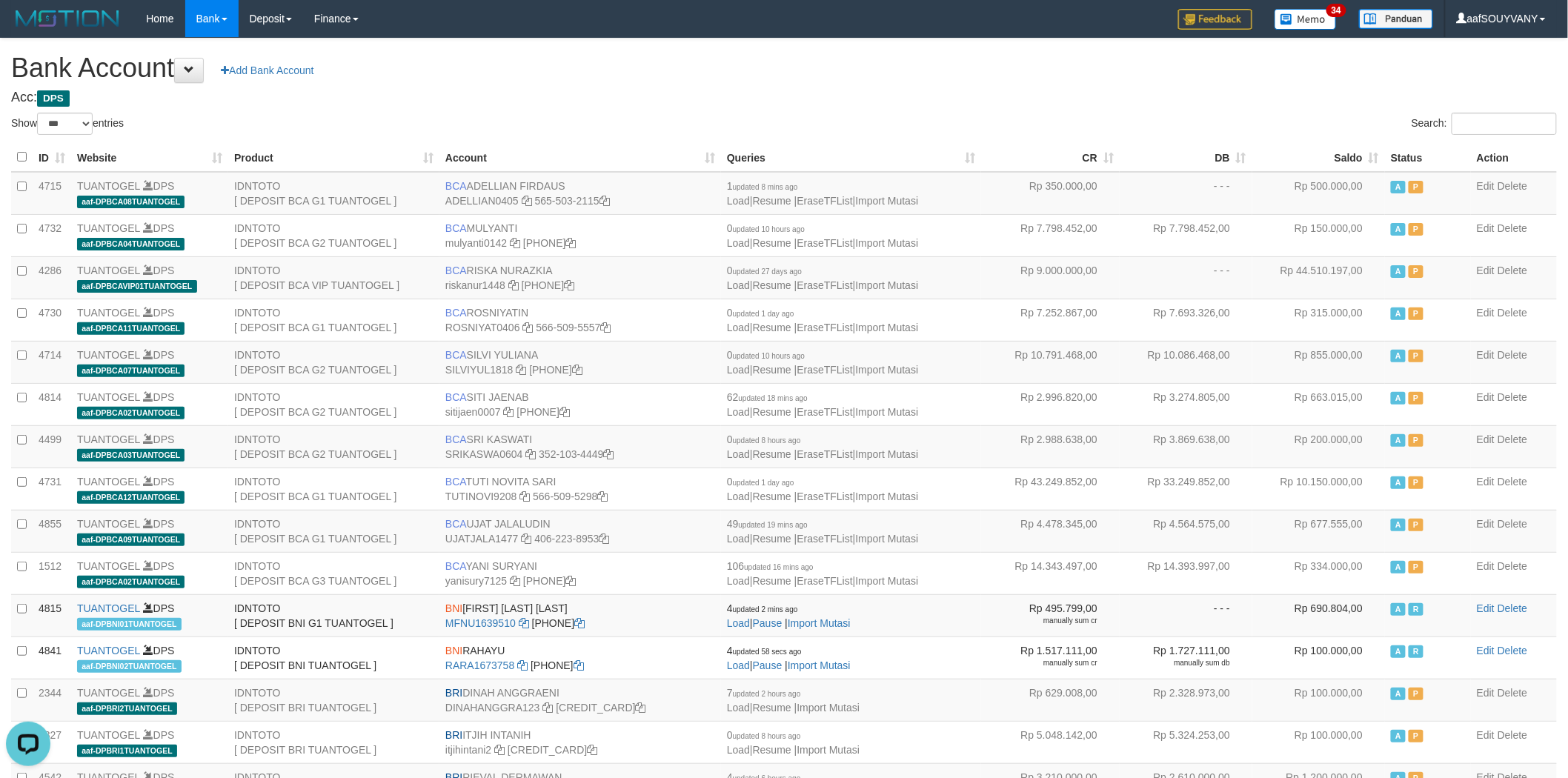 scroll, scrollTop: 0, scrollLeft: 0, axis: both 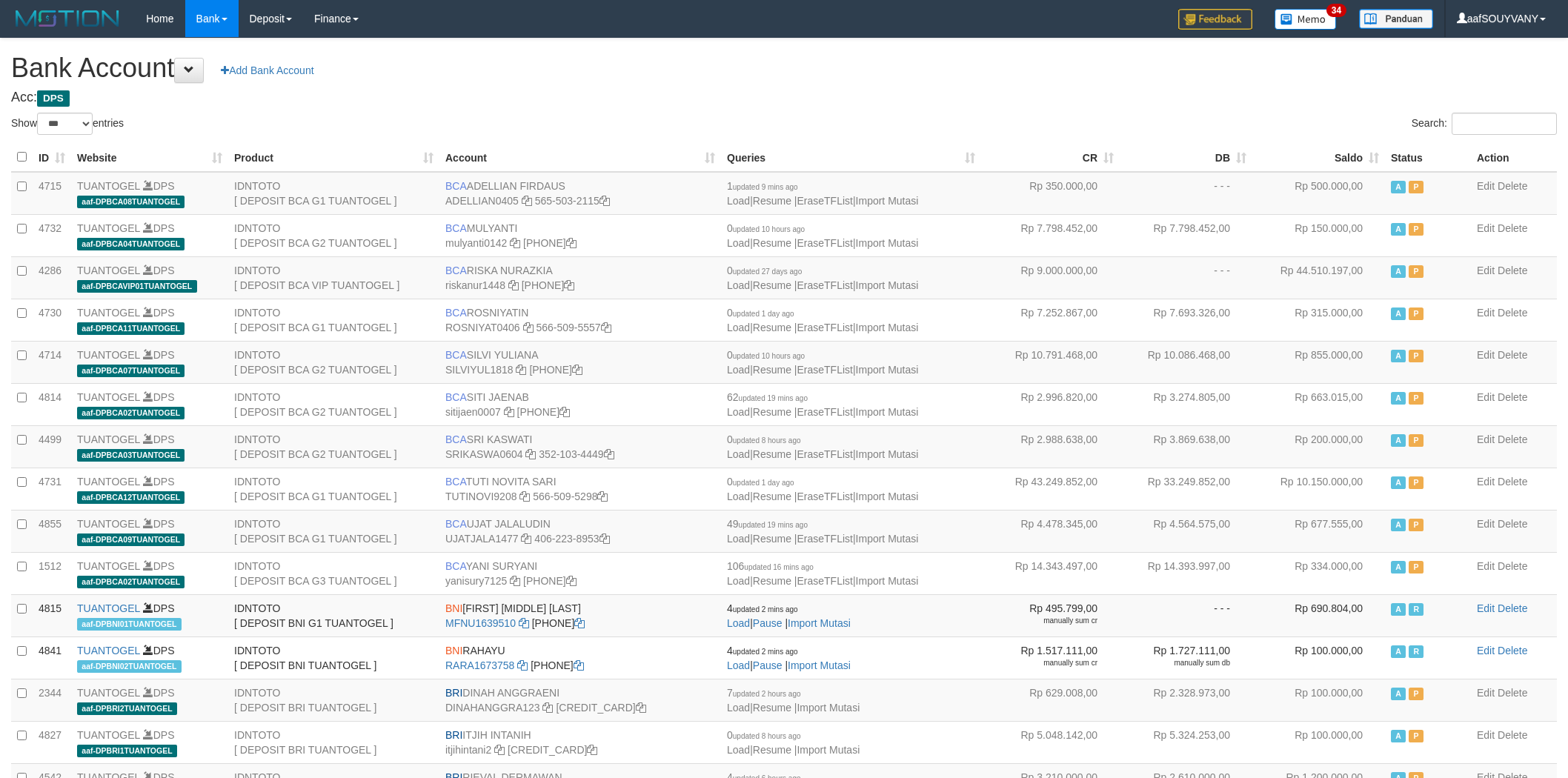select on "***" 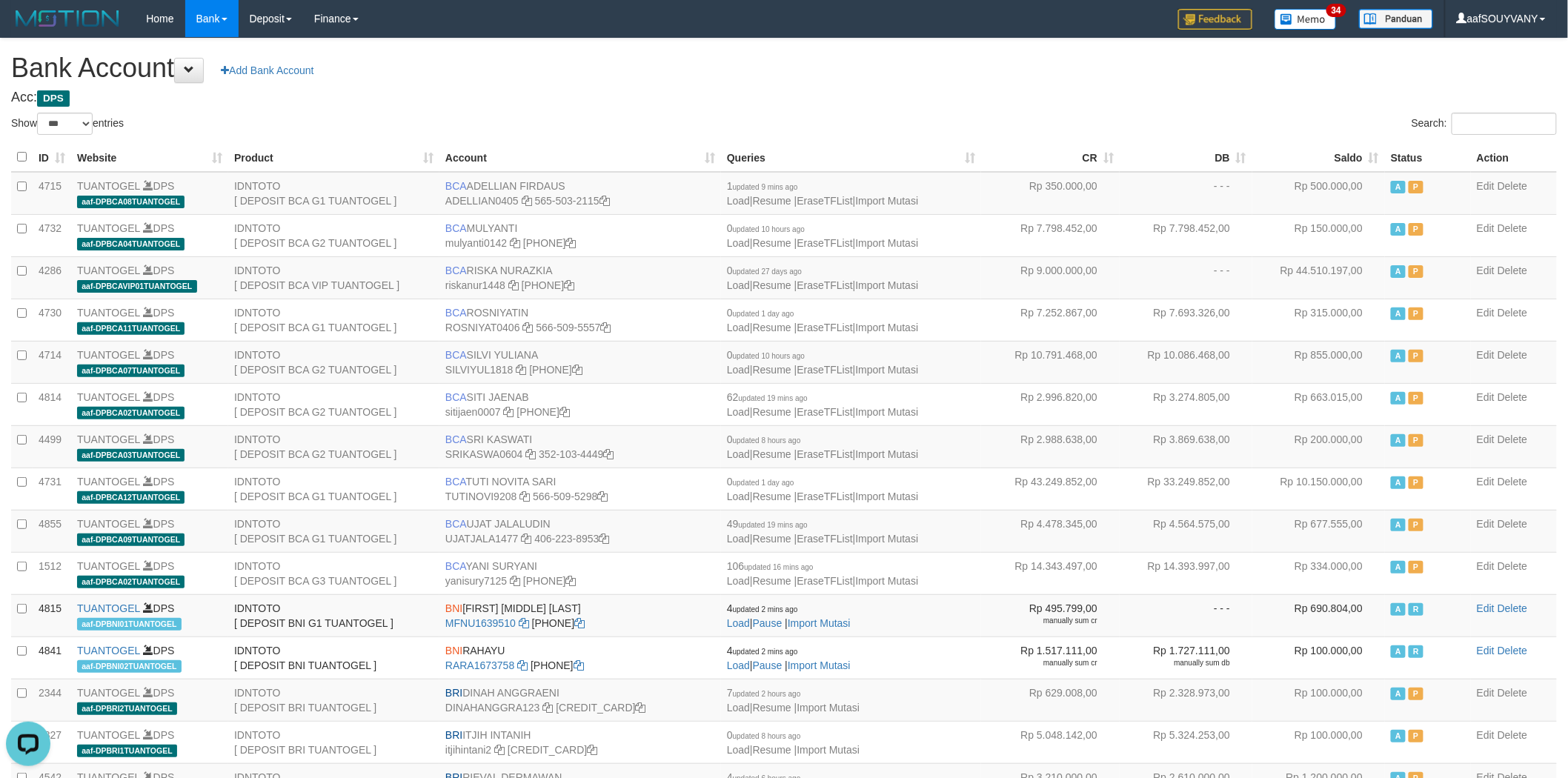 scroll, scrollTop: 0, scrollLeft: 0, axis: both 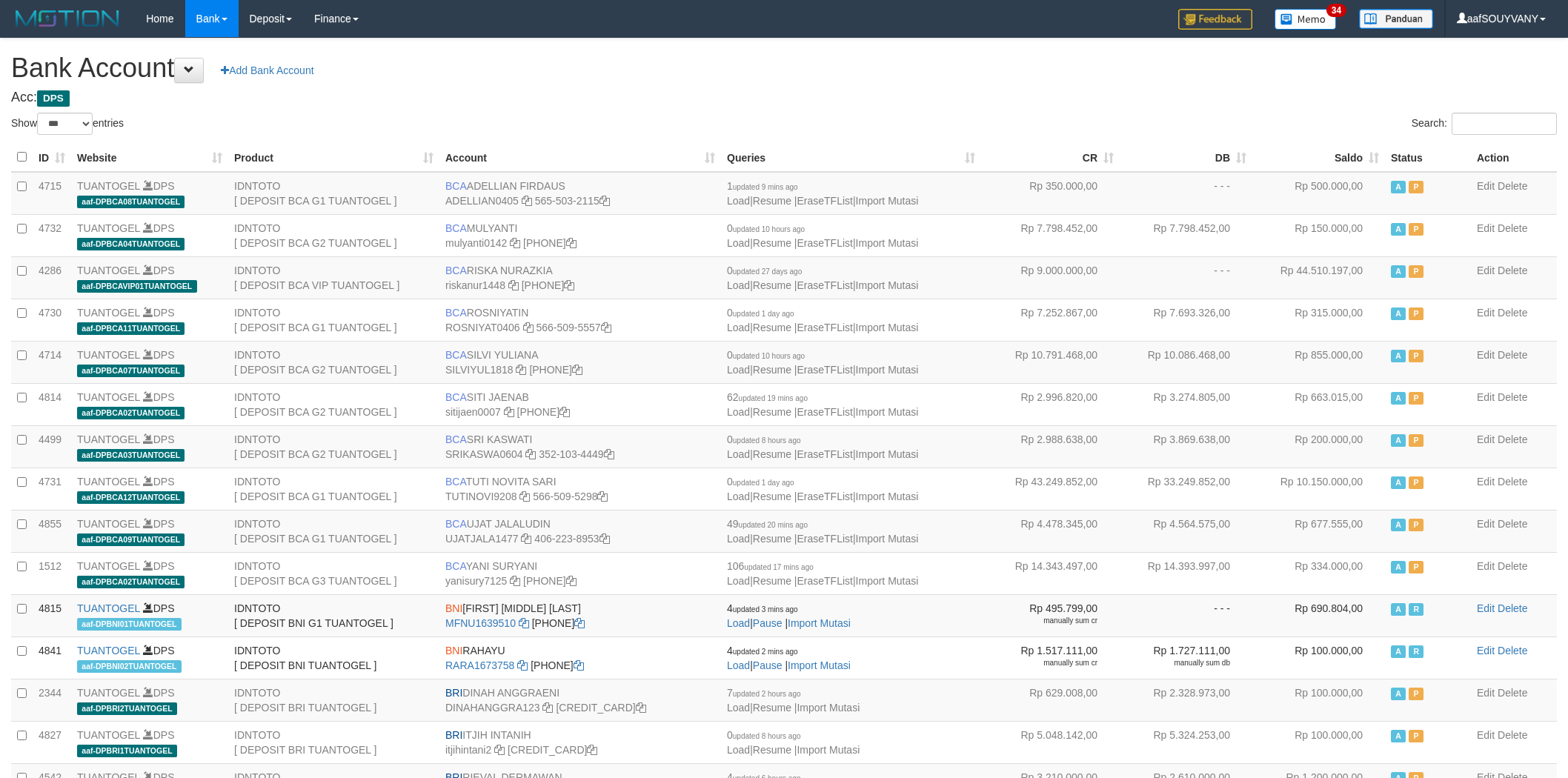 select on "***" 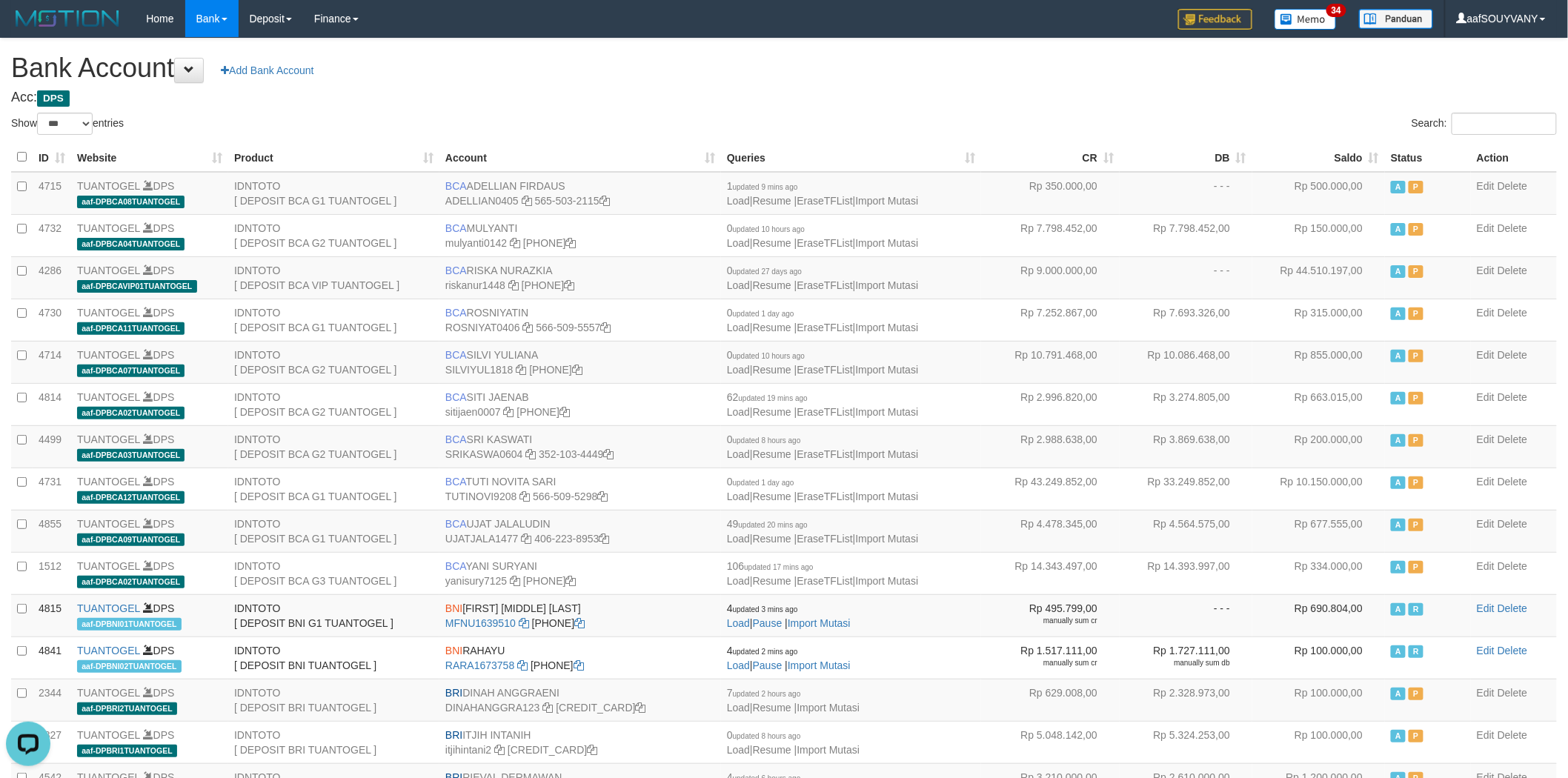 scroll, scrollTop: 0, scrollLeft: 0, axis: both 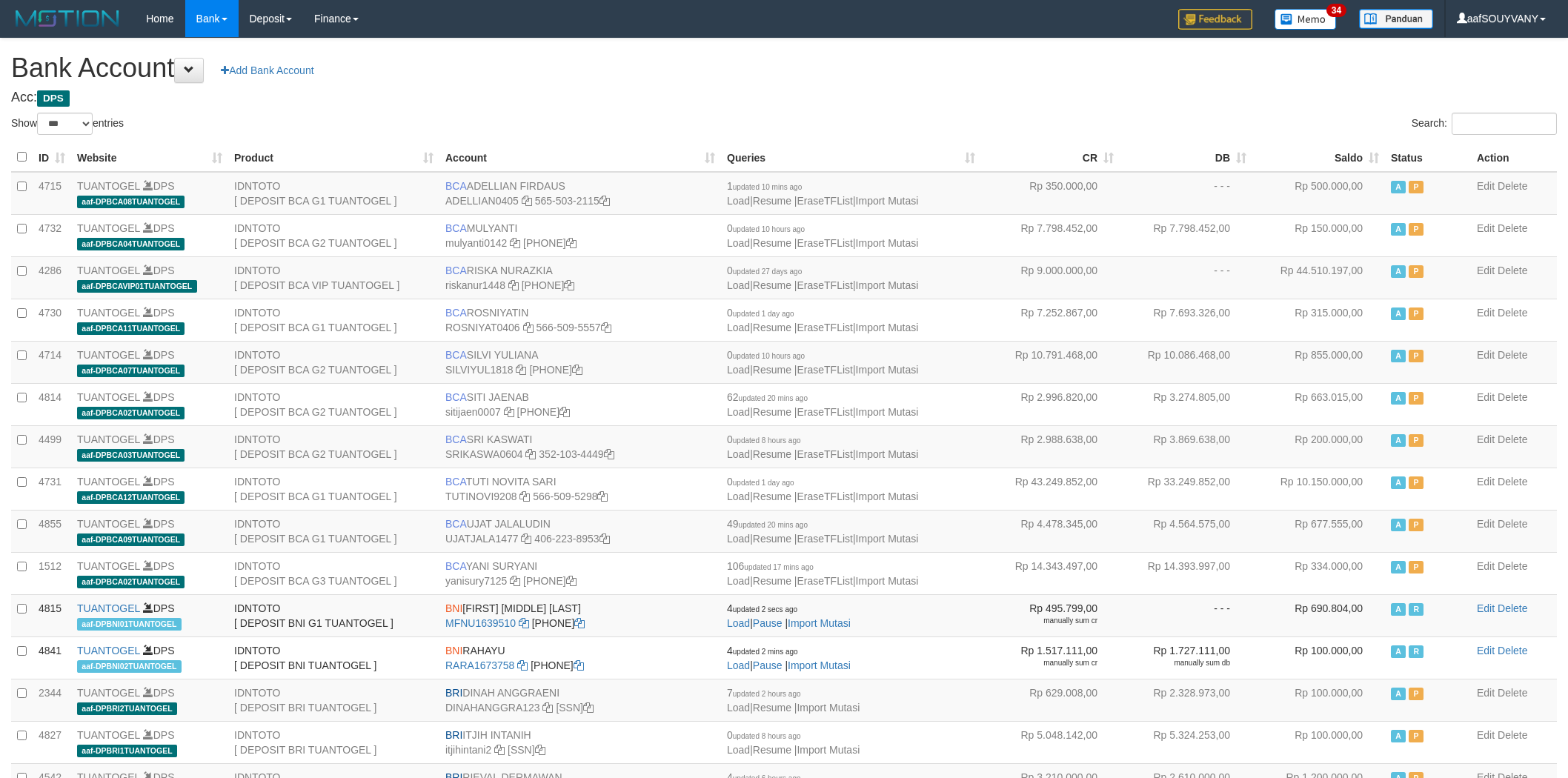 select on "***" 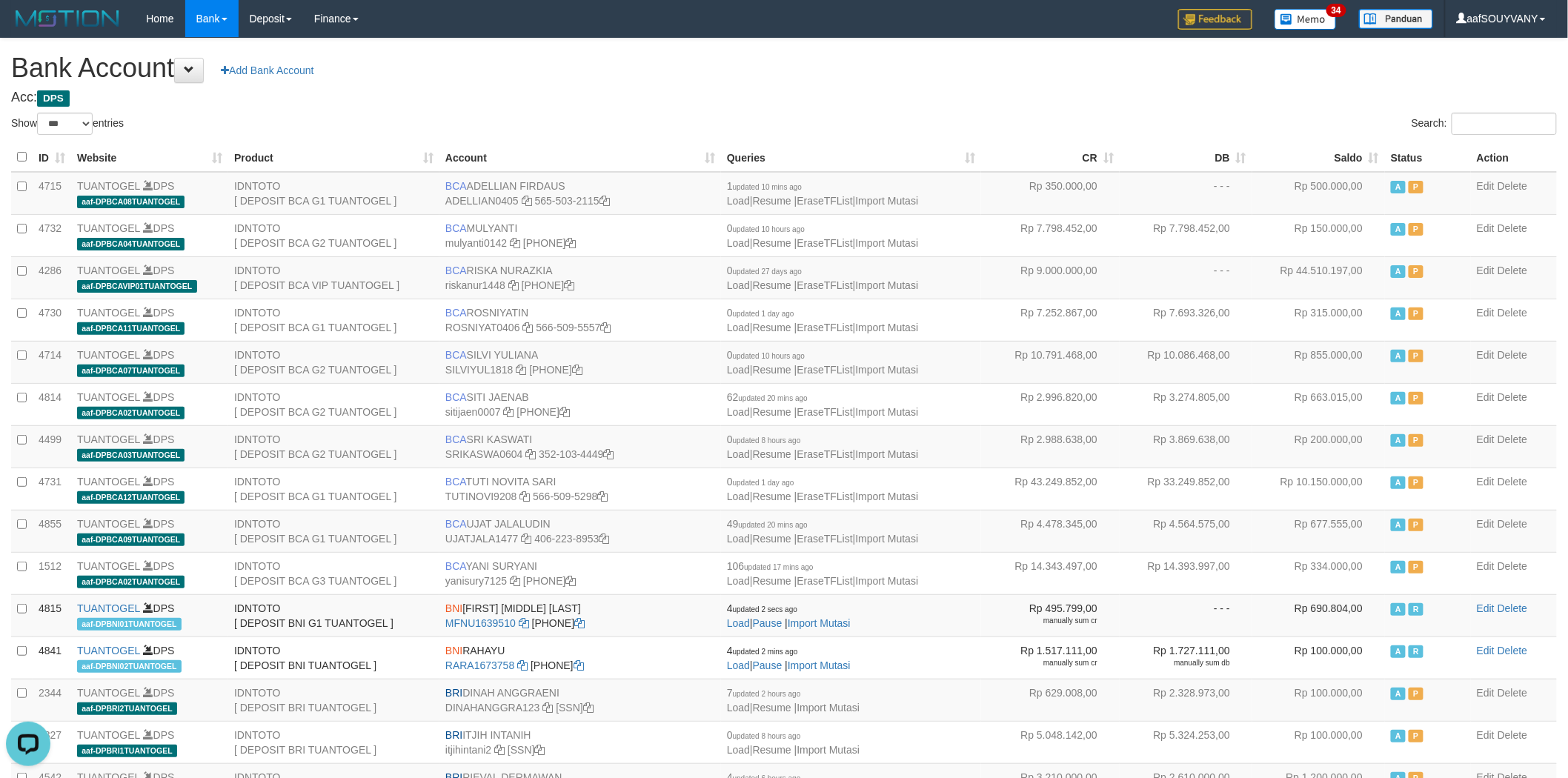scroll, scrollTop: 0, scrollLeft: 0, axis: both 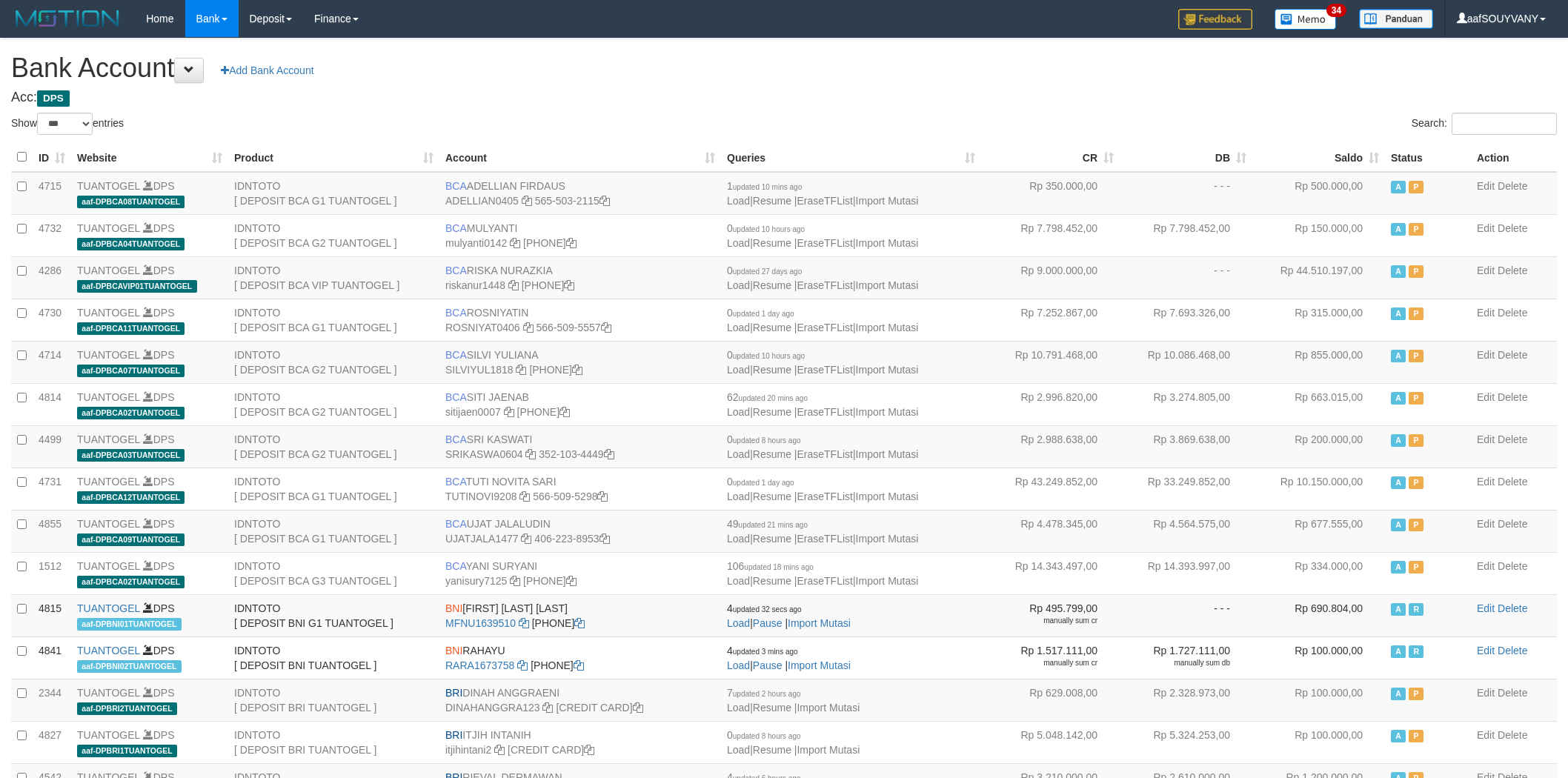 select on "***" 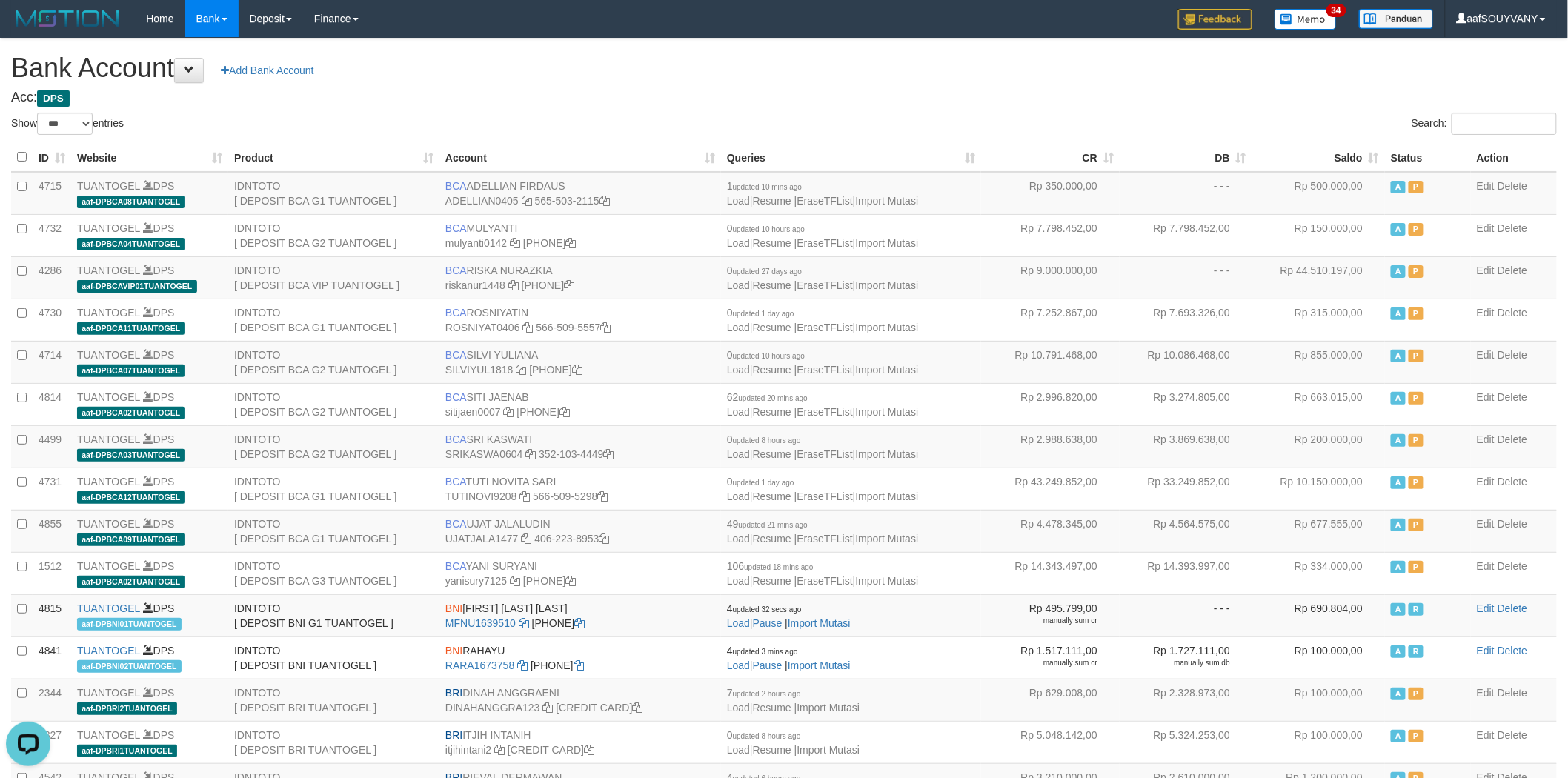 scroll, scrollTop: 0, scrollLeft: 0, axis: both 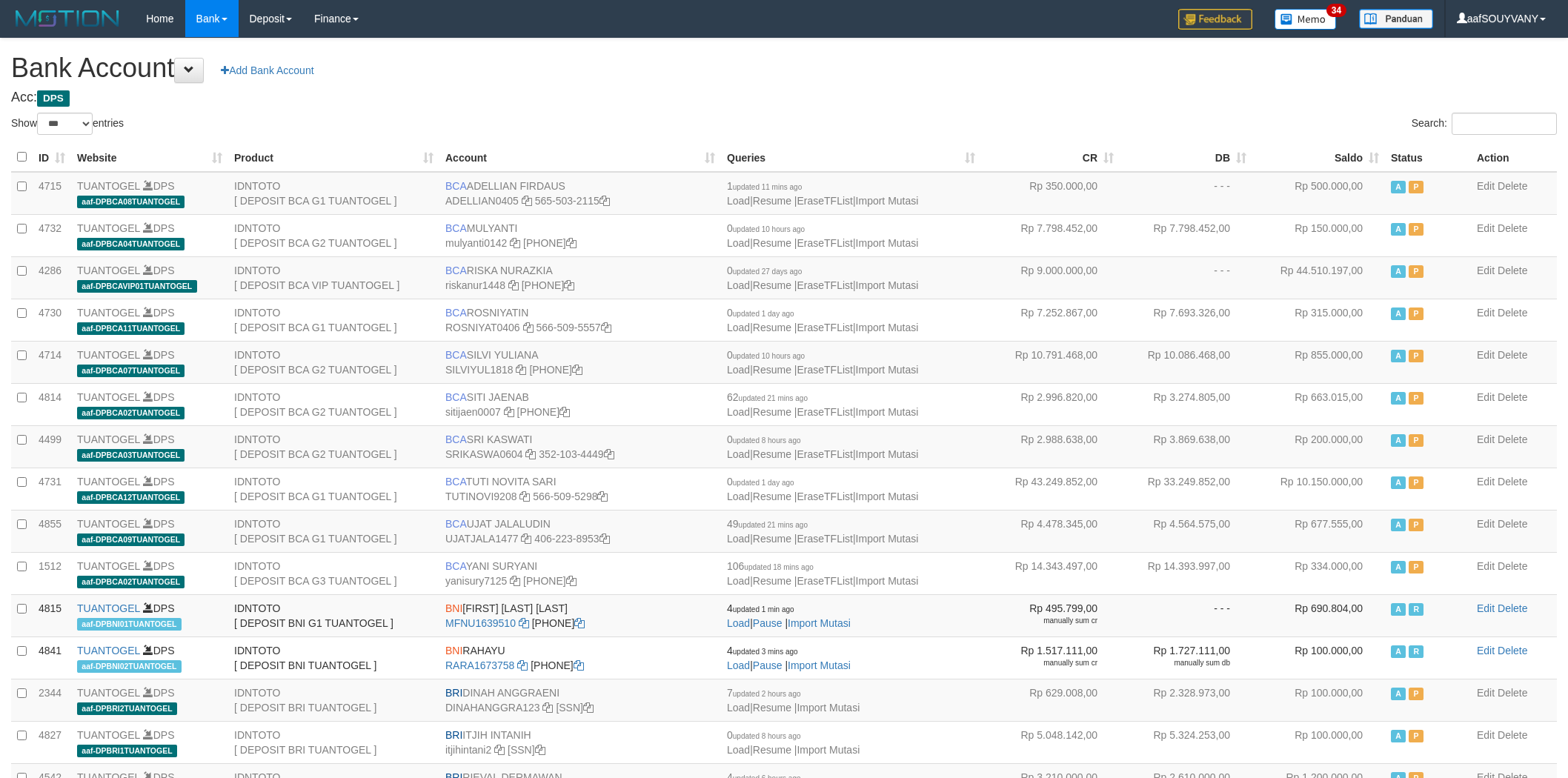 select on "***" 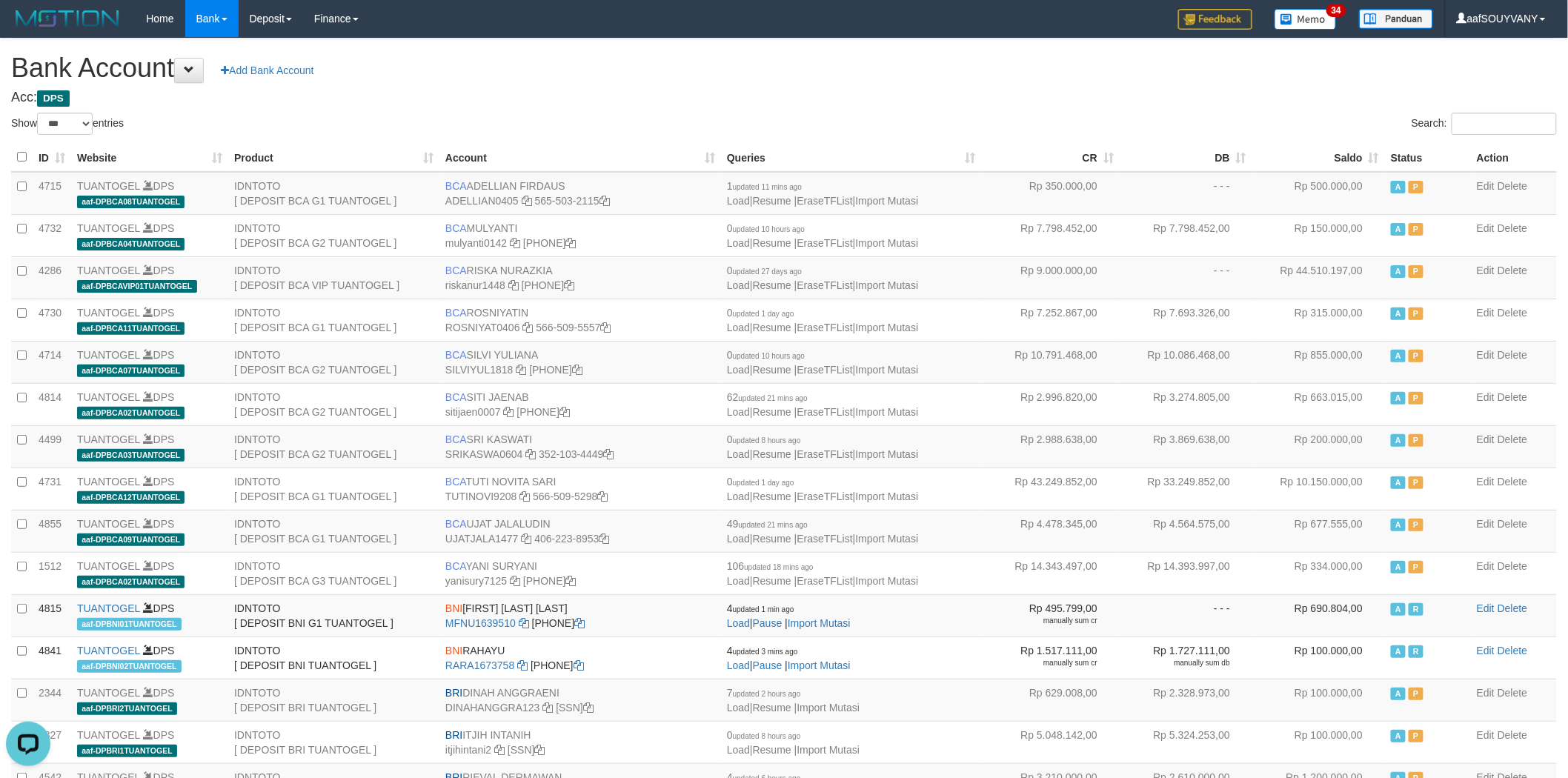 scroll, scrollTop: 0, scrollLeft: 0, axis: both 